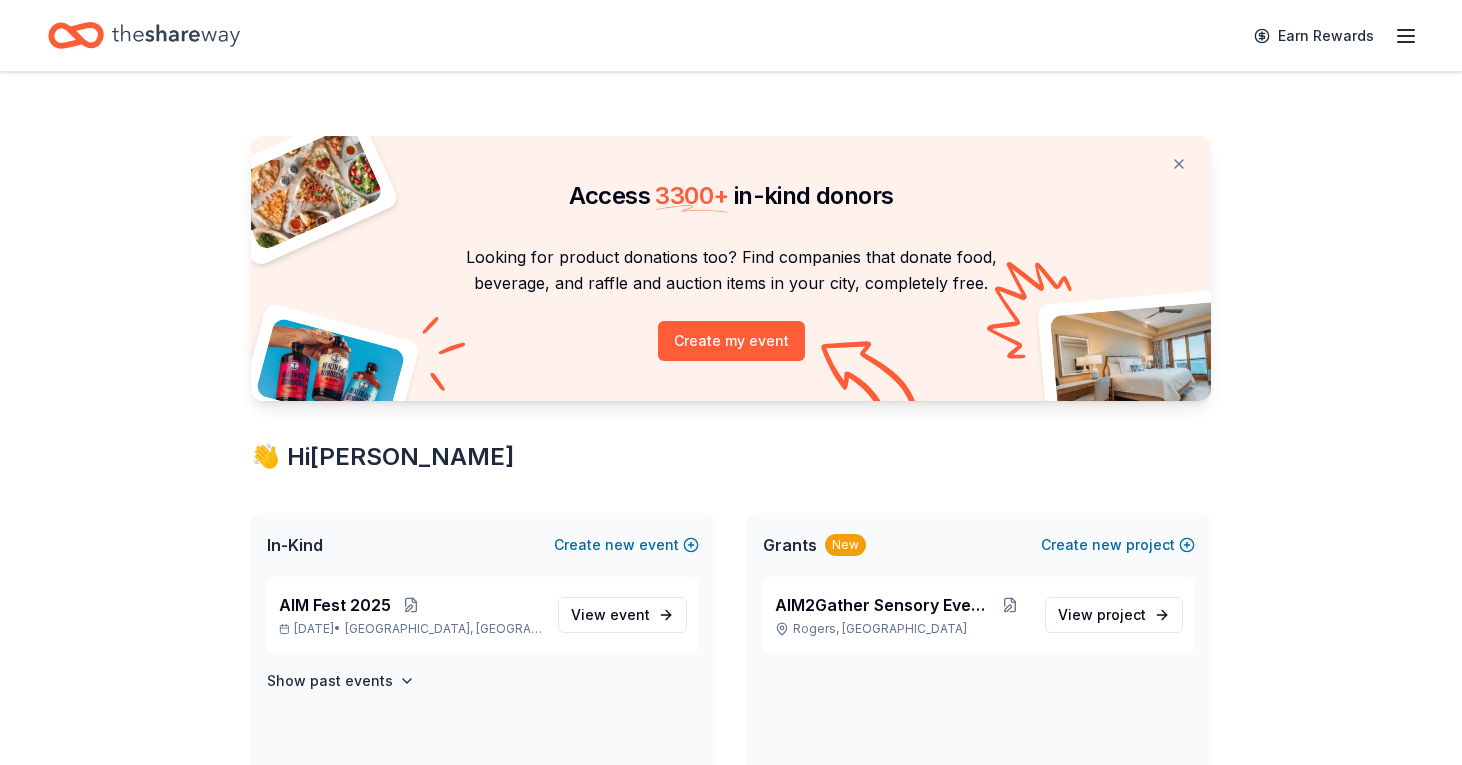 scroll, scrollTop: 0, scrollLeft: 0, axis: both 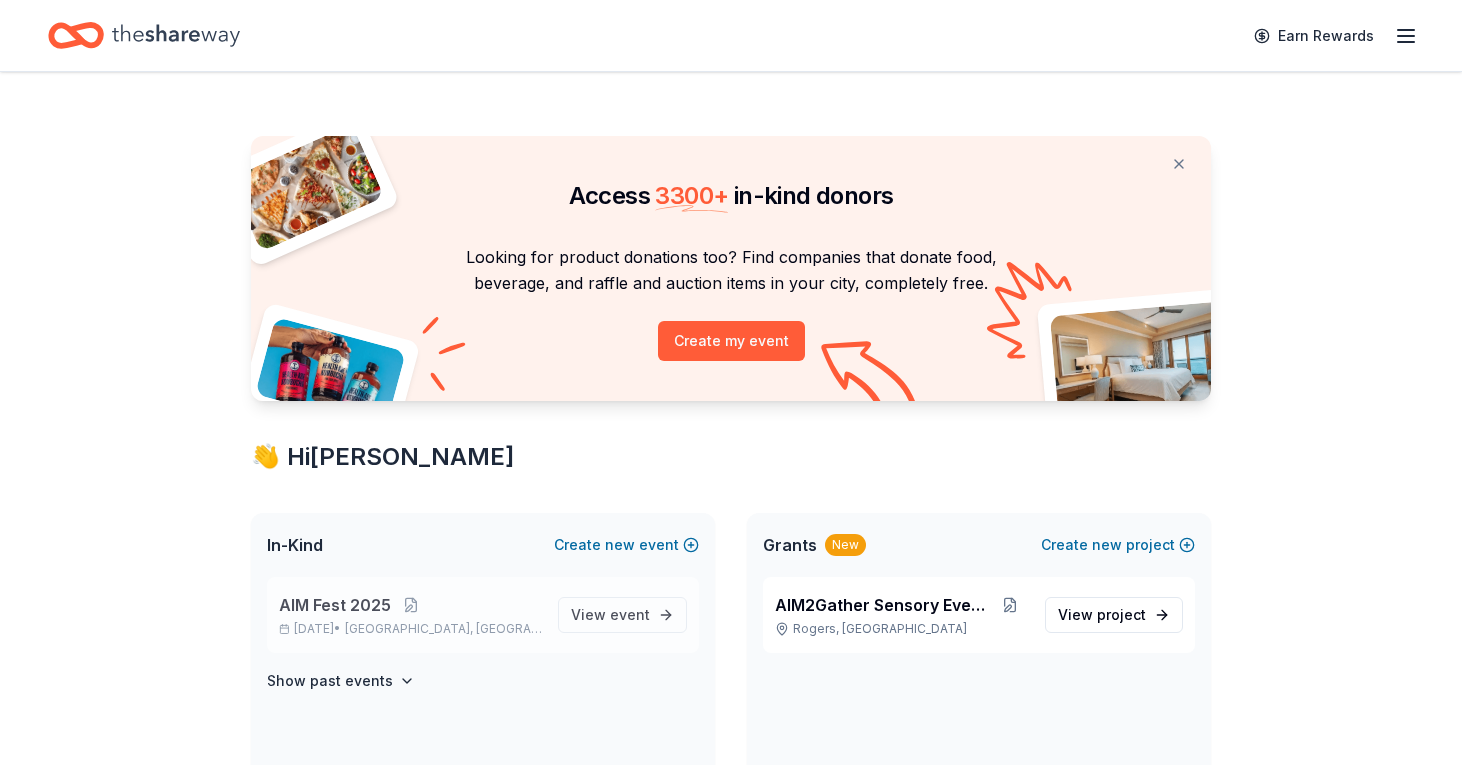 click on "AIM Fest 2025" at bounding box center (335, 605) 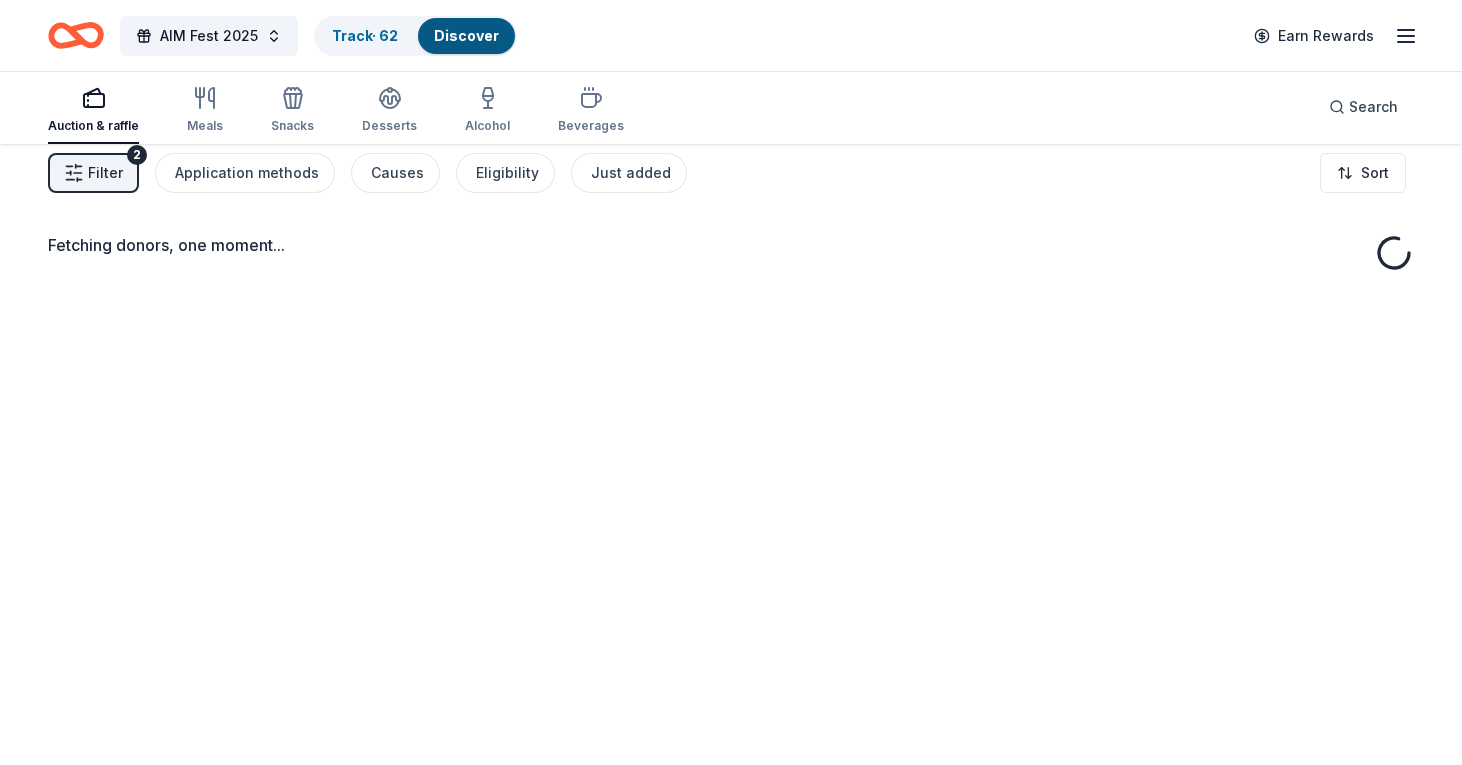 scroll, scrollTop: 16, scrollLeft: 0, axis: vertical 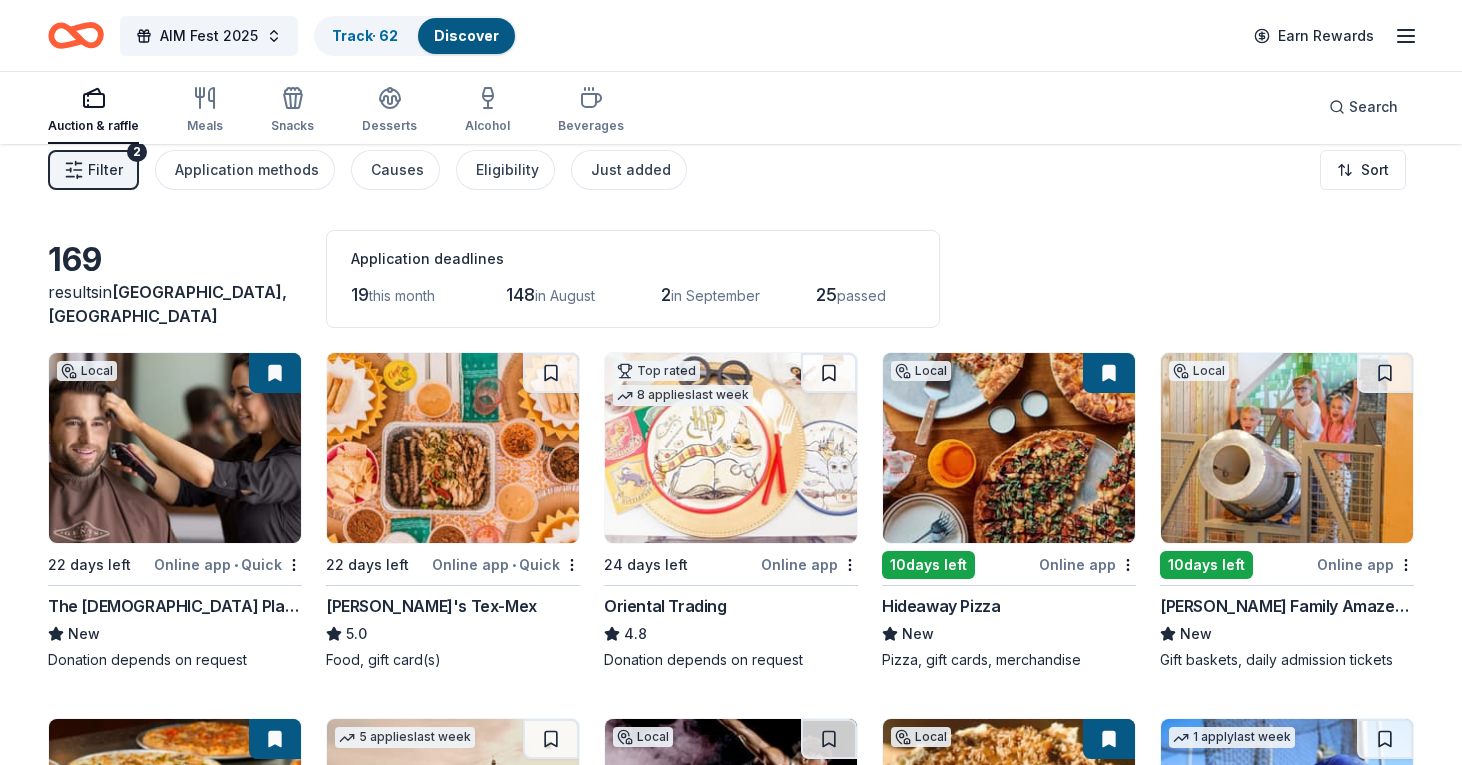 click on "Filter" at bounding box center [105, 170] 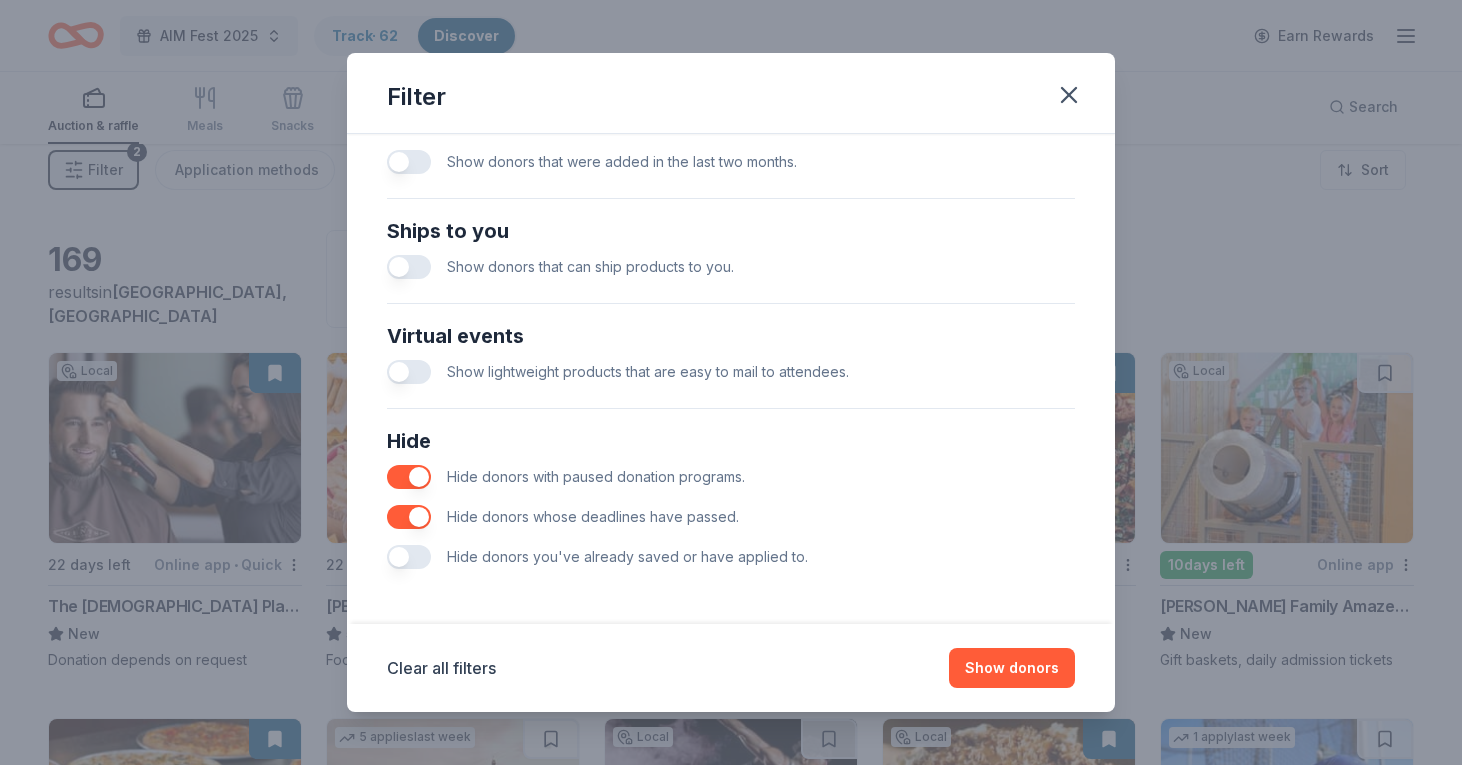 scroll, scrollTop: 827, scrollLeft: 0, axis: vertical 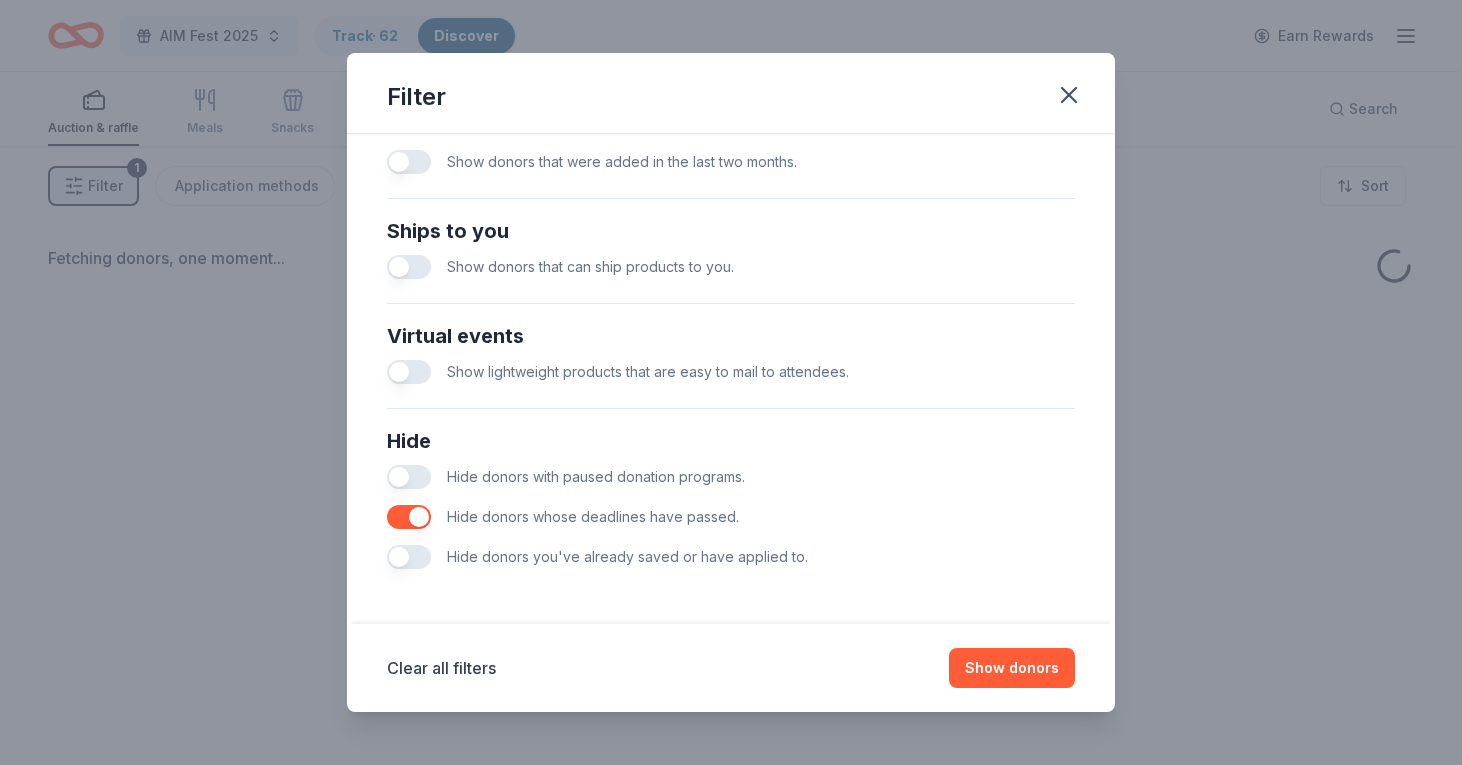 click at bounding box center (409, 517) 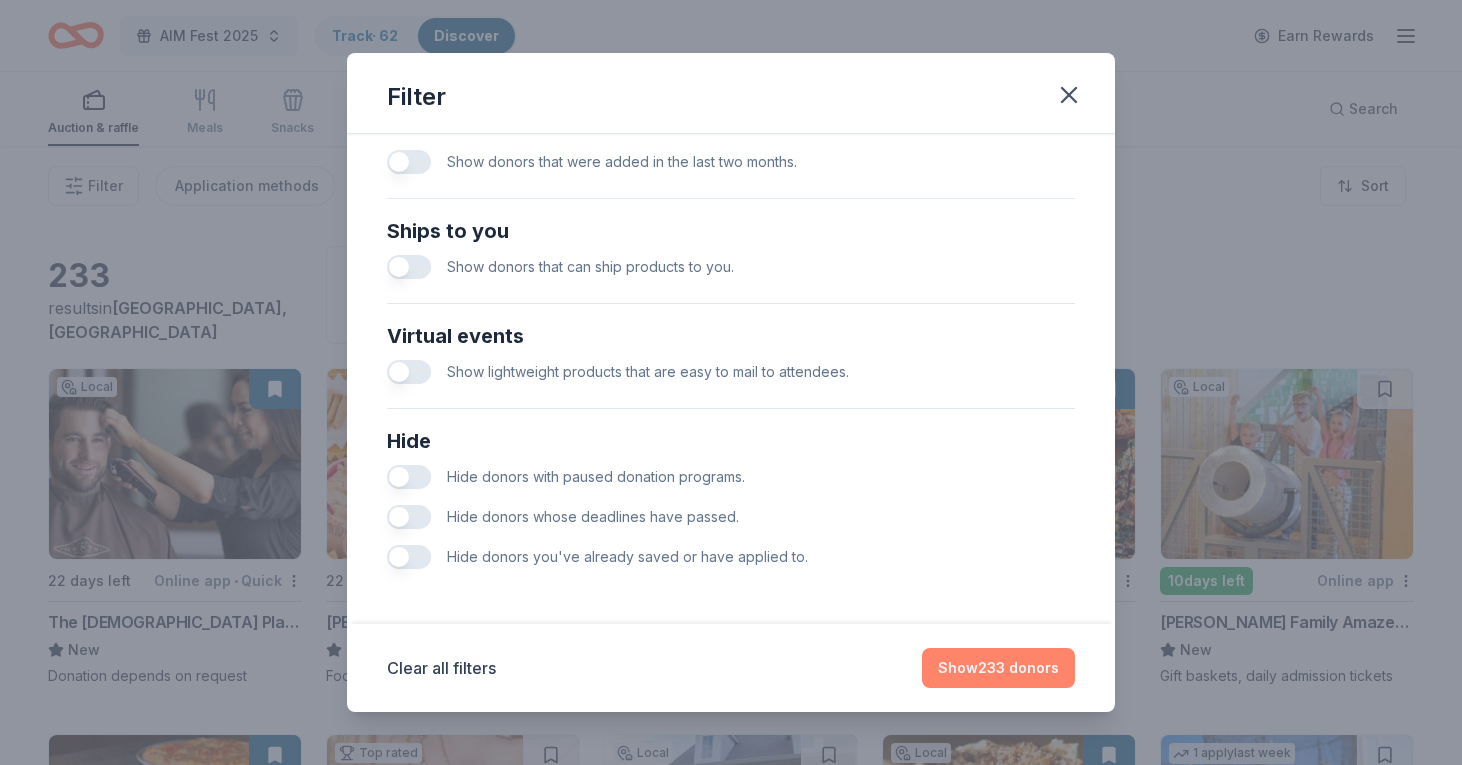 click on "Show  233   donors" at bounding box center (998, 668) 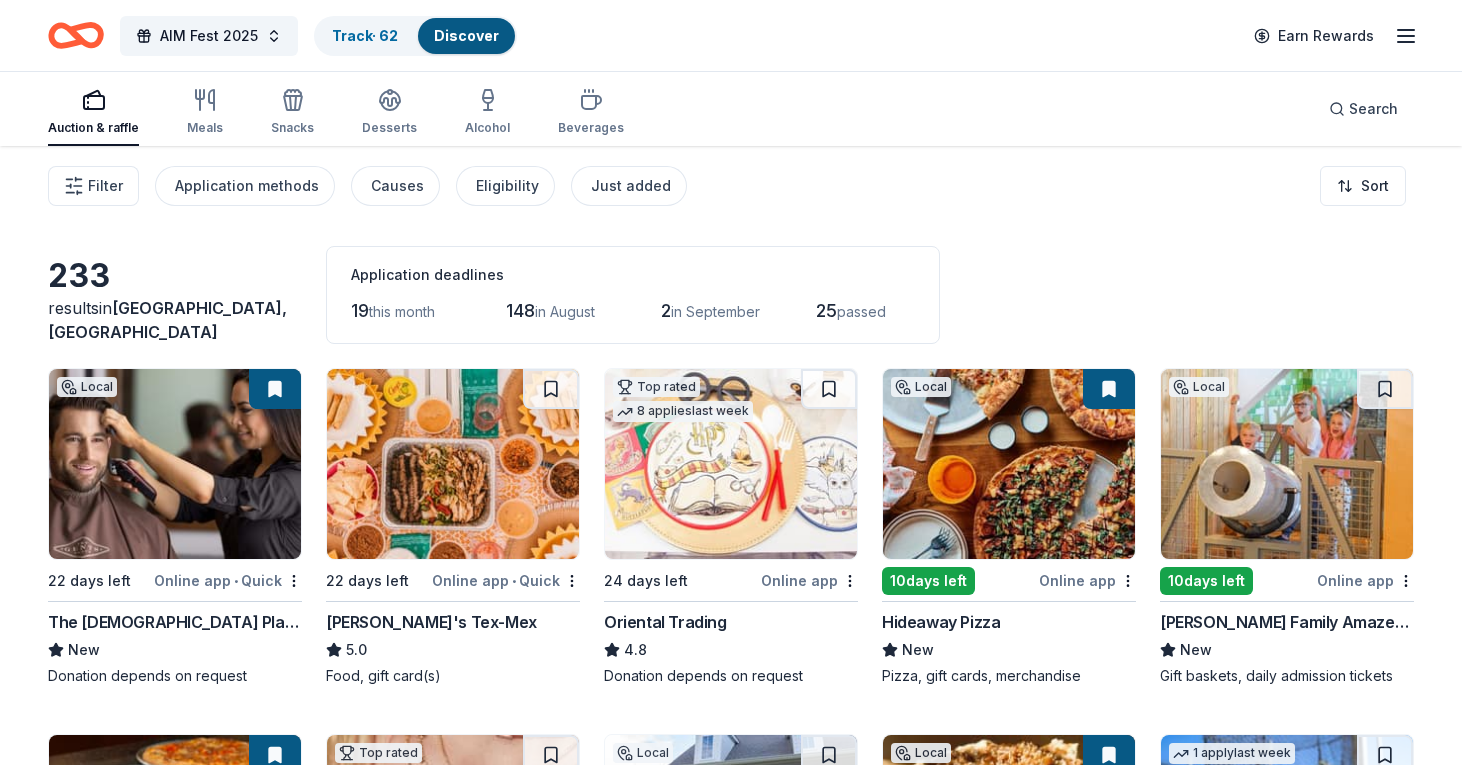 click on "233 results  in  Bentonville, AR Application deadlines 19  this month 148  in August 2  in September 25  passed" at bounding box center (731, 295) 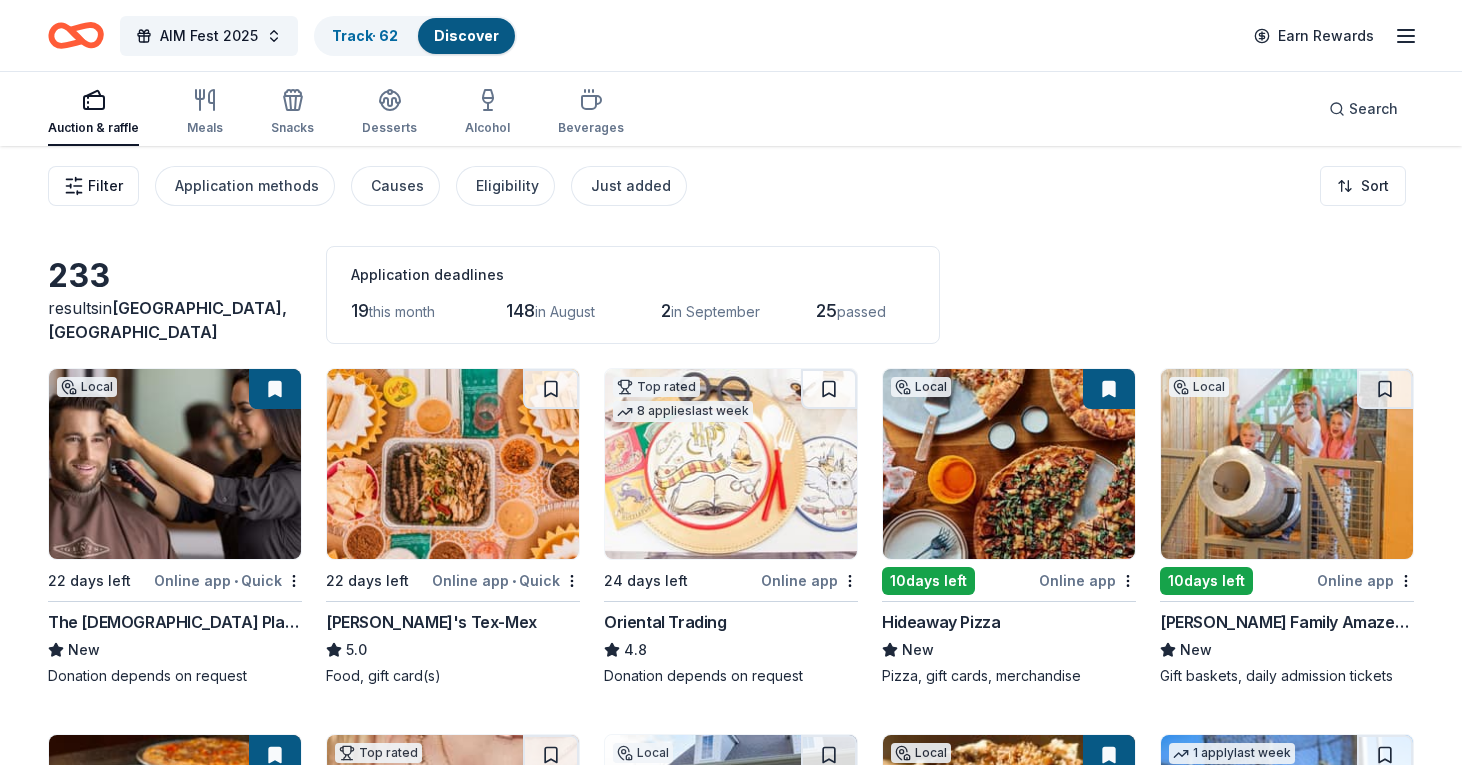 click on "Filter" at bounding box center [105, 186] 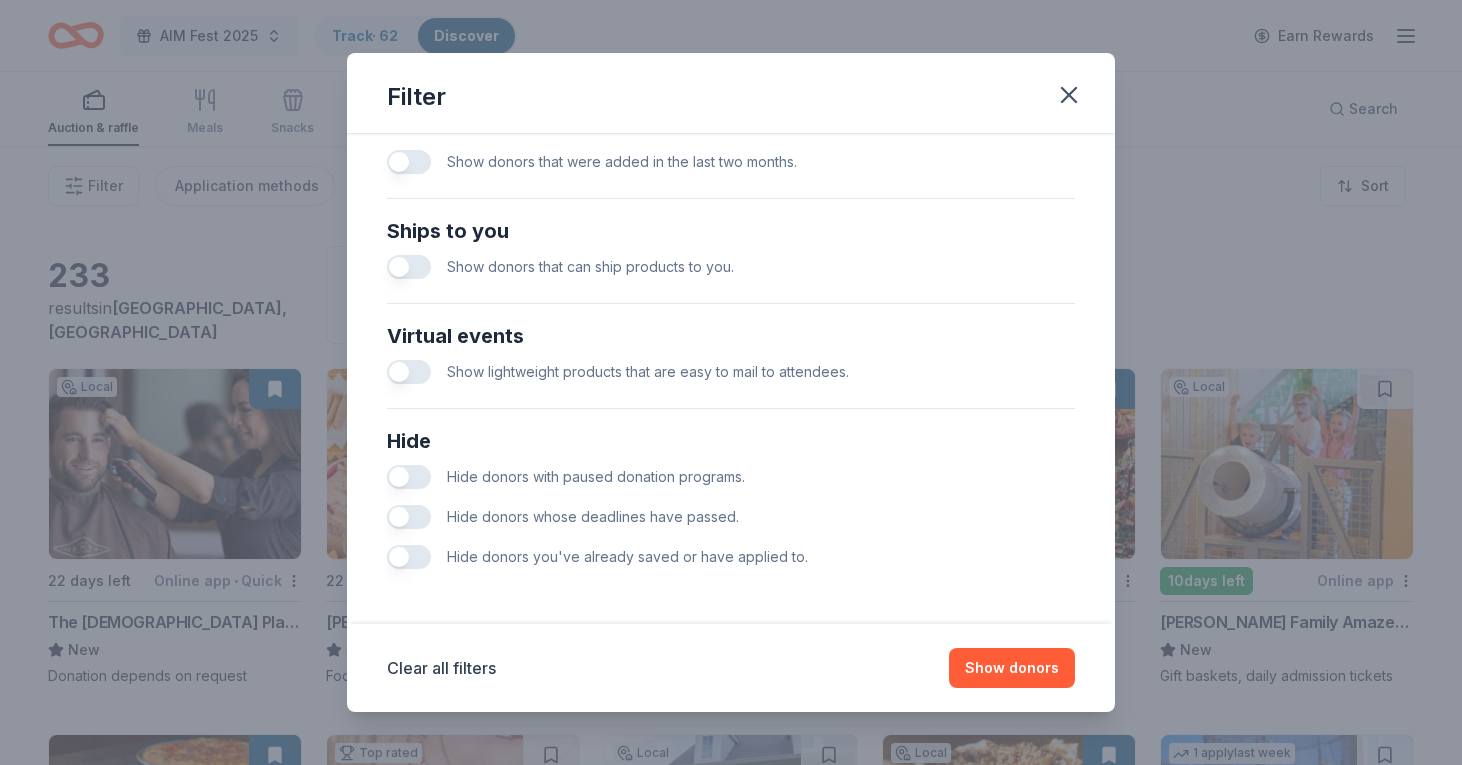 scroll, scrollTop: 827, scrollLeft: 0, axis: vertical 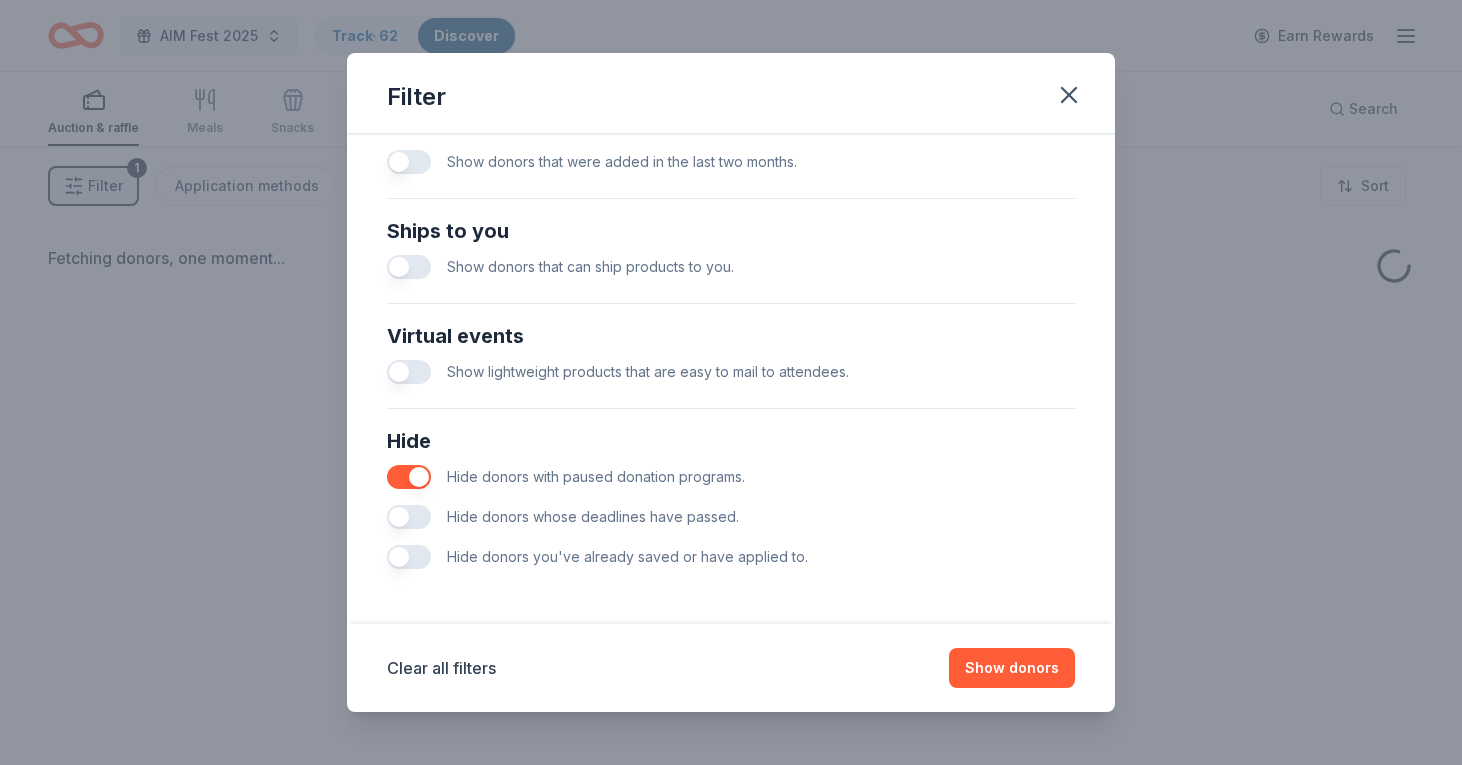 click at bounding box center [409, 517] 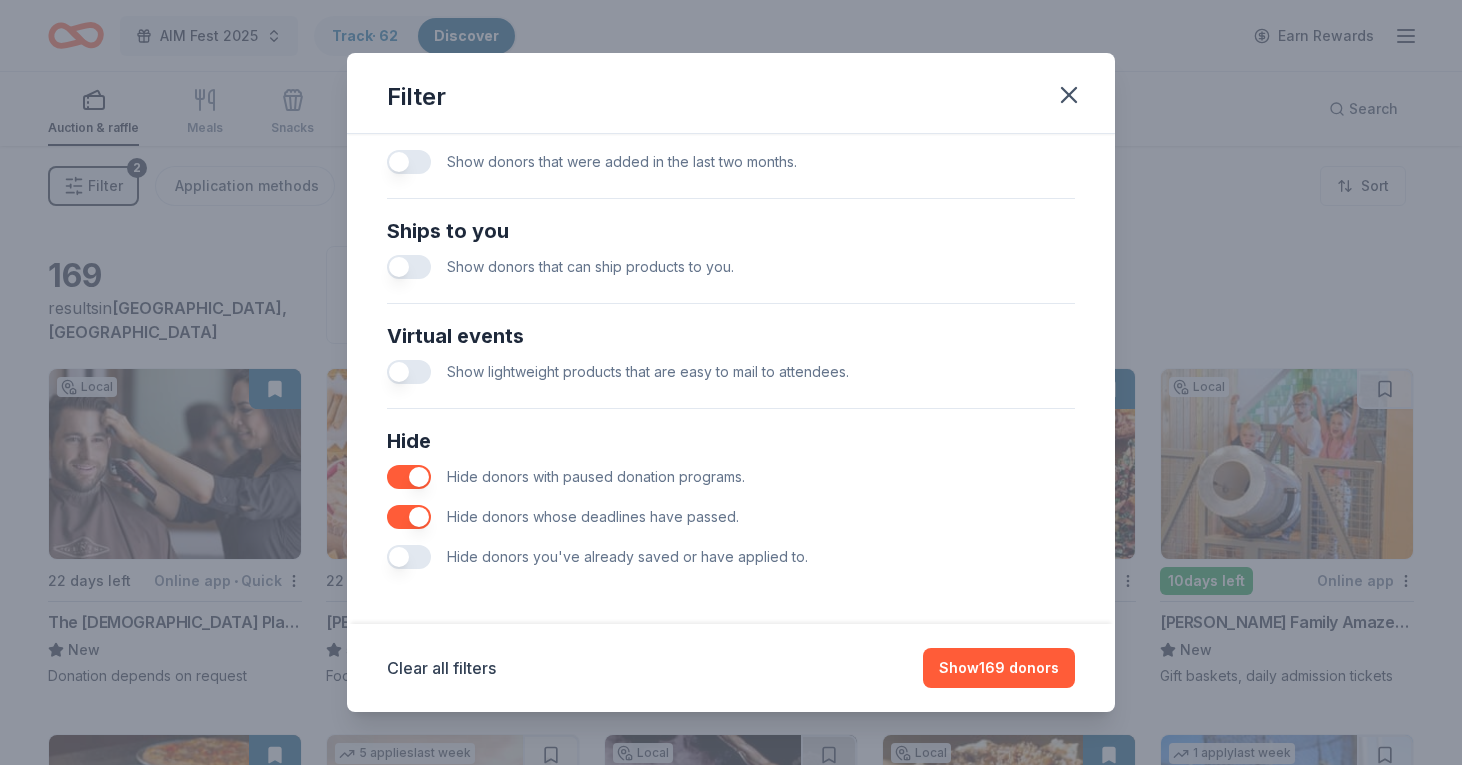 click at bounding box center (409, 557) 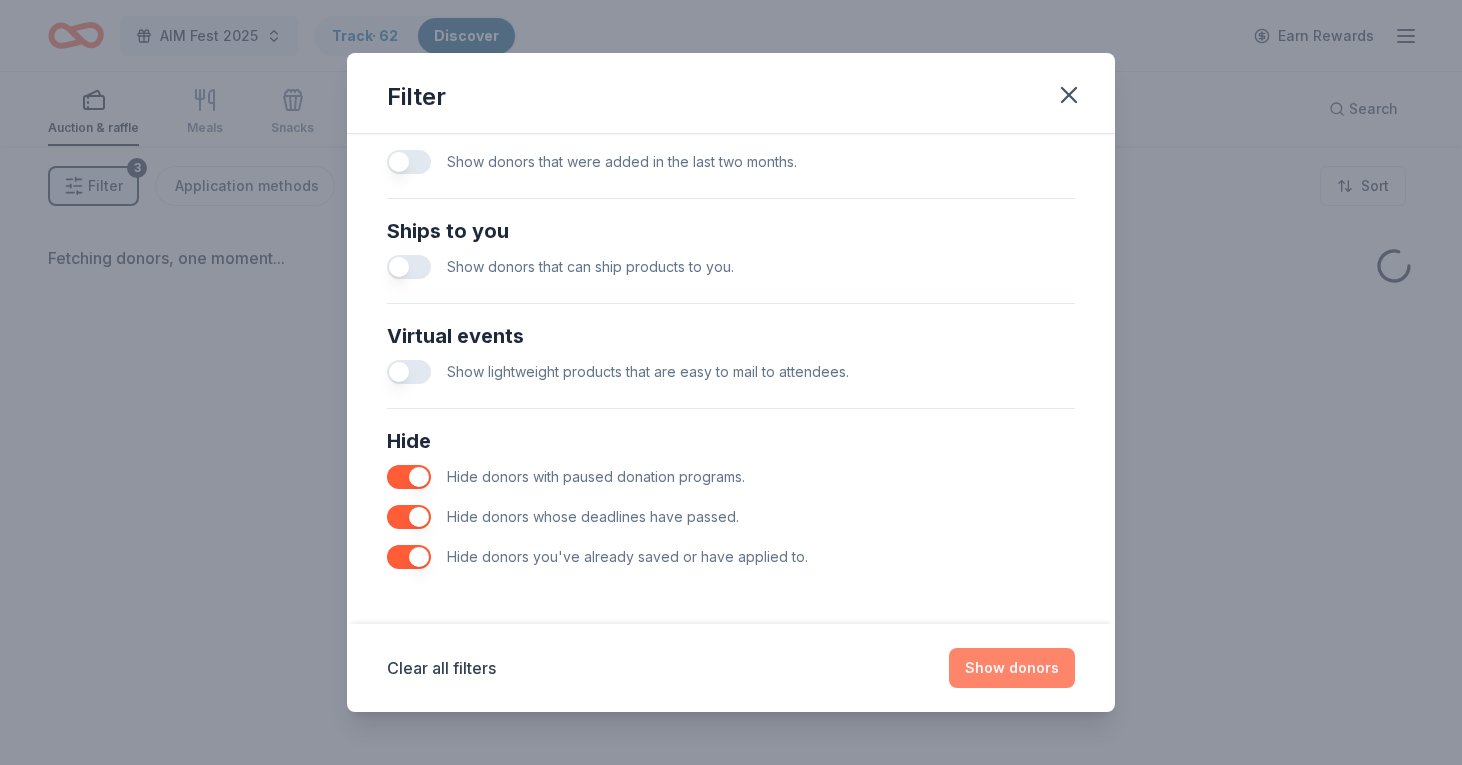 click on "Show    donors" at bounding box center (1012, 668) 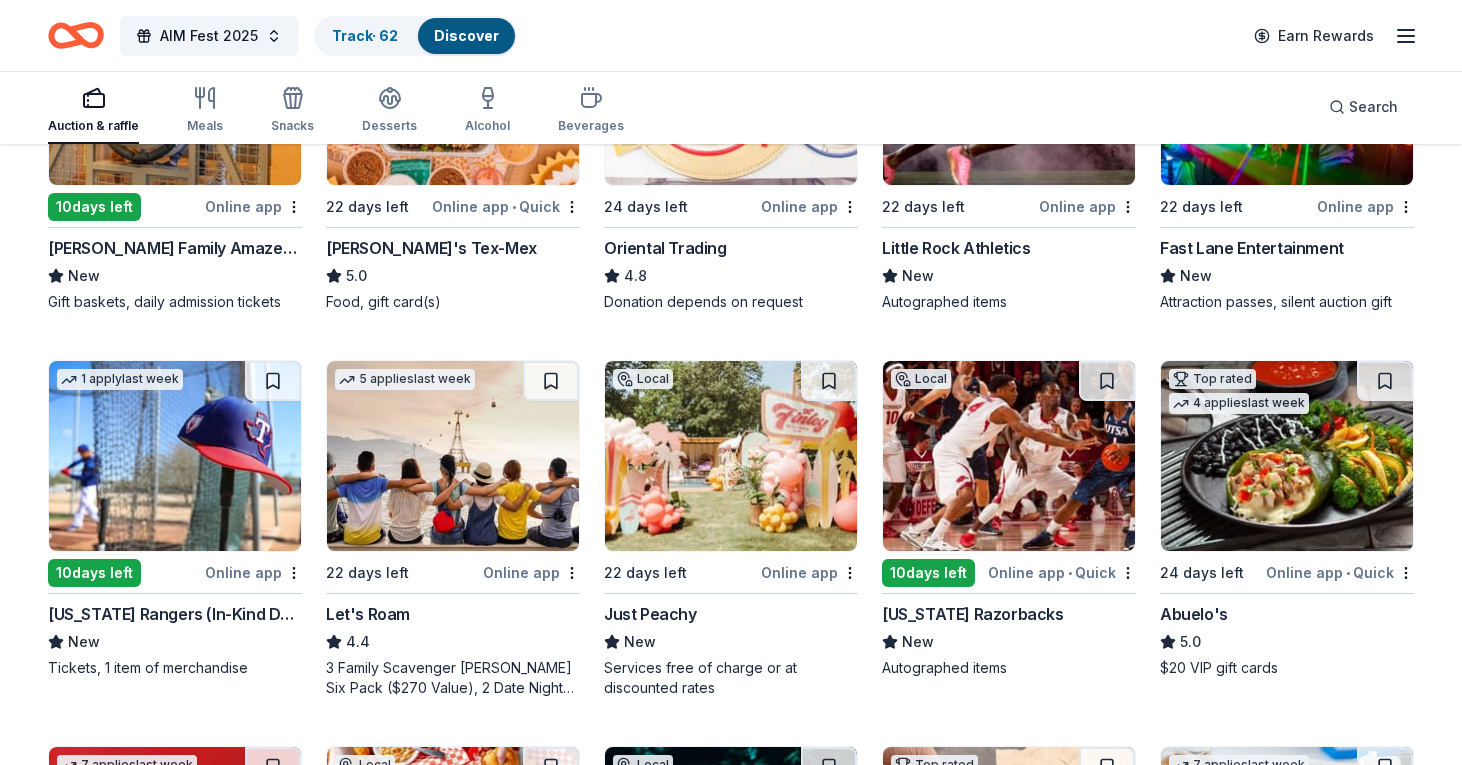 scroll, scrollTop: 382, scrollLeft: 0, axis: vertical 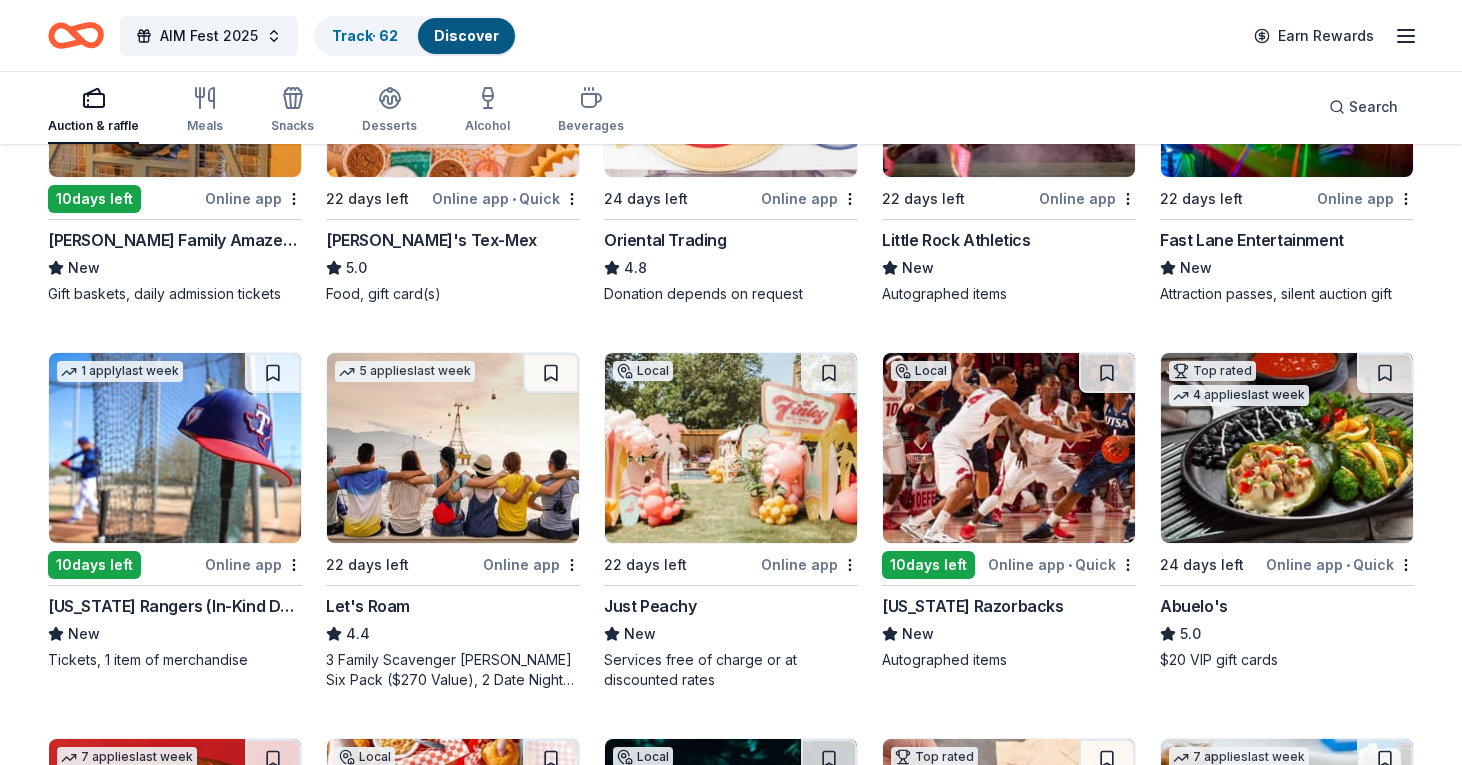 click at bounding box center (731, 448) 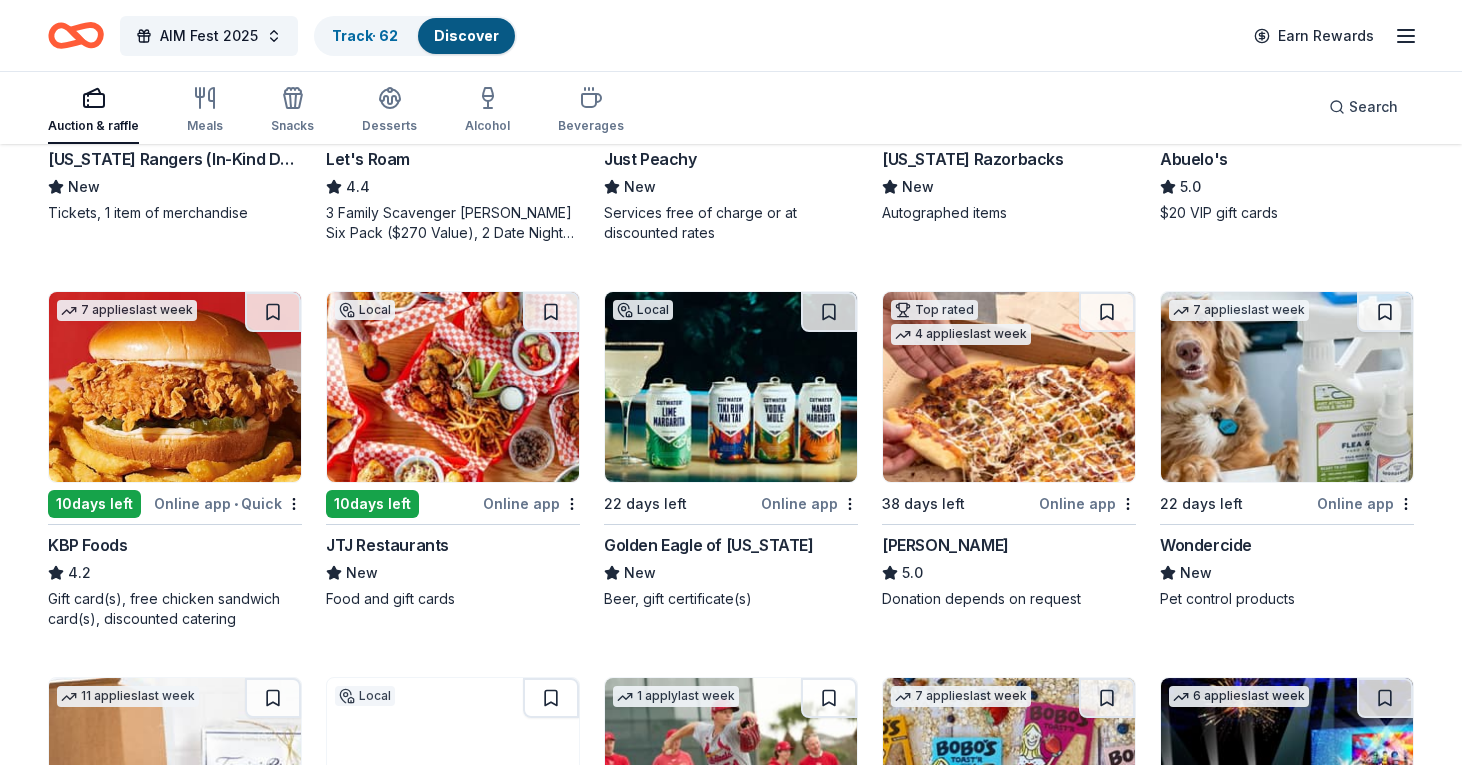 scroll, scrollTop: 835, scrollLeft: 0, axis: vertical 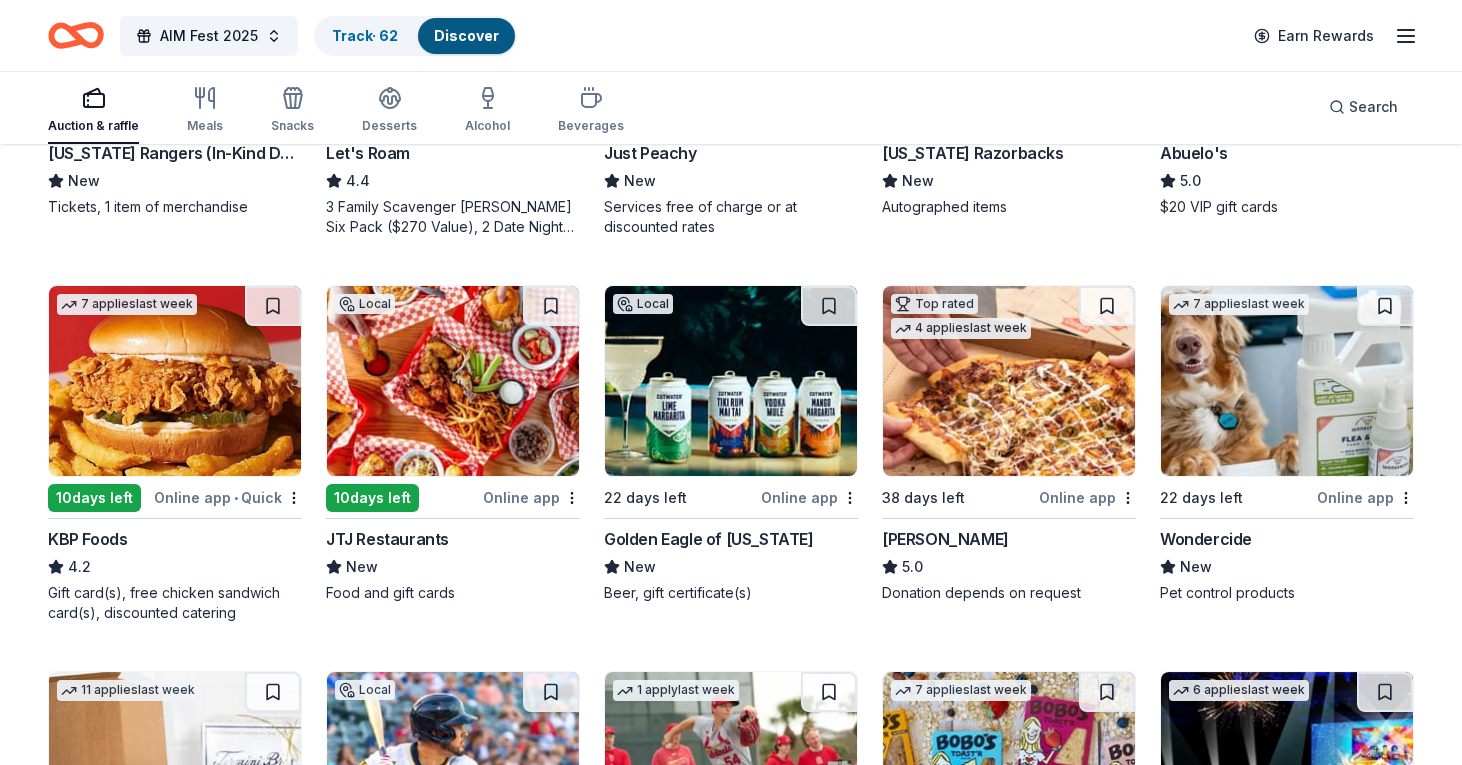 click at bounding box center [731, 381] 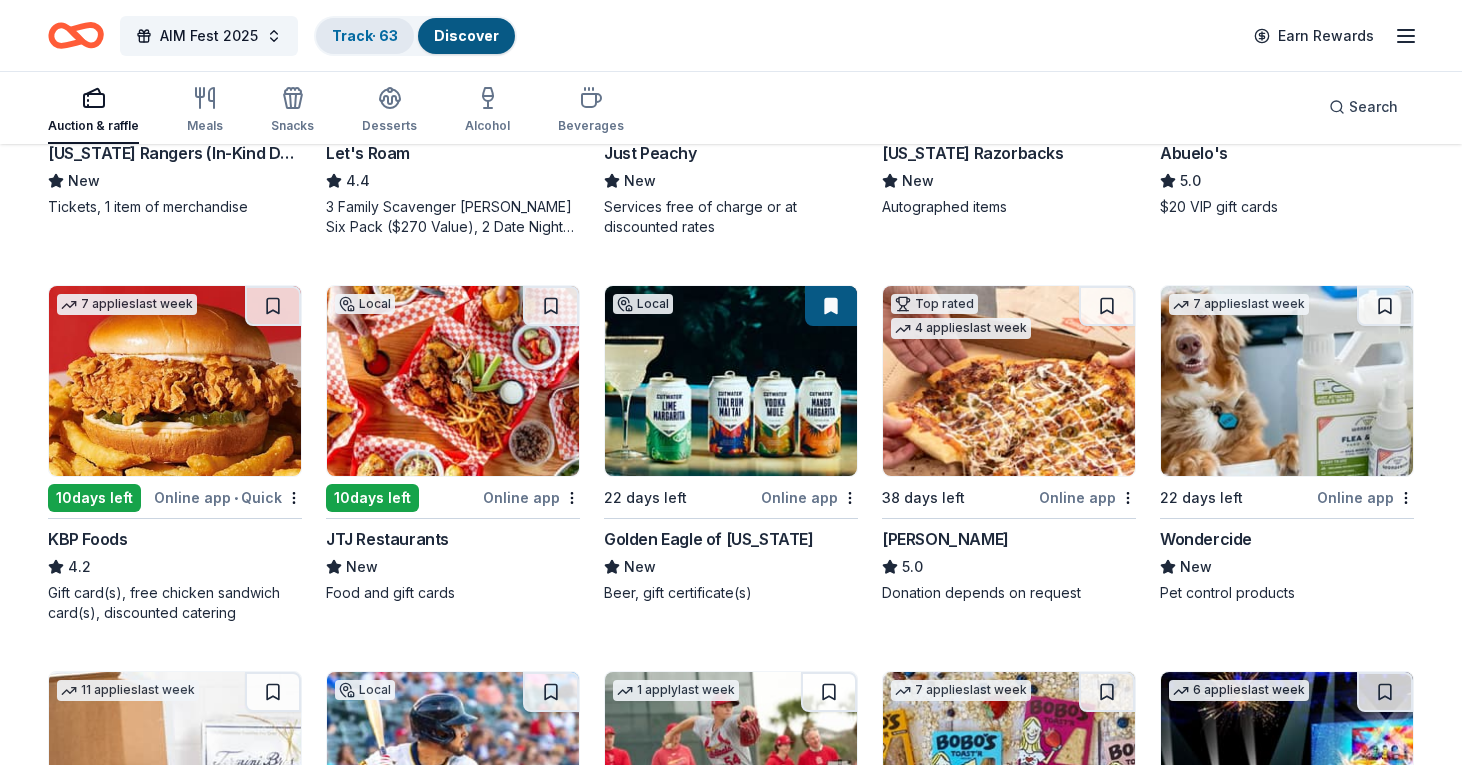click on "Track  · 63" at bounding box center (365, 35) 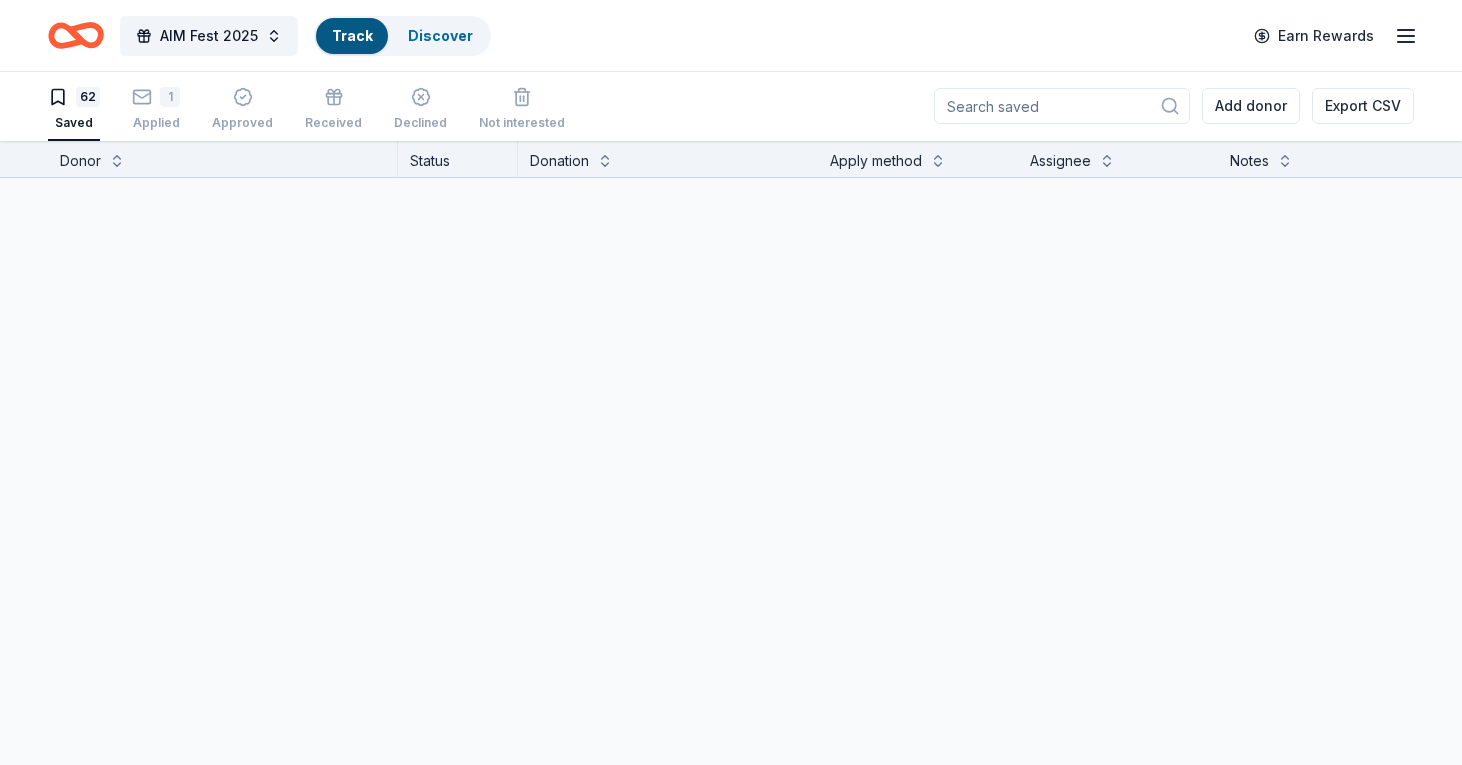 scroll, scrollTop: 1, scrollLeft: 0, axis: vertical 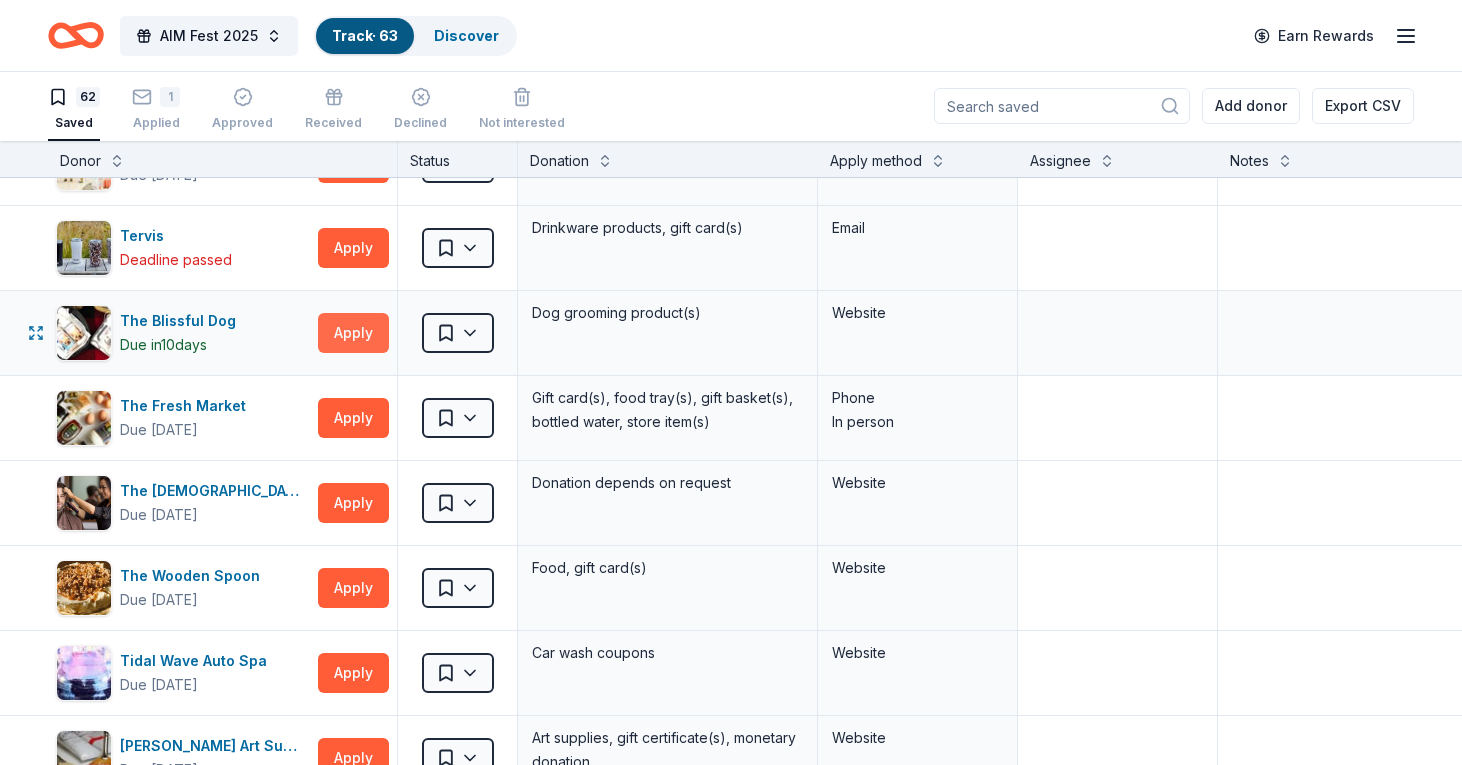 click on "Apply" at bounding box center [353, 333] 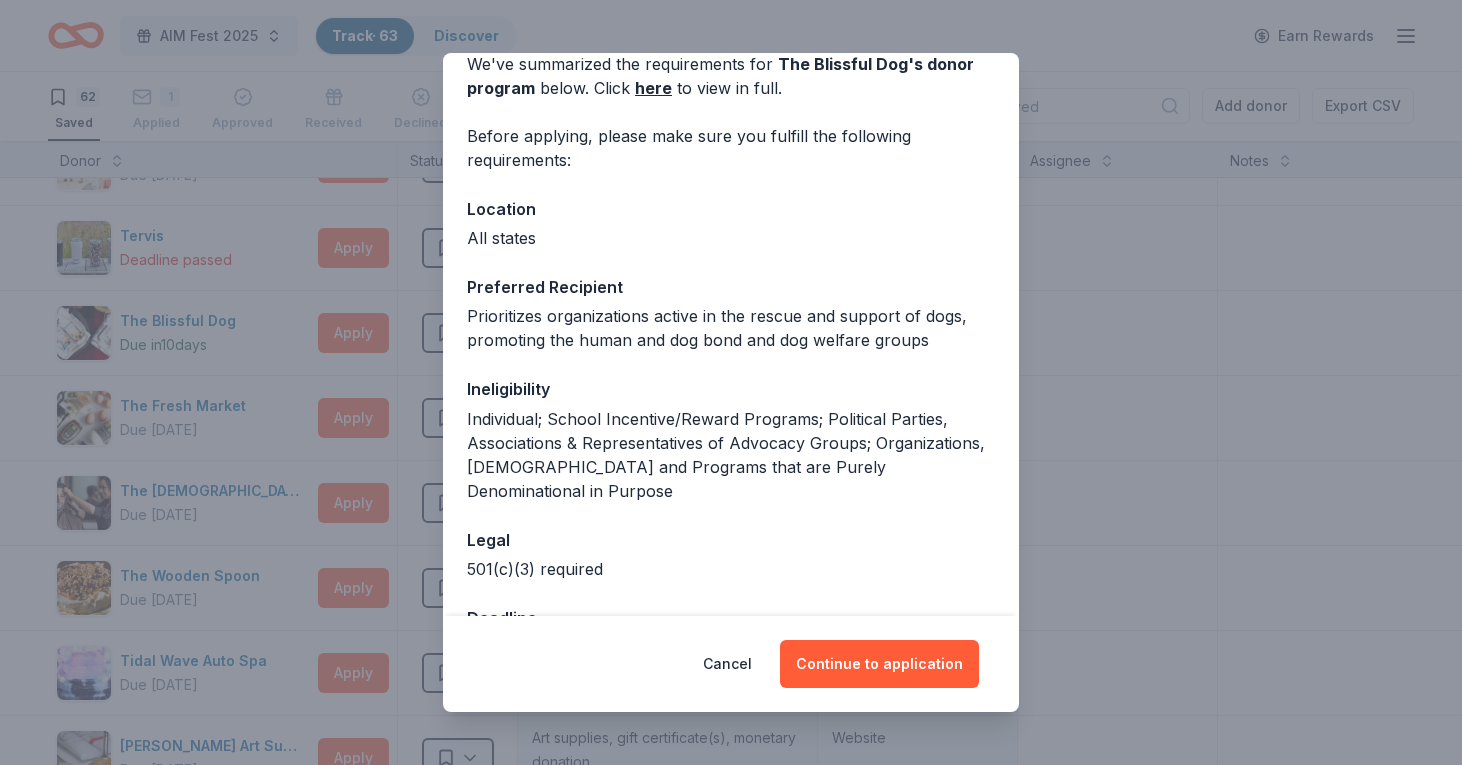 scroll, scrollTop: 113, scrollLeft: 0, axis: vertical 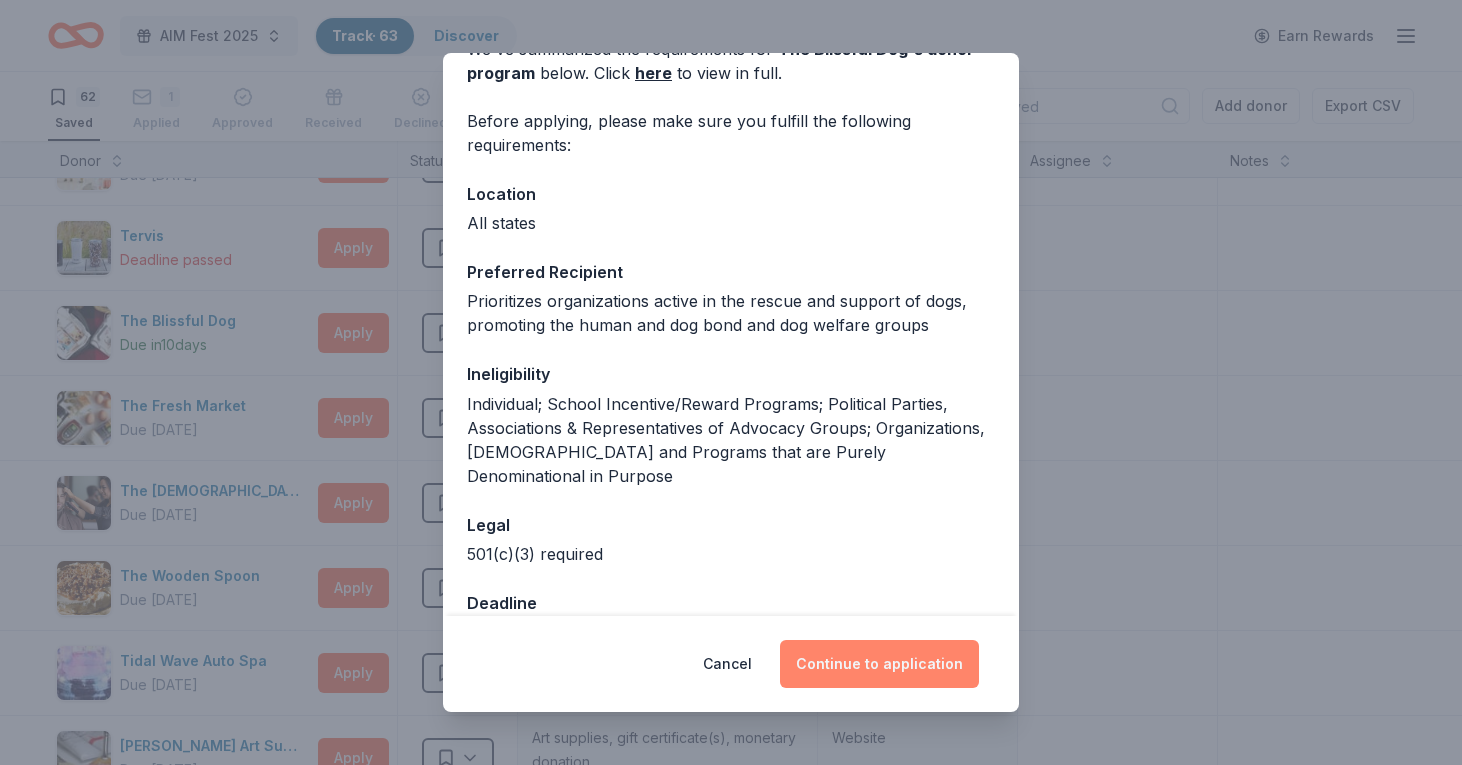 click on "Continue to application" at bounding box center [879, 664] 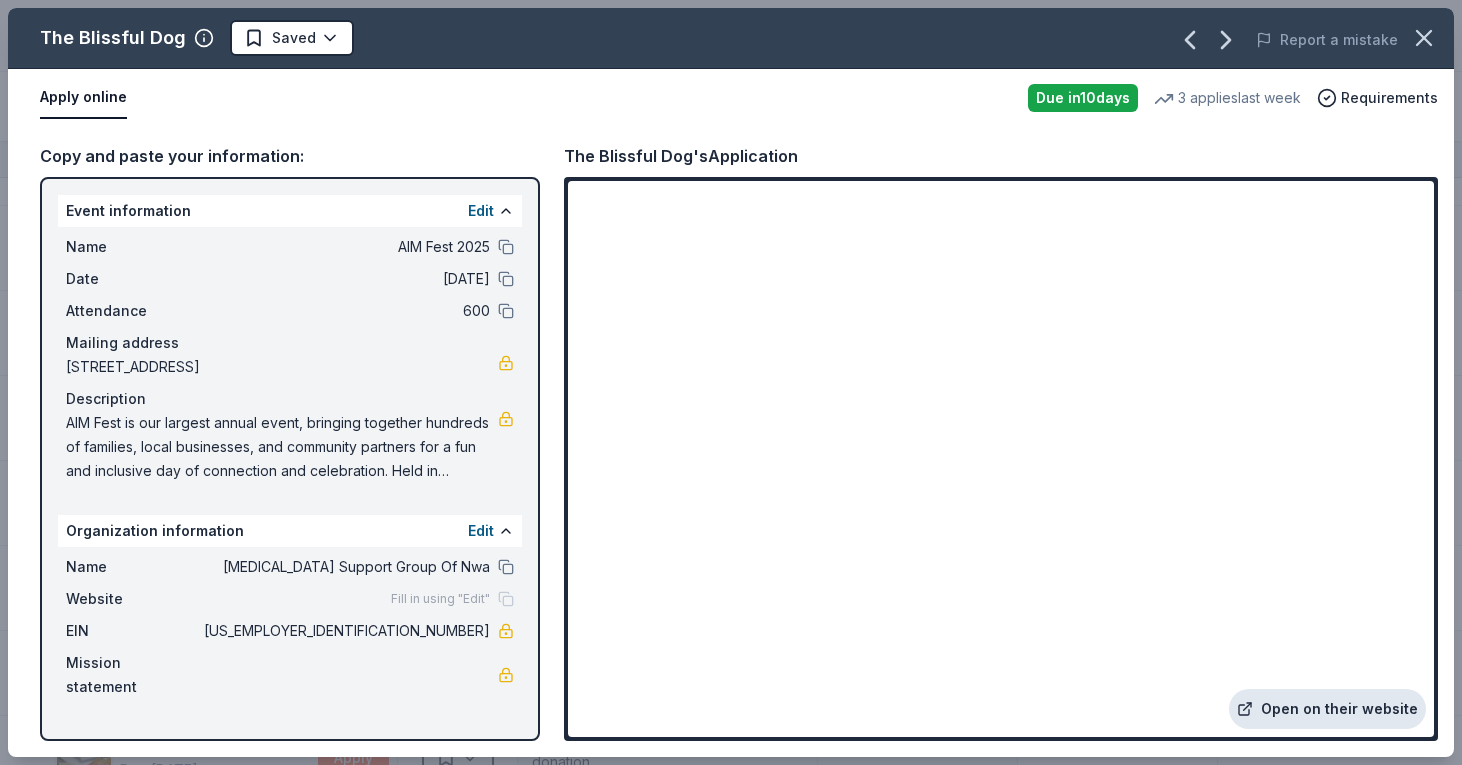 click on "Open on their website" at bounding box center (1327, 709) 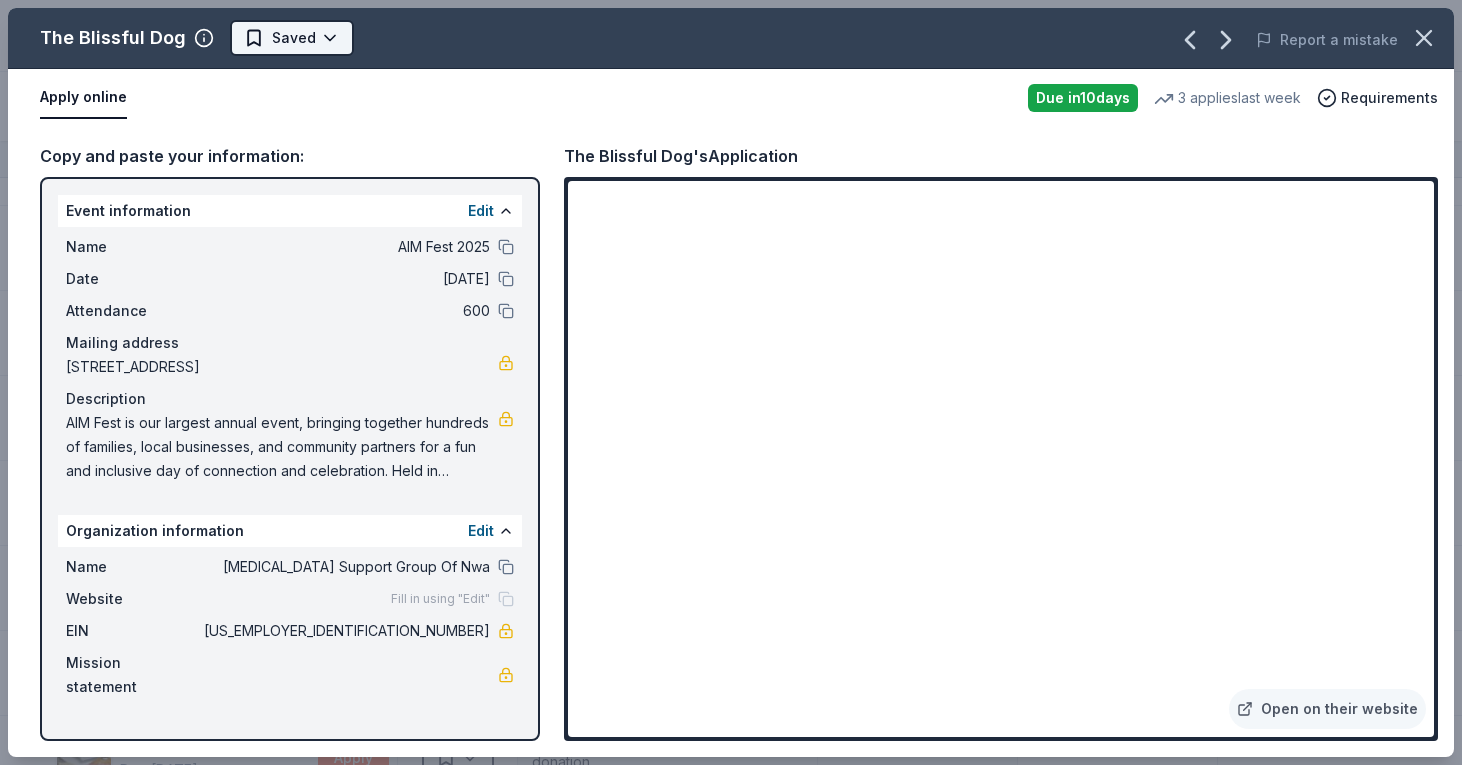 click on "AIM Fest 2025 Track  · 63 Discover Earn Rewards 62 Saved 1 Applied Approved Received Declined Not interested Add donor Export CSV Donor Status Donation Apply method Assignee Notes Alexis Drake Due in 22 days Apply Saved Handbags, jewelry, and accessory product(s), gift certificate(s) Website All Good Due in 22 days Apply Saved Skin care product(s) Website Barnes & Noble Due in 22 days Apply Saved Books, gift card(s) Phone In person Be Healthy Due in 22 days Apply Saved KF94 masks Website Blackstone Products Due in  10  days Apply Saved Portable griddles Email BlenderBottle Due in 22 days Apply Saved BlenderBottle products, monetary donation Website BLICK Art Materials Due in 22 days Apply Saved Gift certificate or coupons, art products, monetary donation Website Blue Orange Games Due in 22 days Apply Saved Board/card game products  Email BlueBird Baby Due in 22 days Apply Saved Baby product(s) Website Burger King Due in 22 days Apply Saved Food, gift card(s) Phone In person Carol's Daughter Due in 22 days 10" at bounding box center [731, 381] 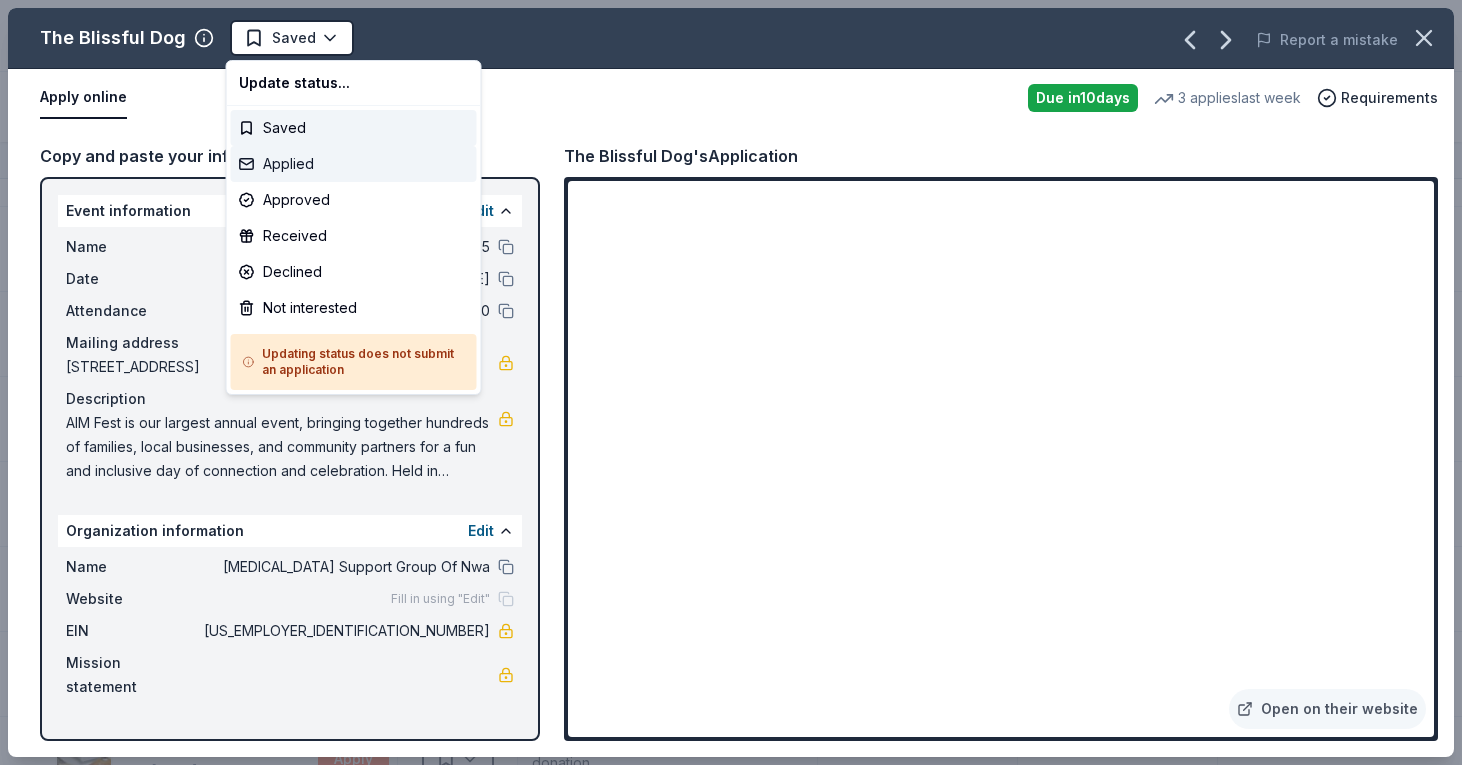 click on "Applied" at bounding box center [354, 164] 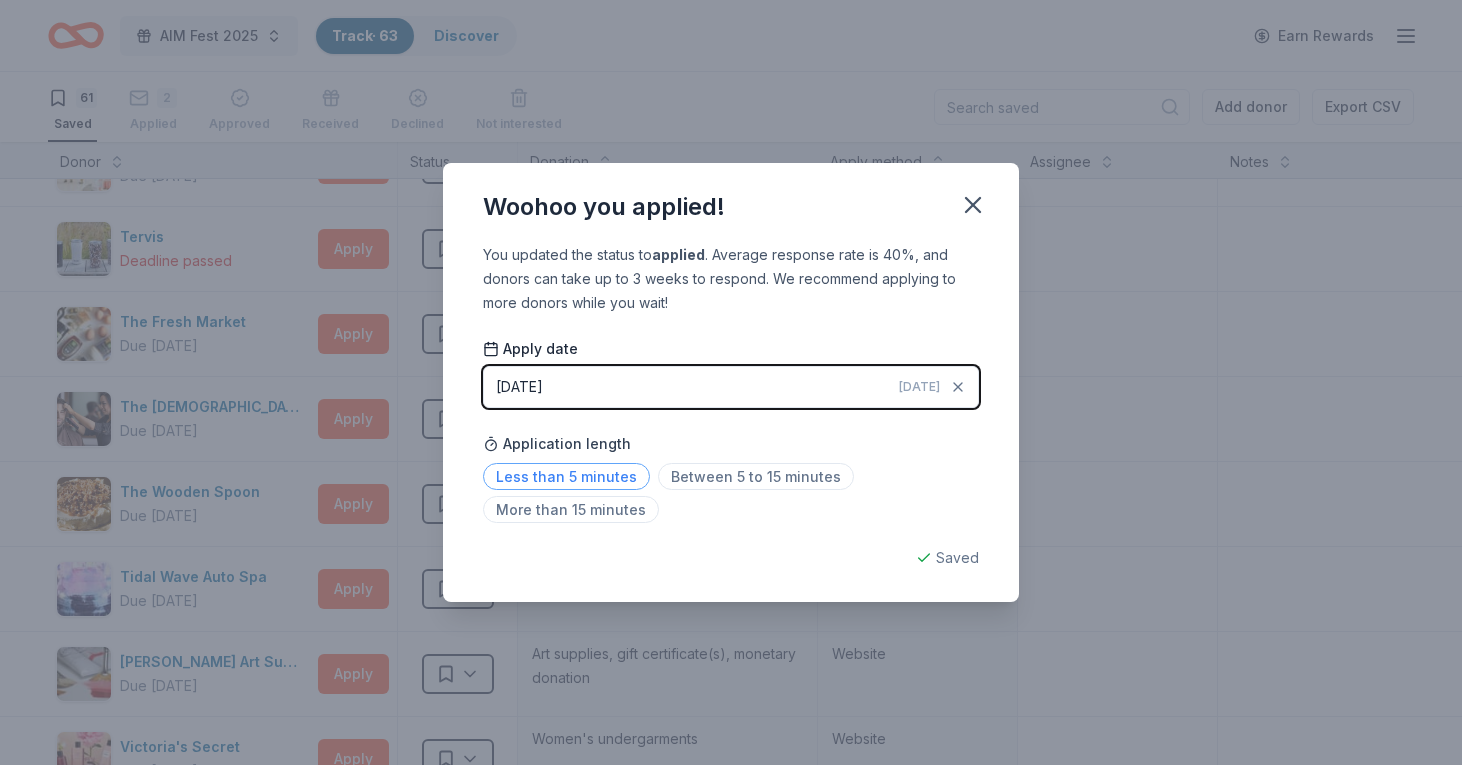 click on "Less than 5 minutes" at bounding box center (566, 476) 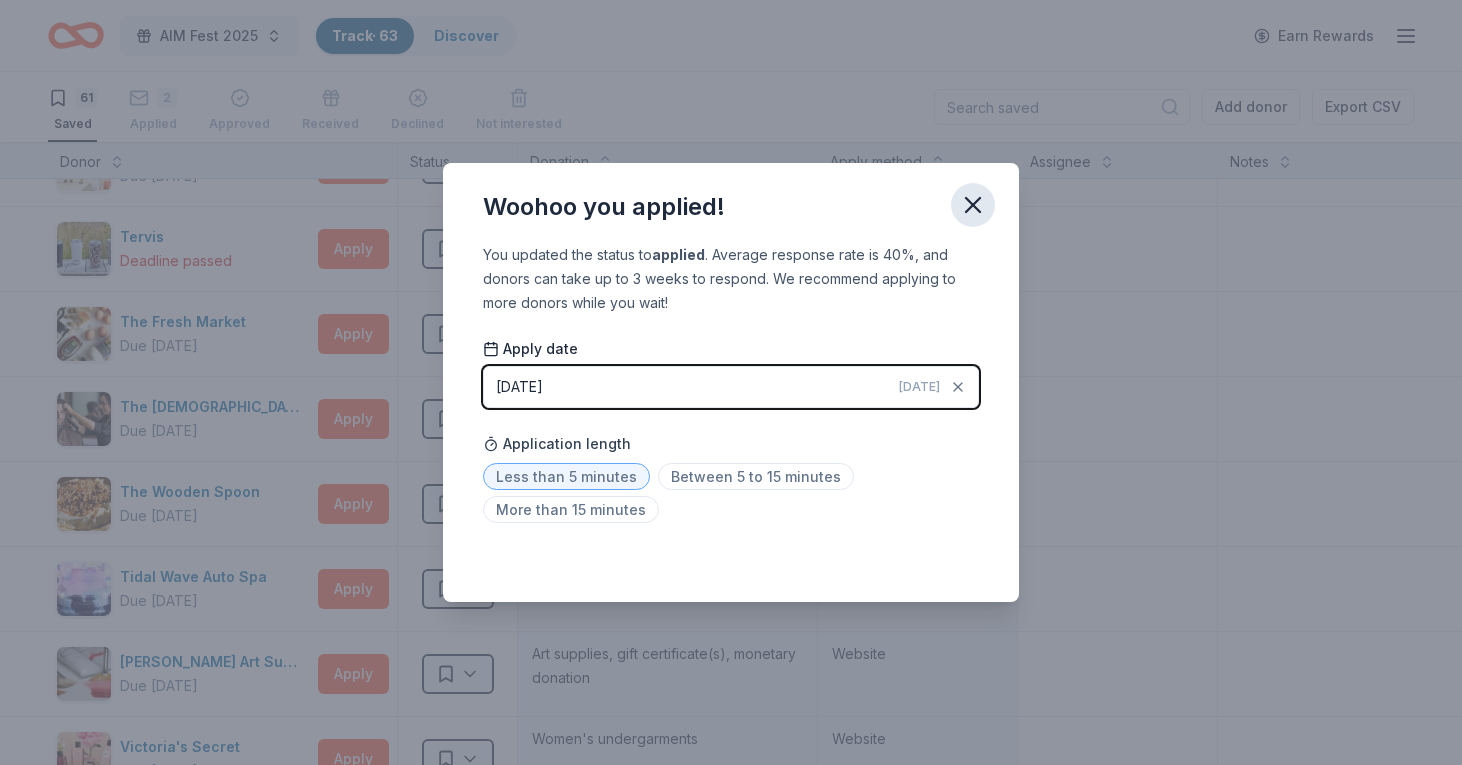 click 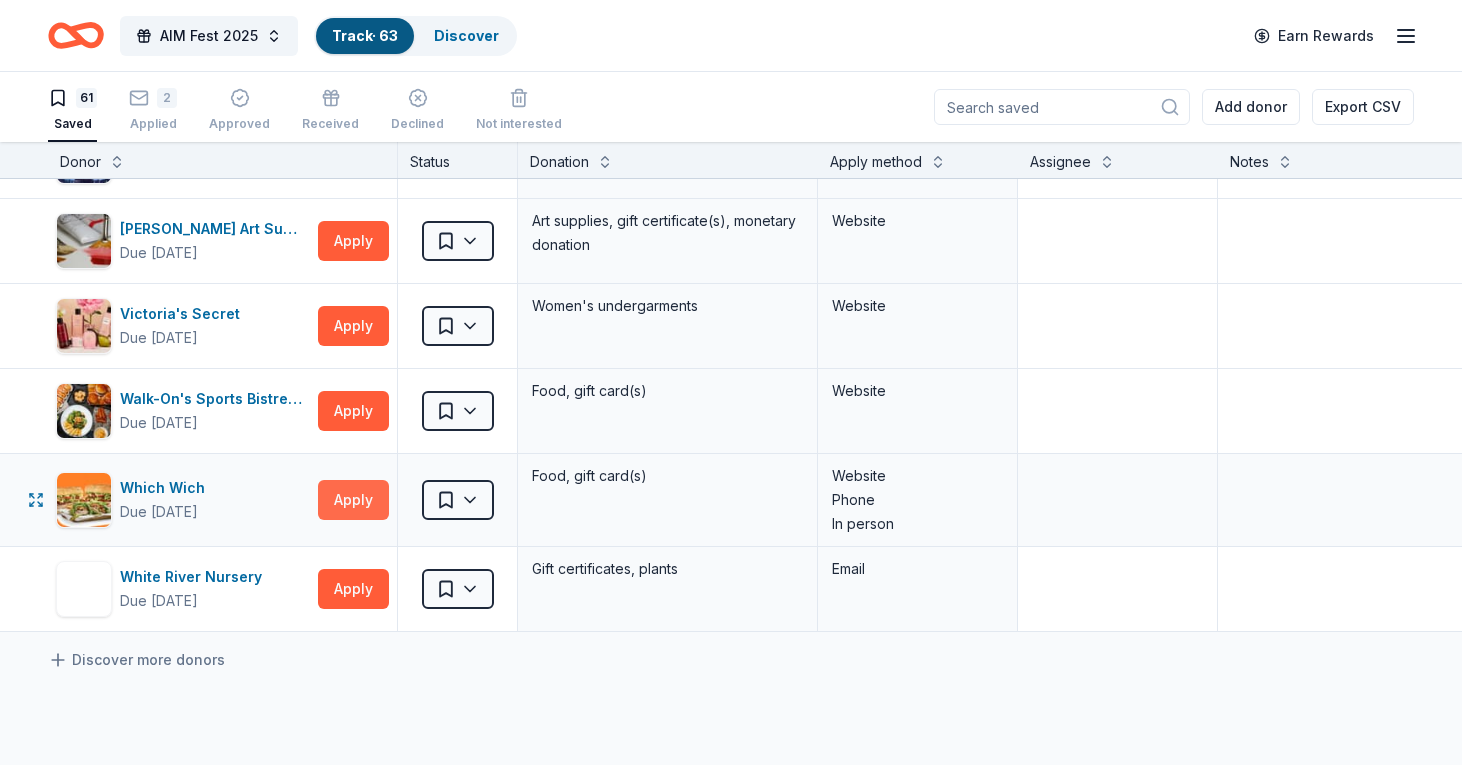 scroll, scrollTop: 4758, scrollLeft: 1, axis: both 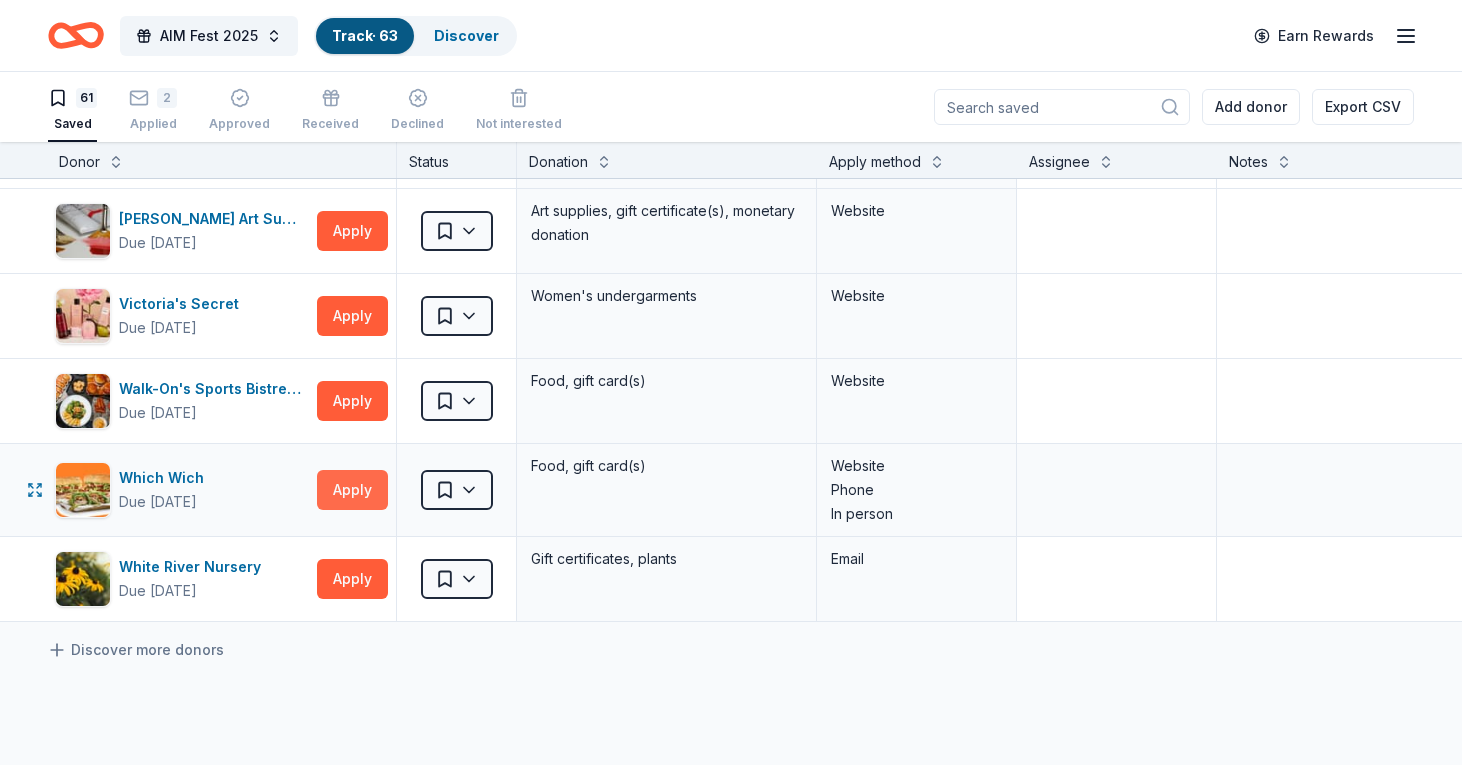 click on "Which Wich Due in 22 days Apply" at bounding box center [221, 490] 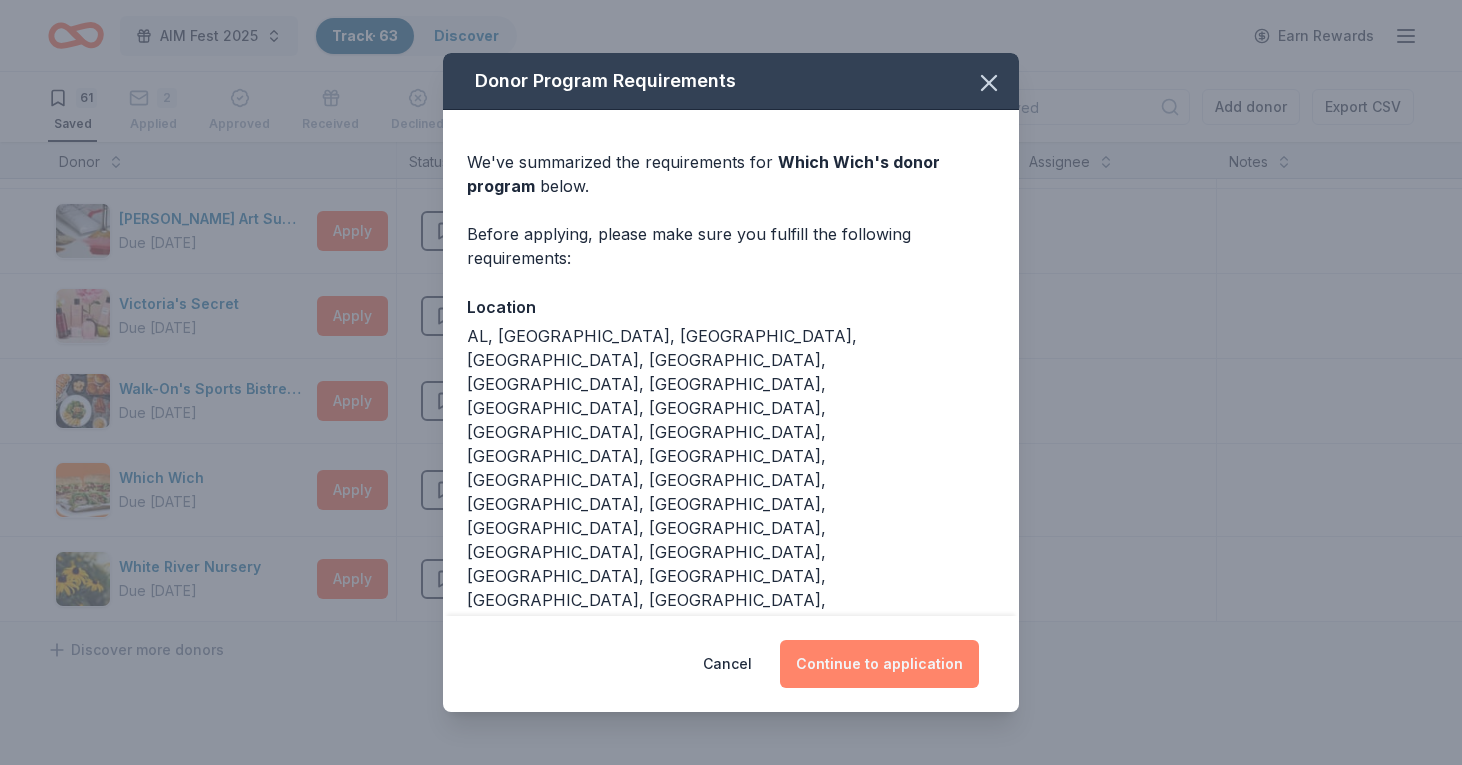 click on "Continue to application" at bounding box center [879, 664] 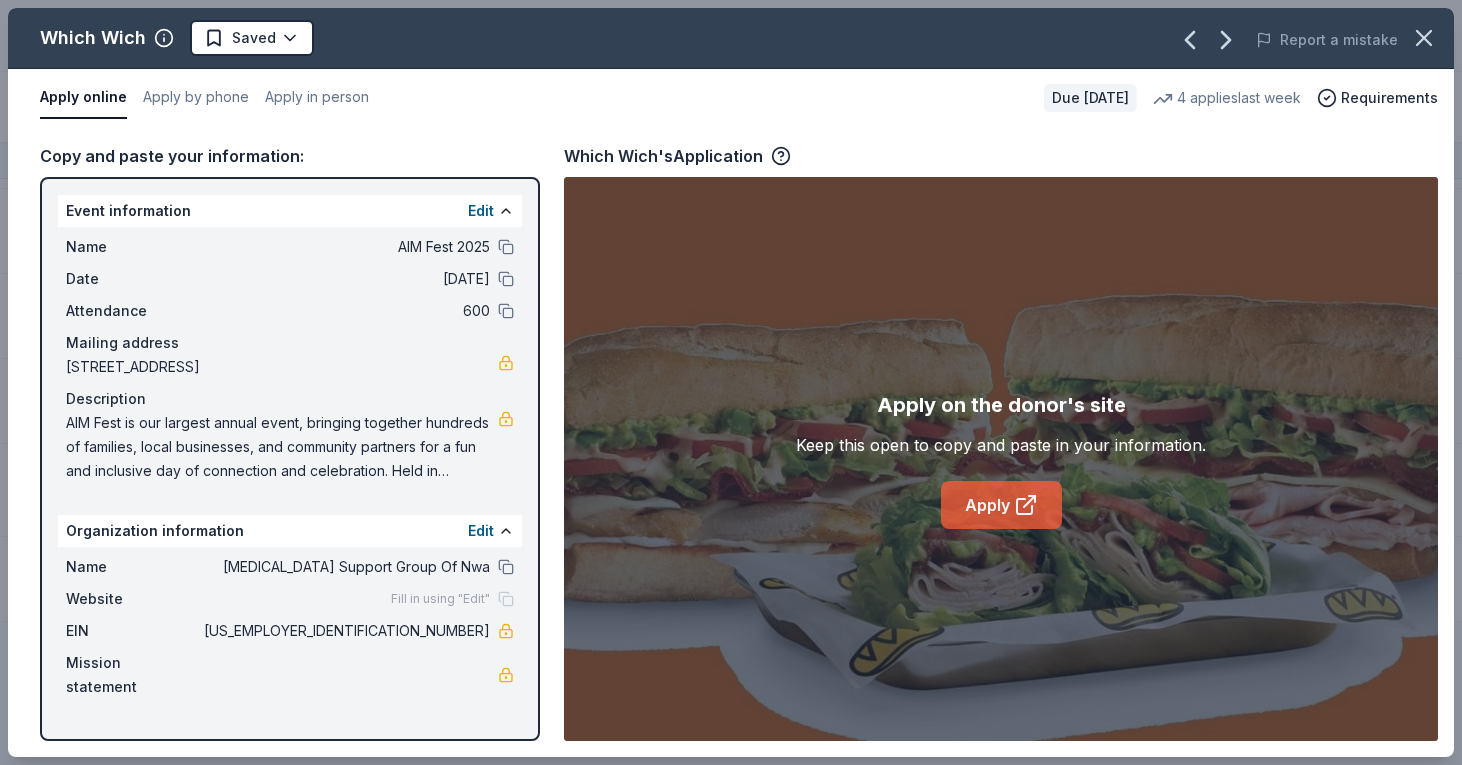 click on "Apply" at bounding box center (1001, 505) 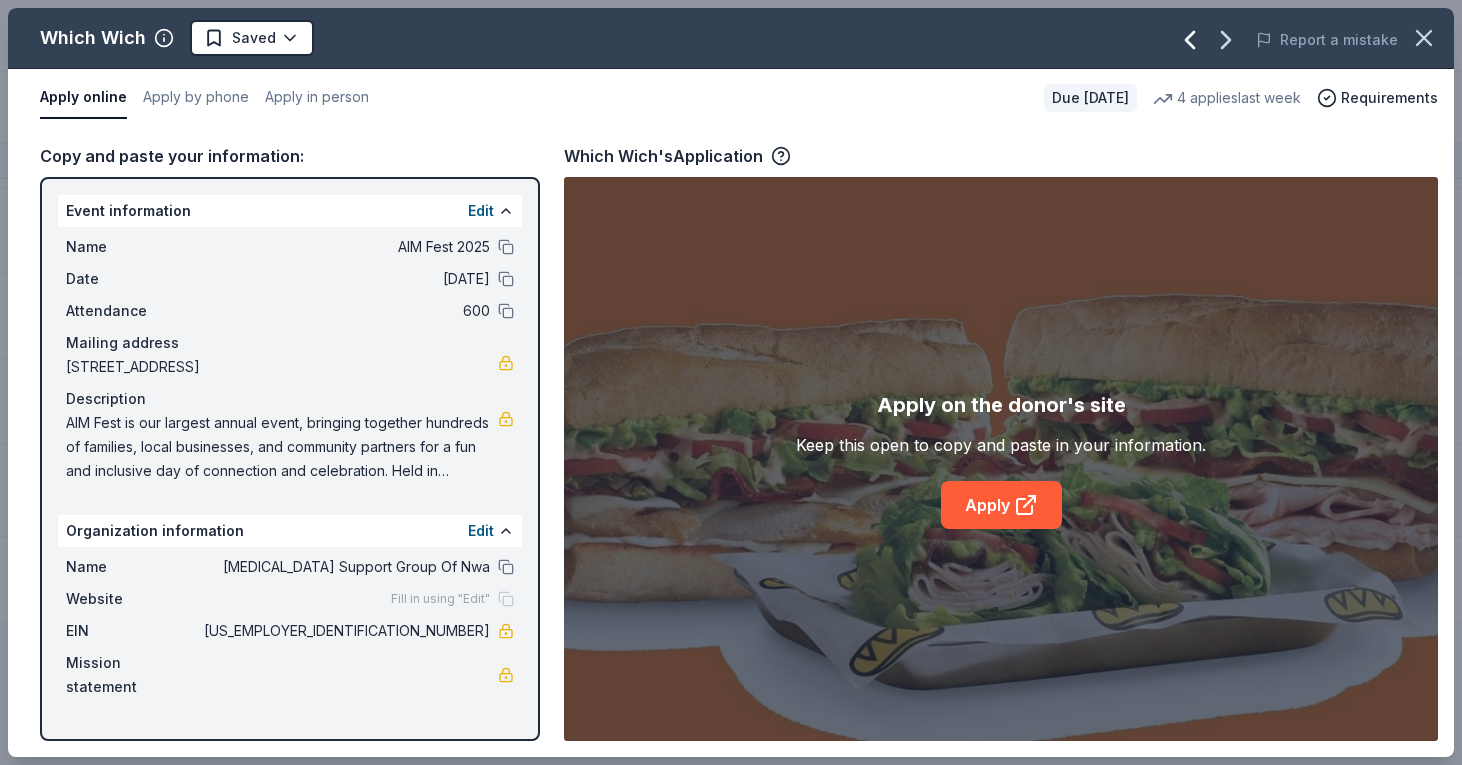 click 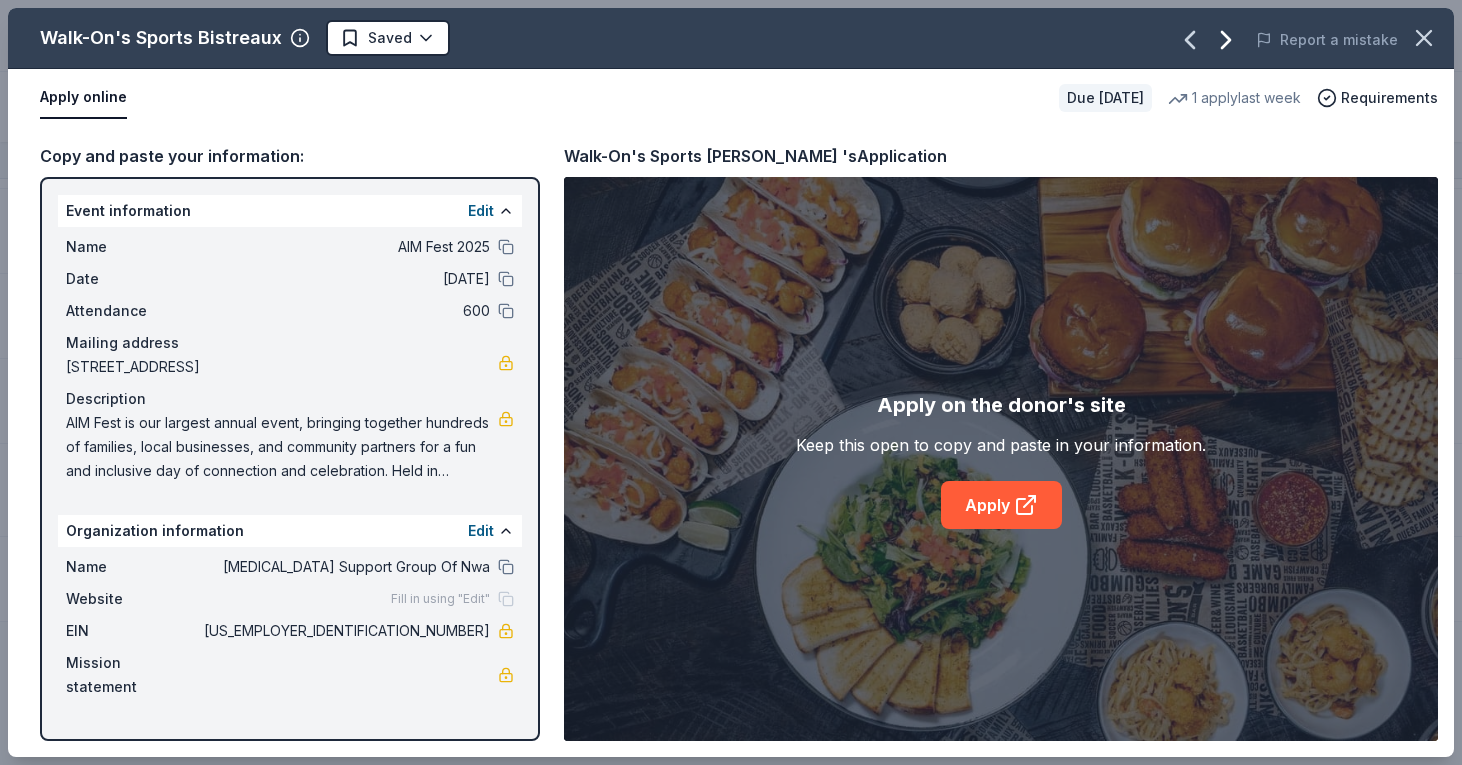 click 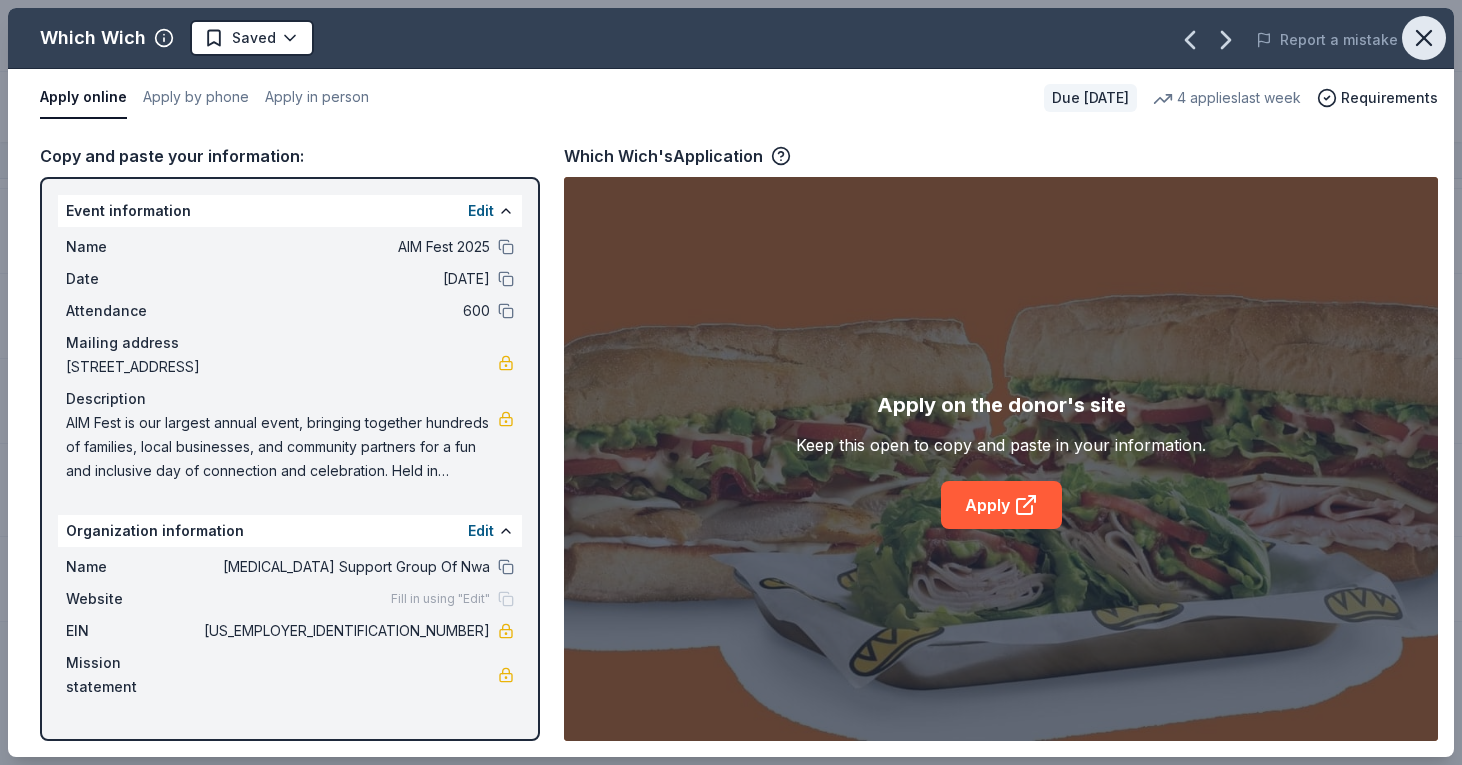 click 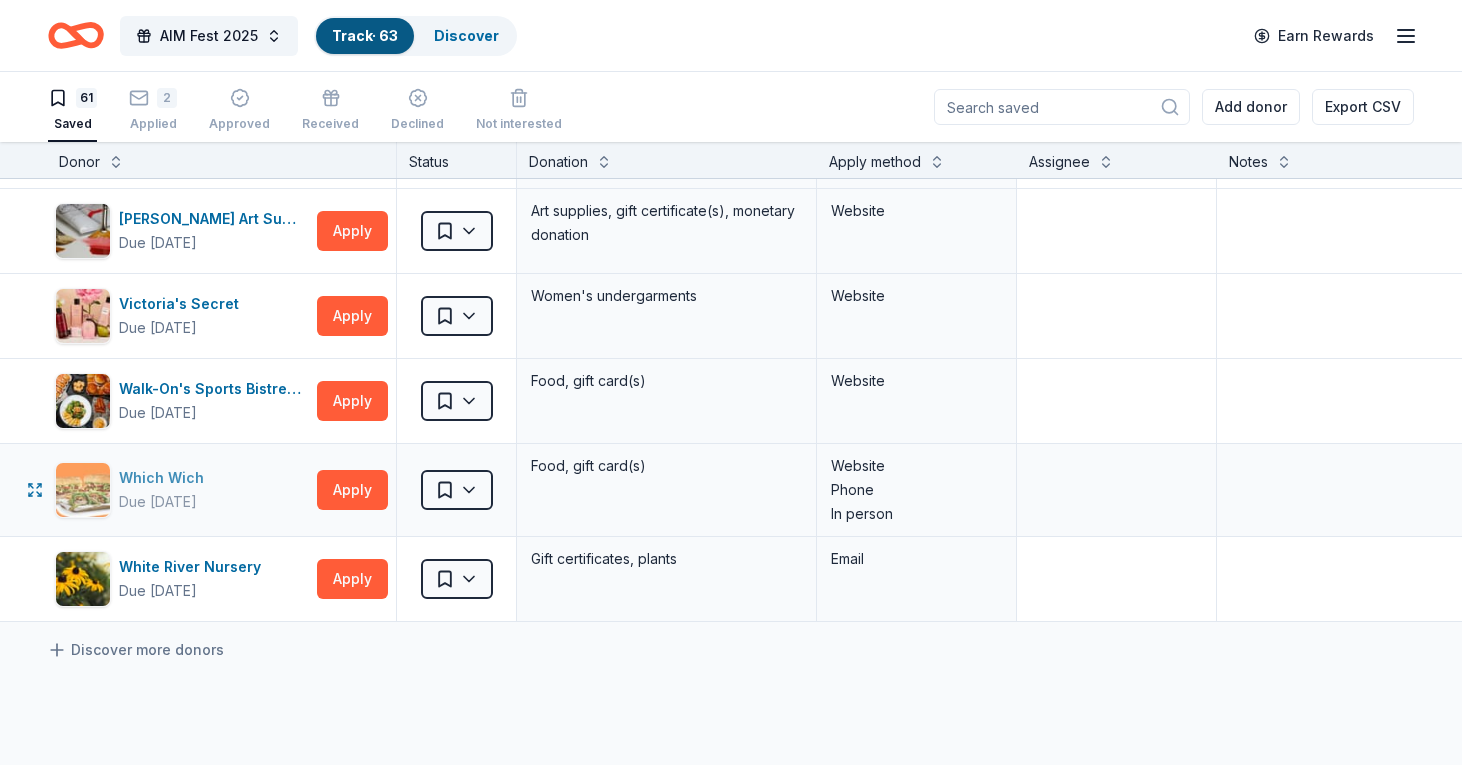 click on "Which Wich" at bounding box center [165, 478] 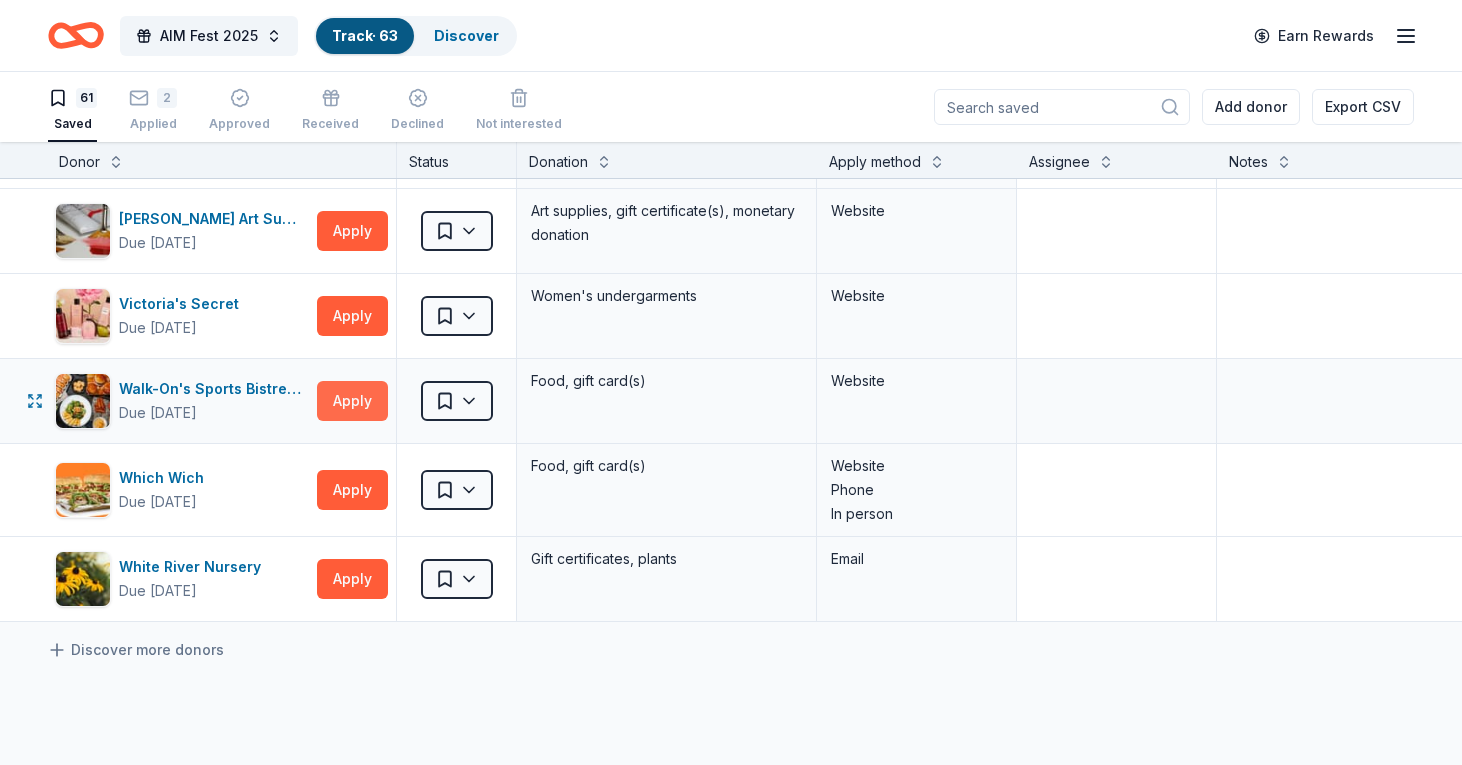 click on "Apply" at bounding box center (352, 401) 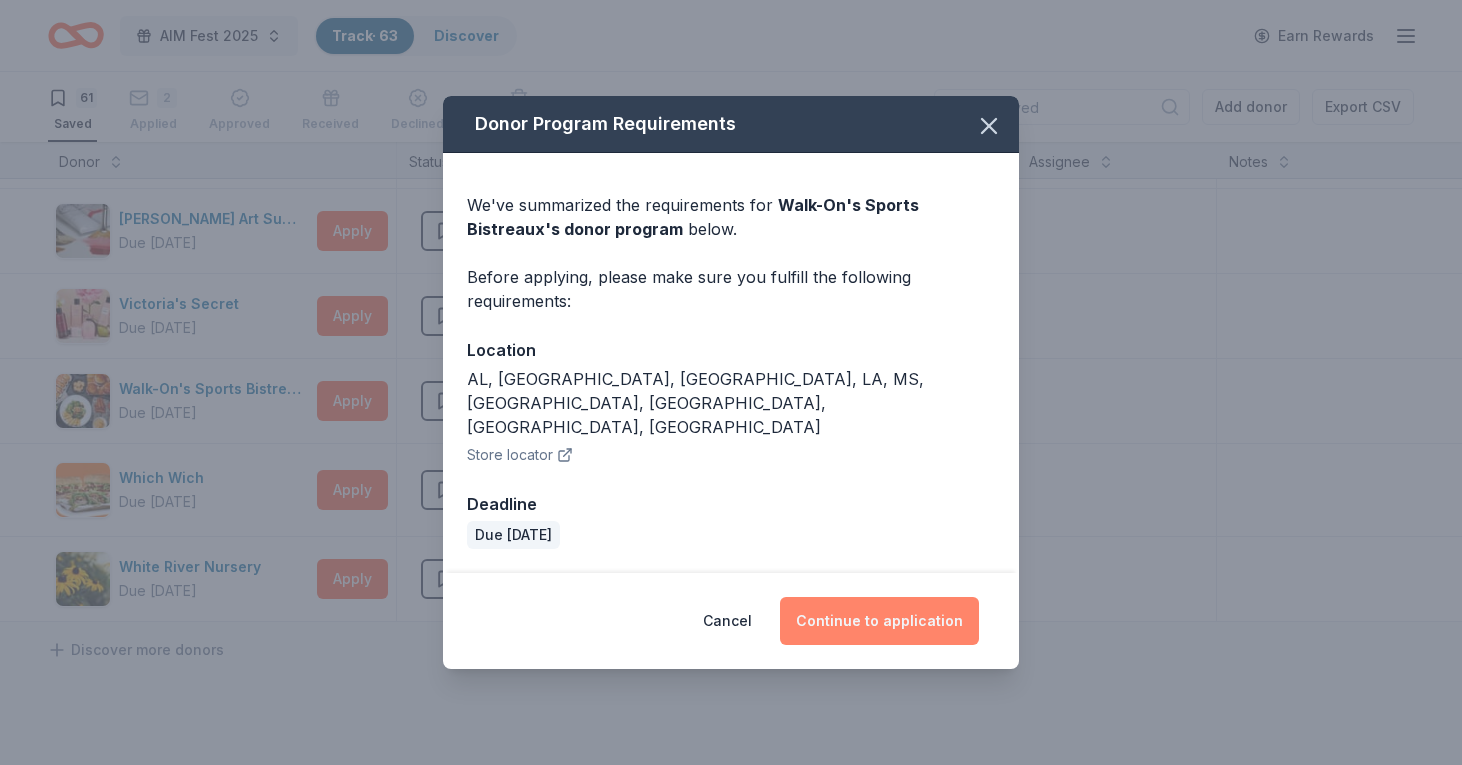 click on "Continue to application" at bounding box center [879, 621] 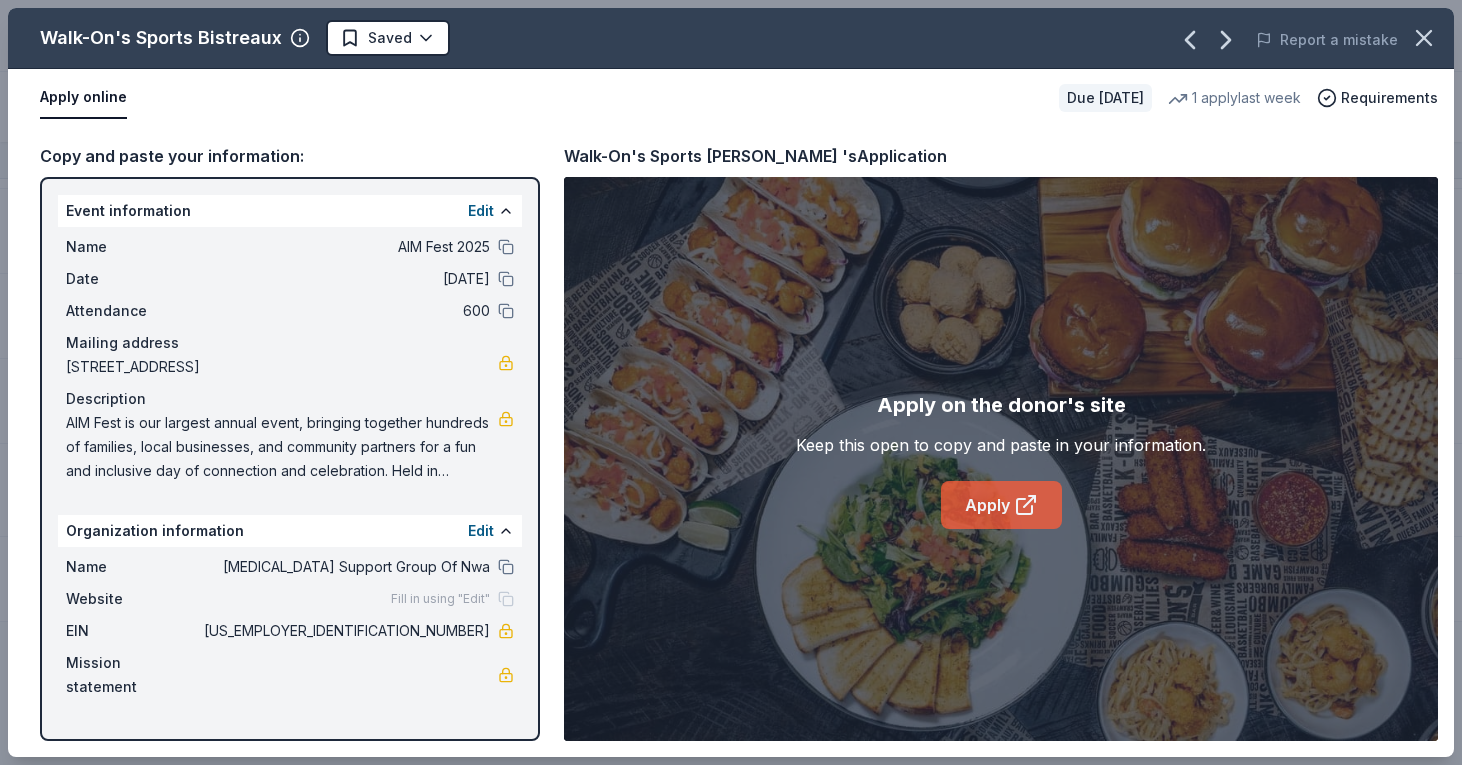 click on "Apply" at bounding box center [1001, 505] 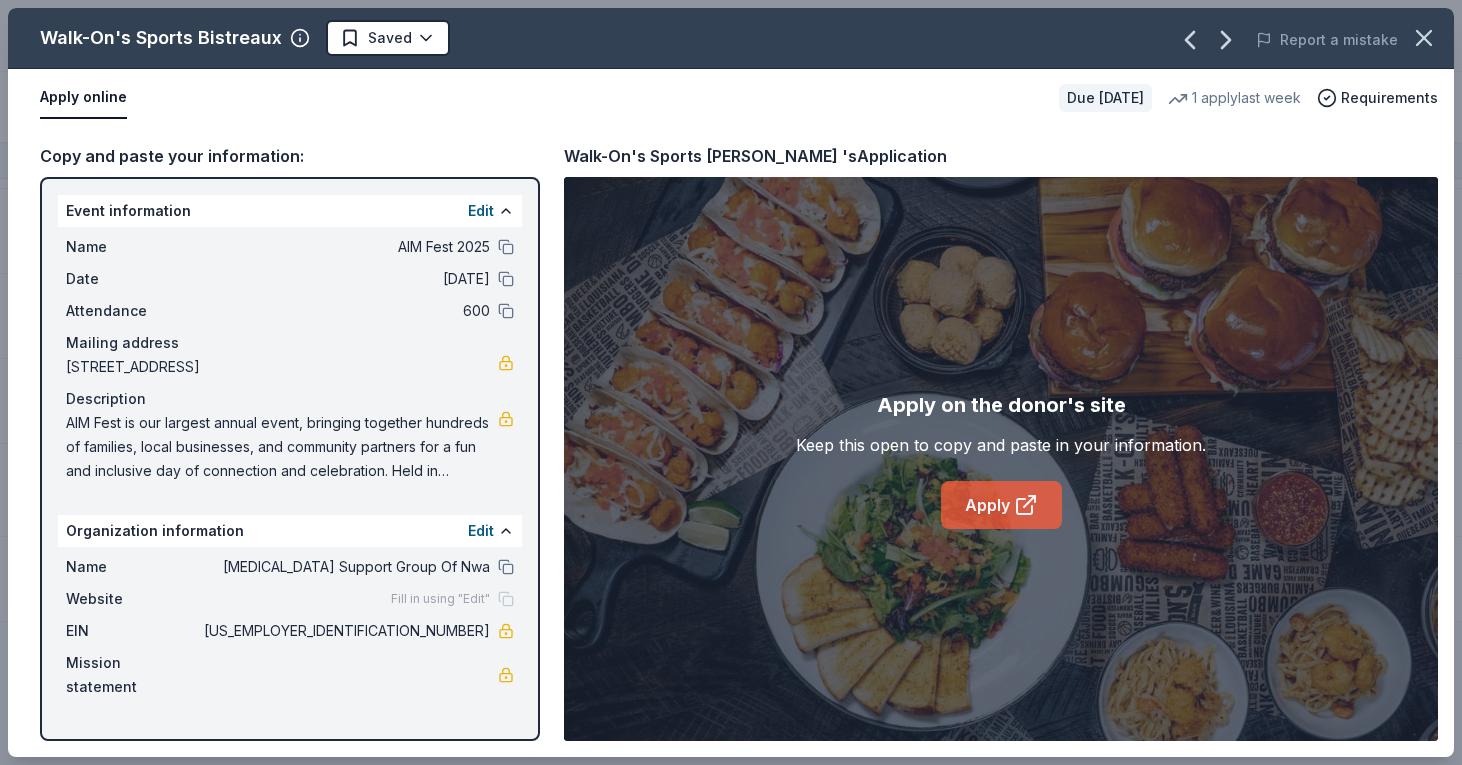 click on "Apply" at bounding box center (1001, 505) 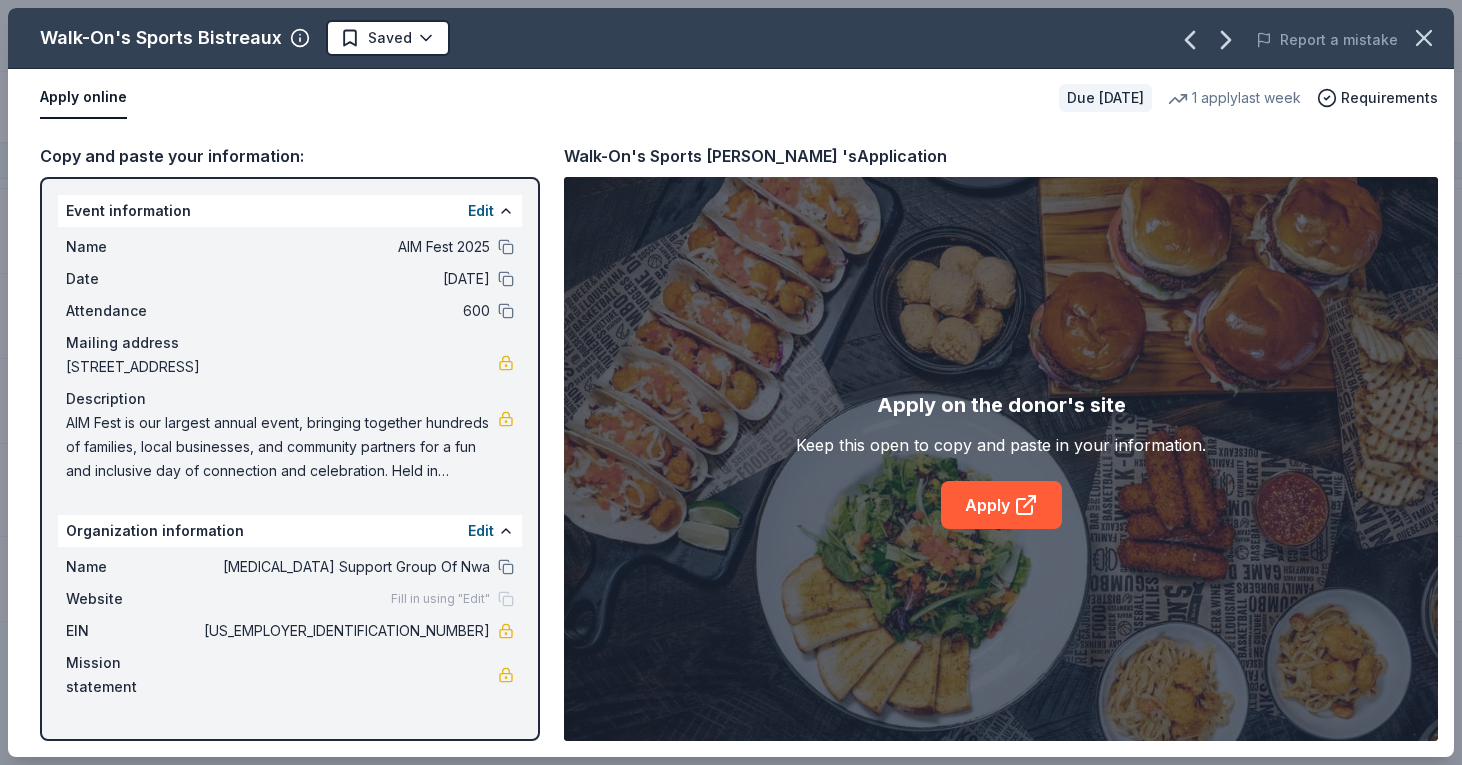 scroll, scrollTop: 835, scrollLeft: 0, axis: vertical 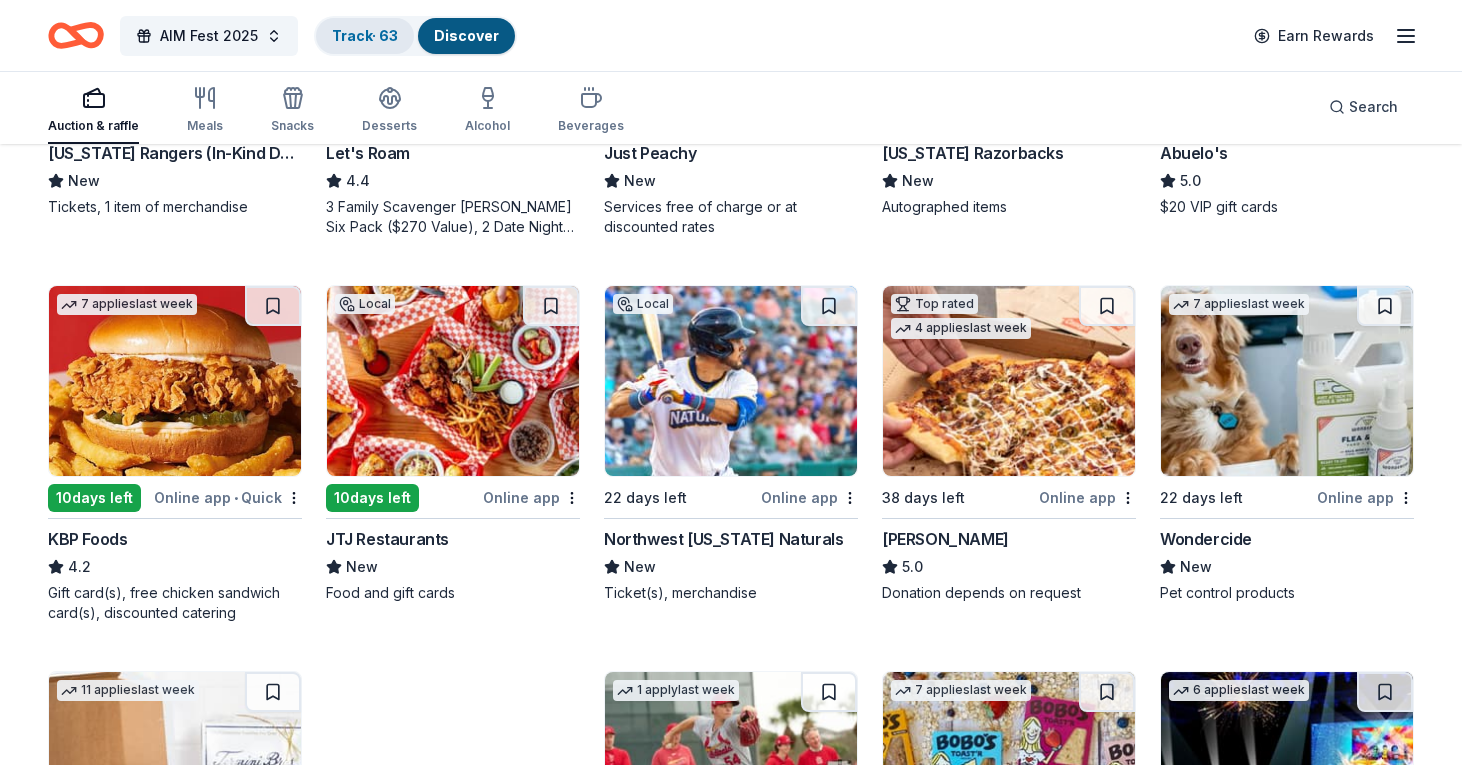 click on "Track  · 63" at bounding box center (365, 36) 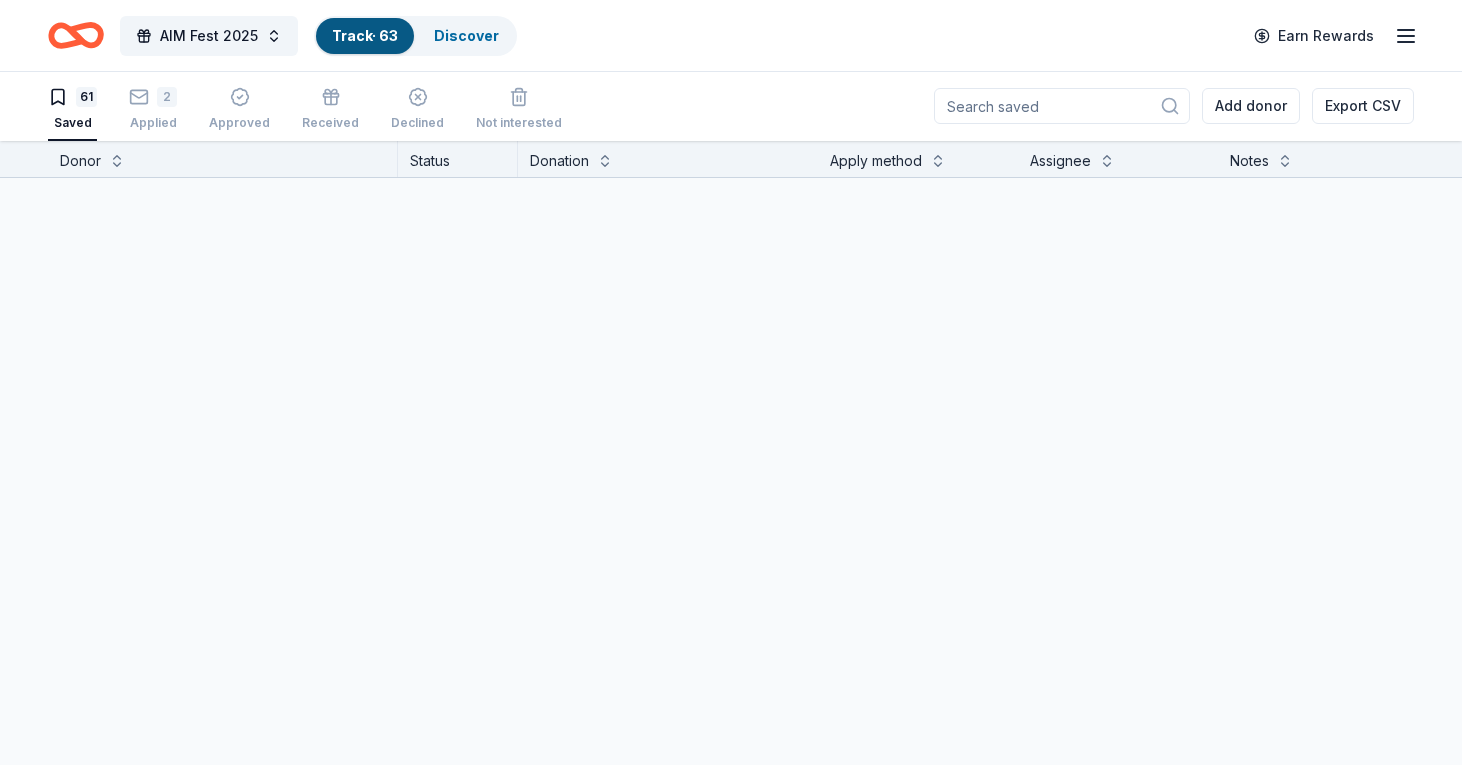 scroll, scrollTop: 1, scrollLeft: 0, axis: vertical 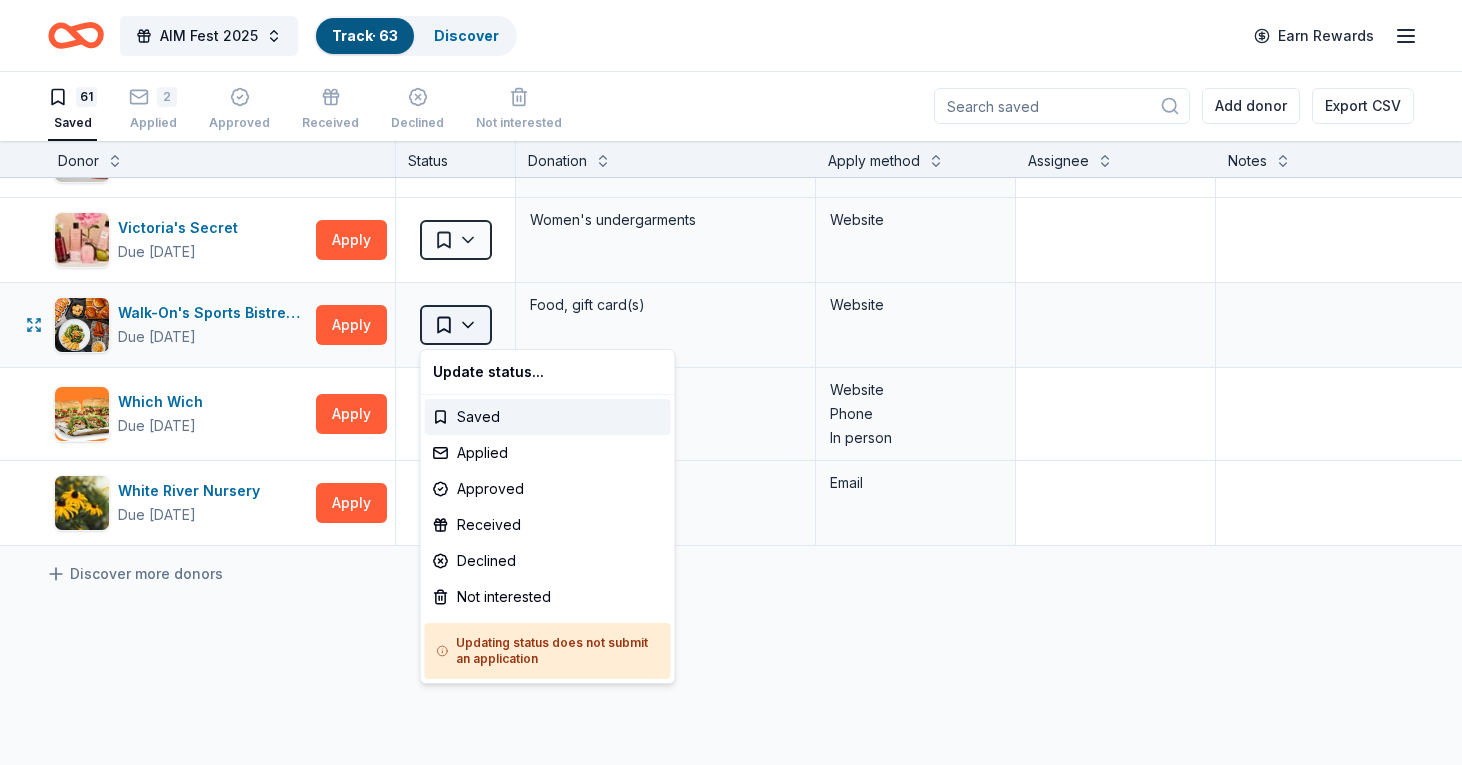 click on "AIM Fest 2025 Track  · 63 Discover Earn Rewards 61 Saved 2 Applied Approved Received Declined Not interested Add donor Export CSV Donor Status Donation Apply method Assignee Notes Alexis Drake Due in 22 days Apply Saved Handbags, jewelry, and accessory product(s), gift certificate(s) Website All Good Due in 22 days Apply Saved Skin care product(s) Website Barnes & Noble Due in 22 days Apply Saved Books, gift card(s) Phone In person Be Healthy Due in 22 days Apply Saved KF94 masks Website Blackstone Products Due in  10  days Apply Saved Portable griddles Email BlenderBottle Due in 22 days Apply Saved BlenderBottle products, monetary donation Website BLICK Art Materials Due in 22 days Apply Saved Gift certificate or coupons, art products, monetary donation Website Blue Orange Games Due in 22 days Apply Saved Board/card game products  Email BlueBird Baby Due in 22 days Apply Saved Baby product(s) Website Burger King Due in 22 days Apply Saved Food, gift card(s) Phone In person Carol's Daughter Due in 22 days 10" at bounding box center (731, 381) 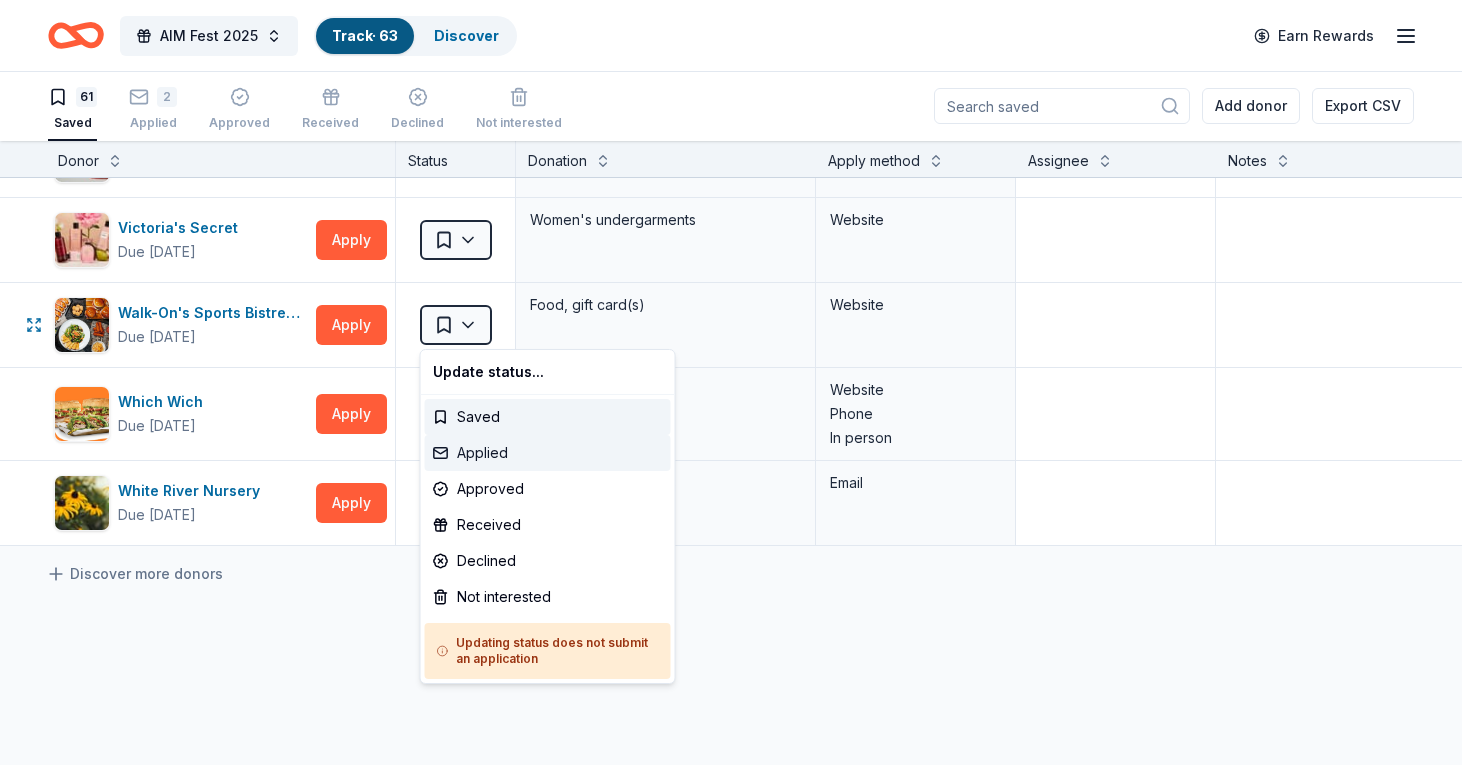 click on "Applied" at bounding box center (548, 453) 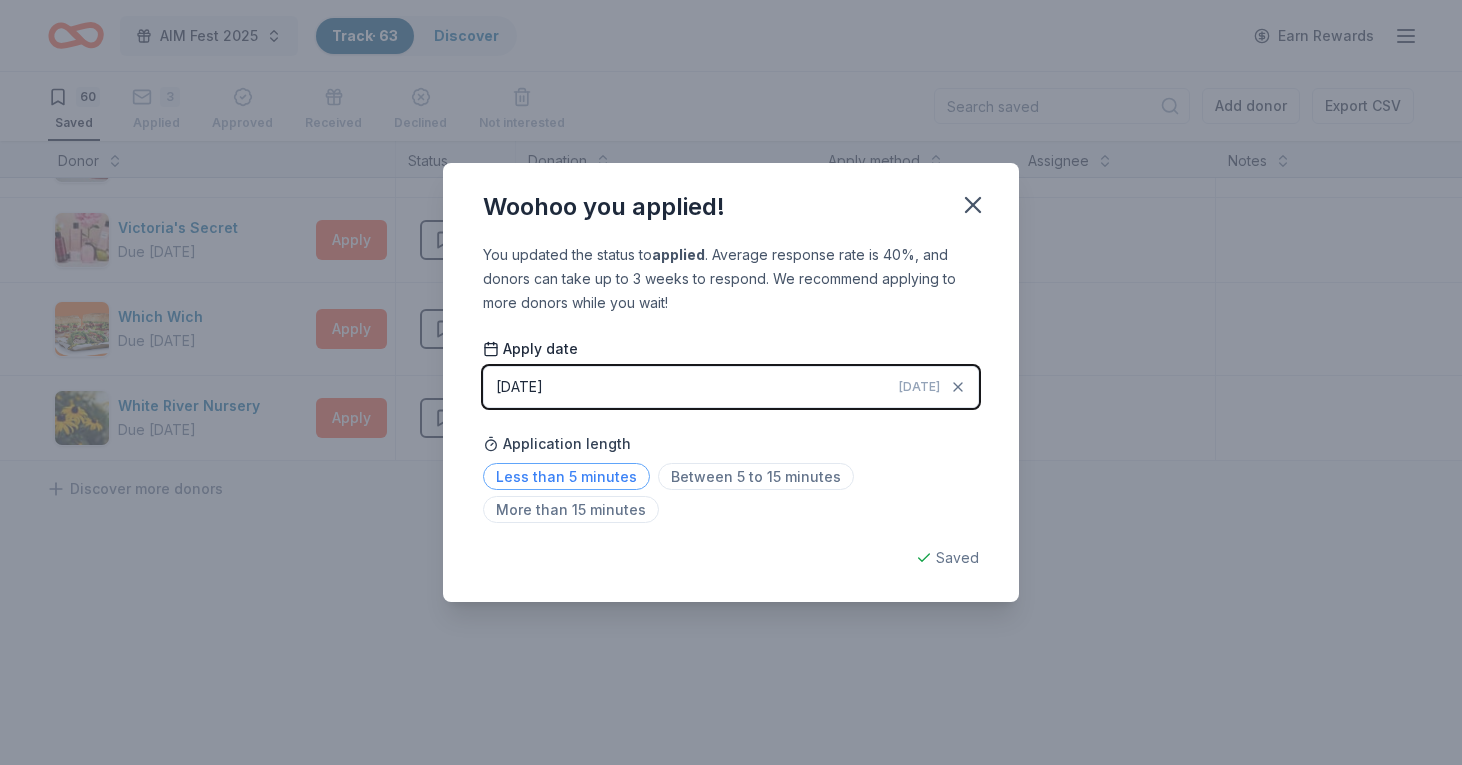 click on "Less than 5 minutes" at bounding box center (566, 476) 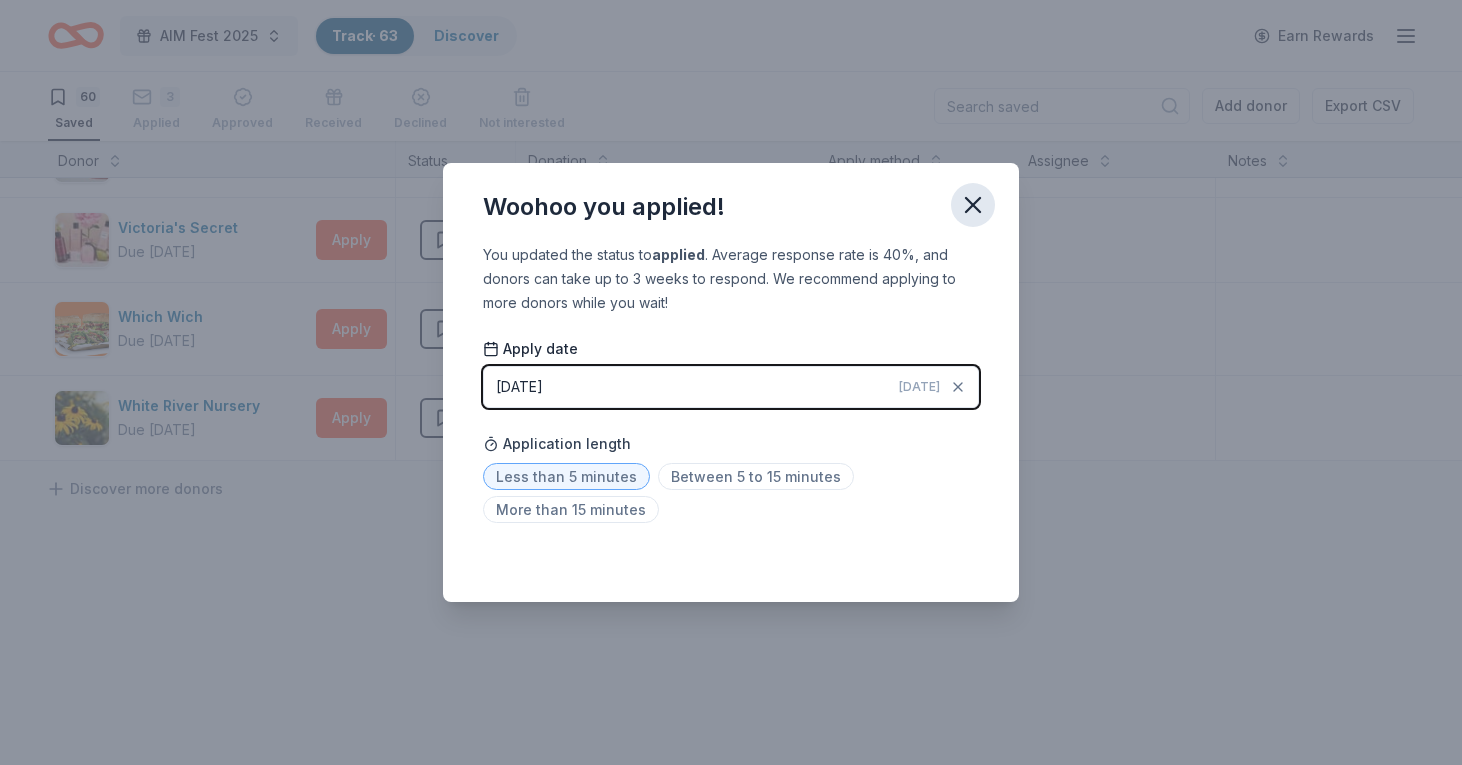 click 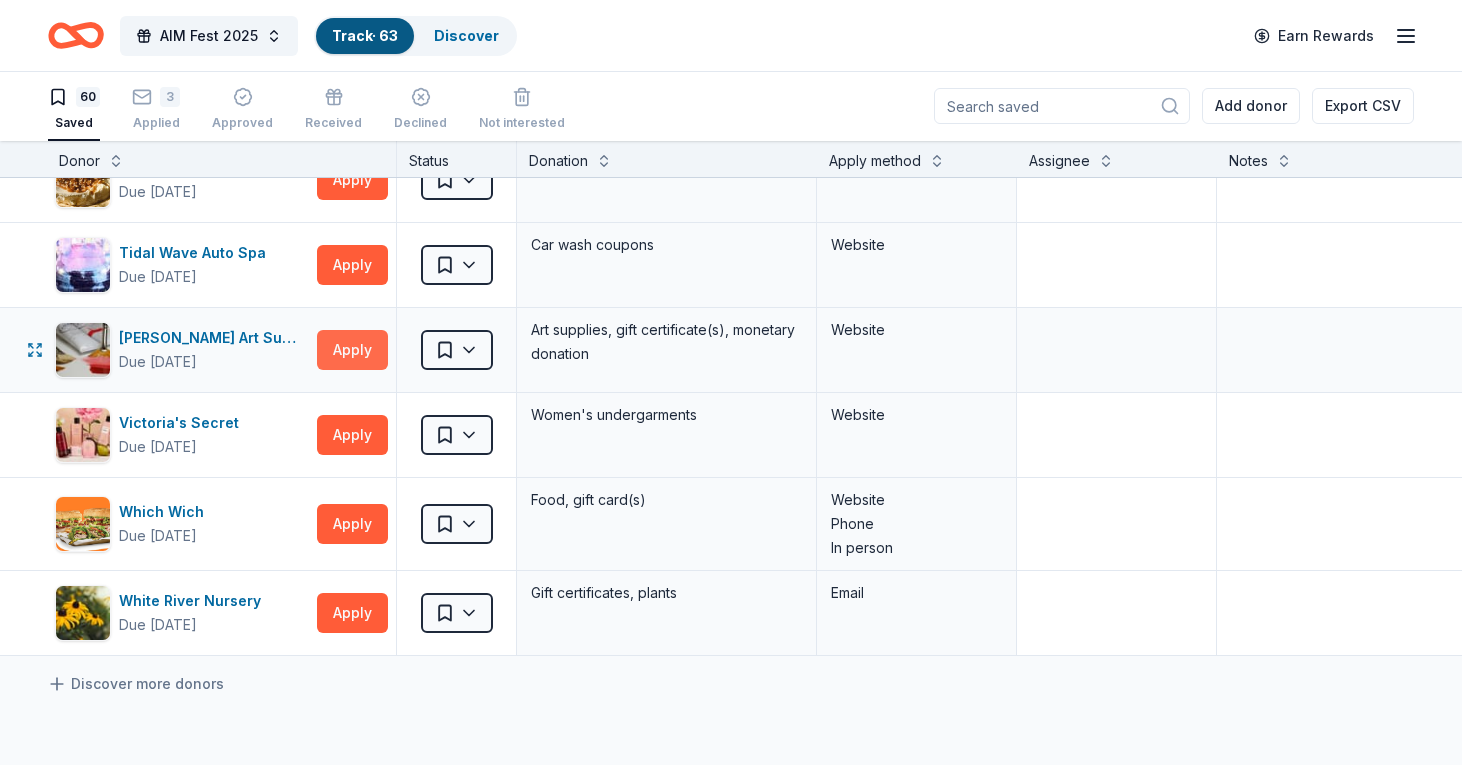 scroll, scrollTop: 4636, scrollLeft: 1, axis: both 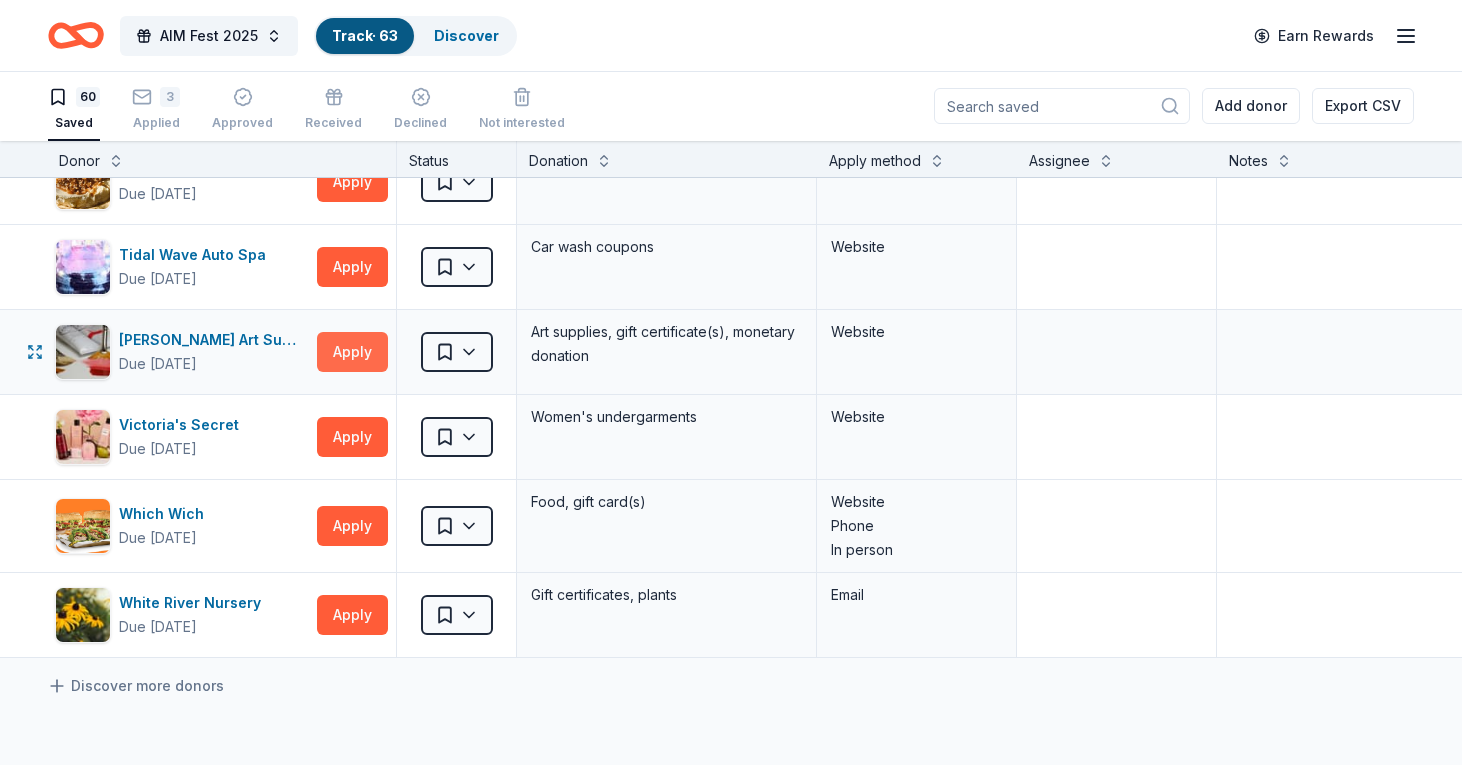 click on "Apply" at bounding box center [352, 352] 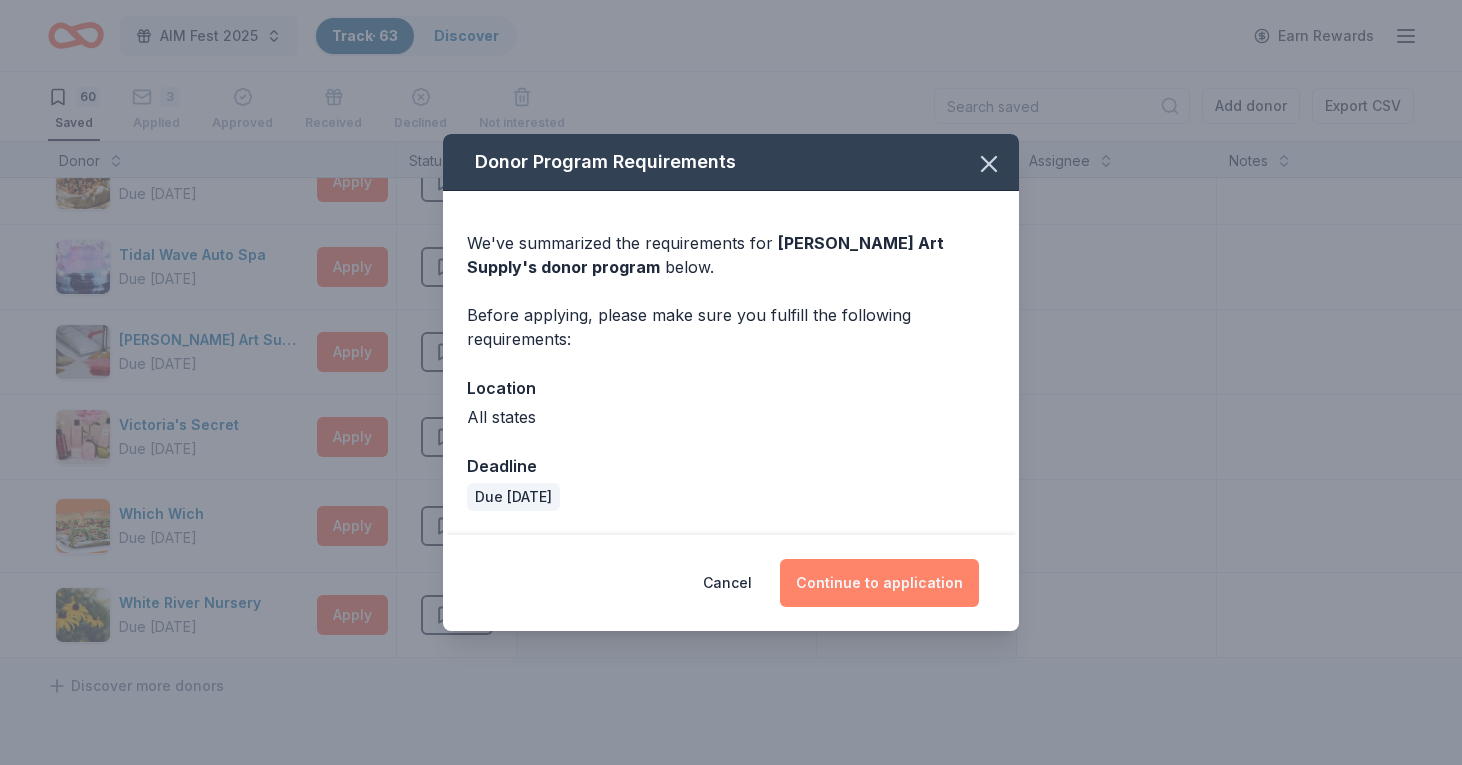 click on "Continue to application" at bounding box center (879, 583) 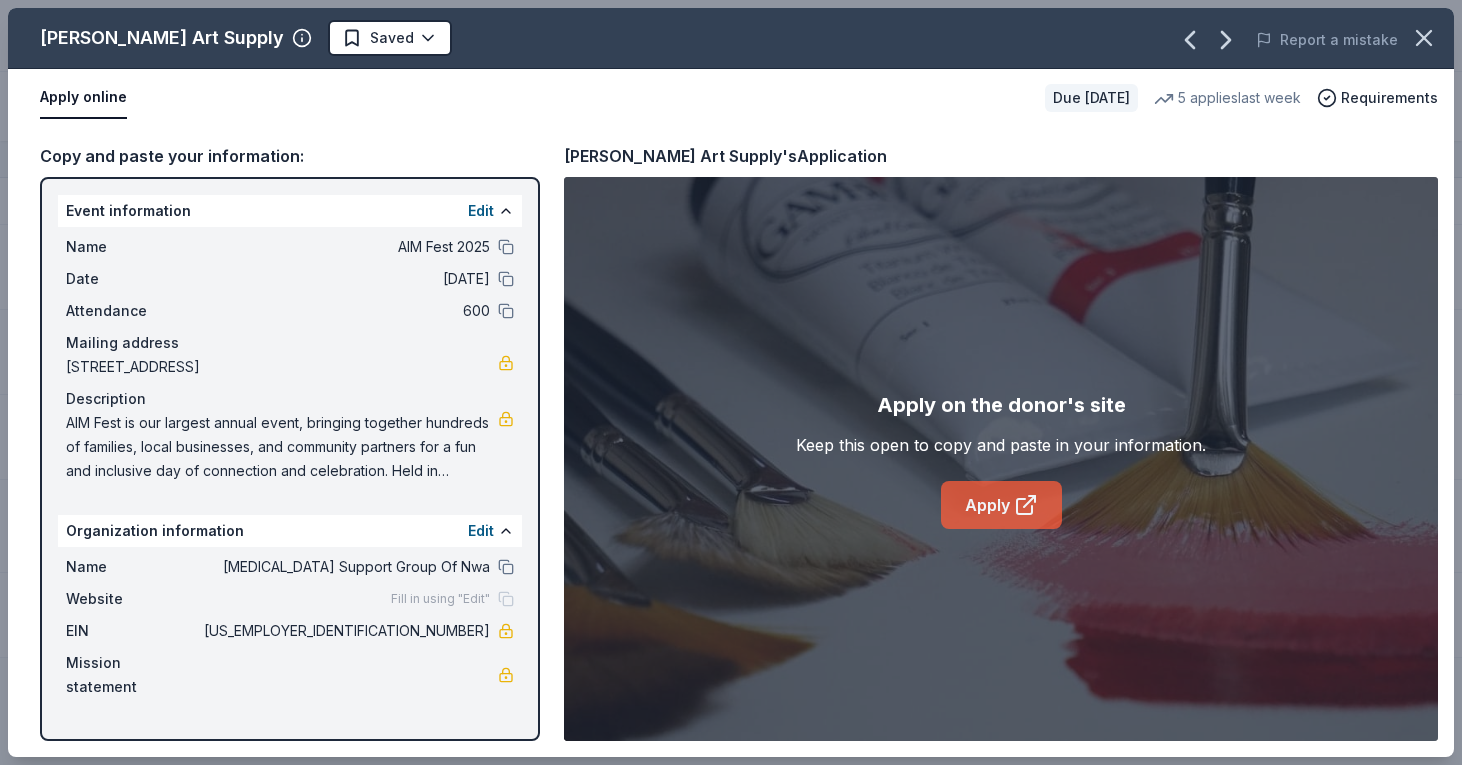 click on "Apply" at bounding box center (1001, 505) 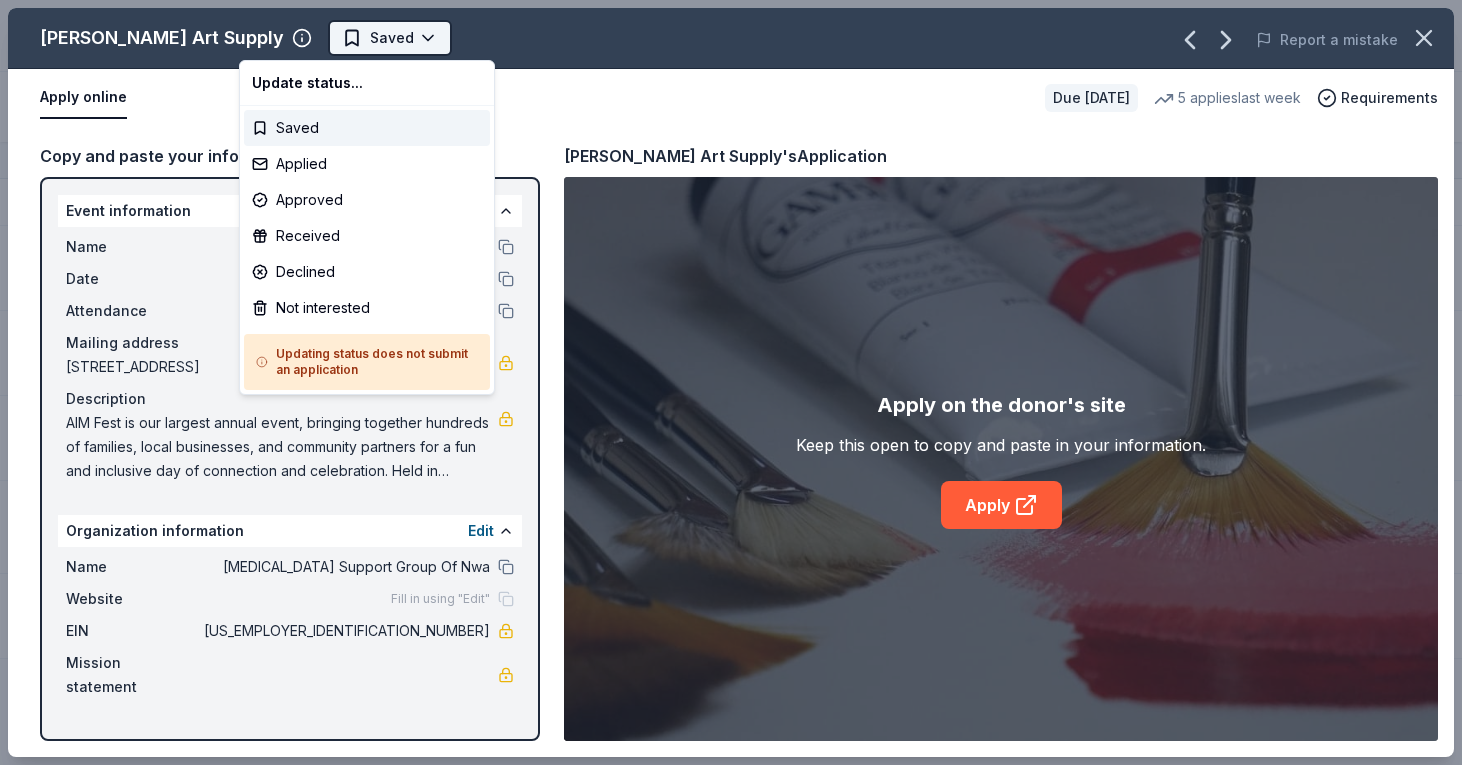 click on "AIM Fest 2025 Track  · 63 Discover Earn Rewards 60 Saved 3 Applied Approved Received Declined Not interested Add donor Export CSV Donor Status Donation Apply method Assignee Notes Alexis Drake Due in 22 days Apply Saved Handbags, jewelry, and accessory product(s), gift certificate(s) Website All Good Due in 22 days Apply Saved Skin care product(s) Website Barnes & Noble Due in 22 days Apply Saved Books, gift card(s) Phone In person Be Healthy Due in 22 days Apply Saved KF94 masks Website Blackstone Products Due in  10  days Apply Saved Portable griddles Email BlenderBottle Due in 22 days Apply Saved BlenderBottle products, monetary donation Website BLICK Art Materials Due in 22 days Apply Saved Gift certificate or coupons, art products, monetary donation Website Blue Orange Games Due in 22 days Apply Saved Board/card game products  Email BlueBird Baby Due in 22 days Apply Saved Baby product(s) Website Burger King Due in 22 days Apply Saved Food, gift card(s) Phone In person Carol's Daughter Due in 22 days 10" at bounding box center (731, 382) 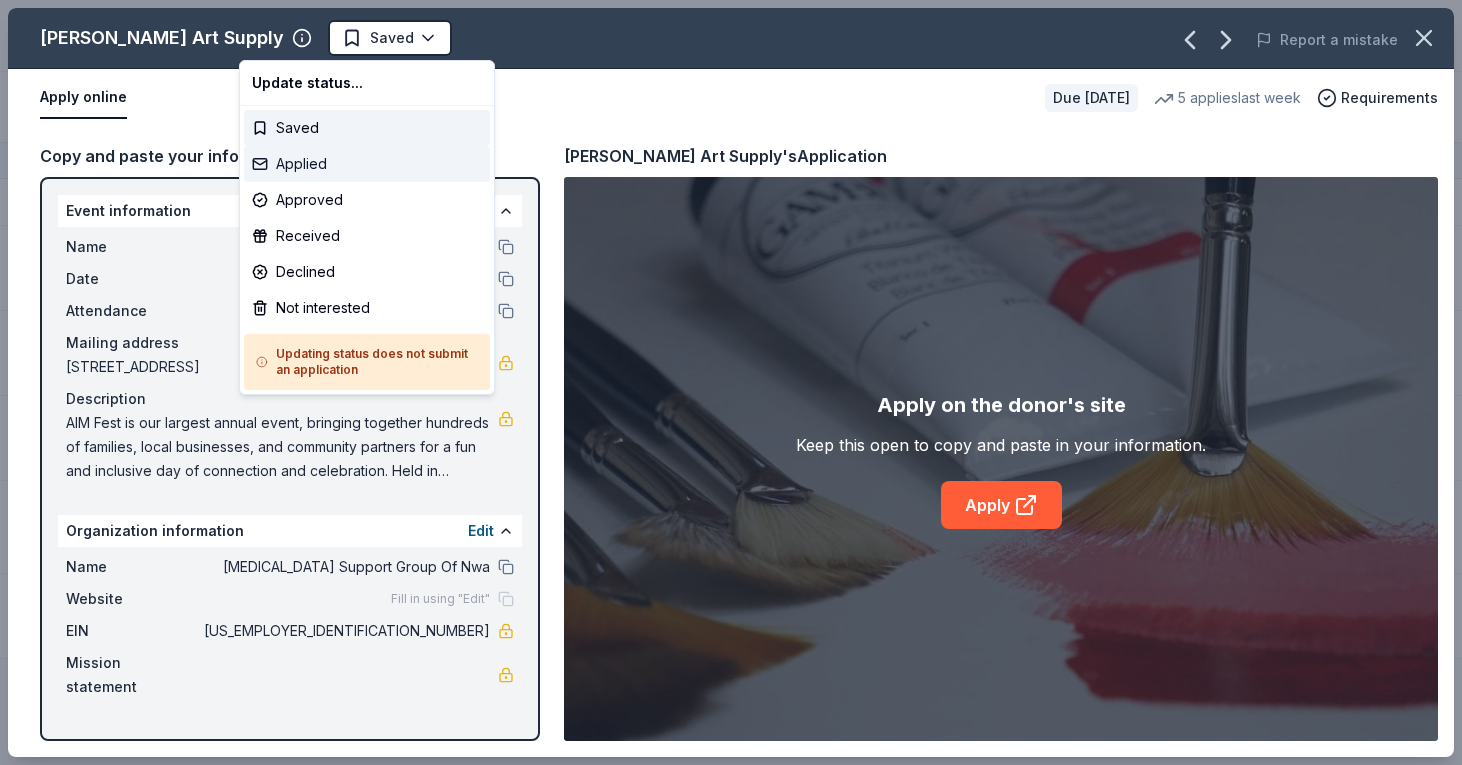 click on "Applied" at bounding box center (367, 164) 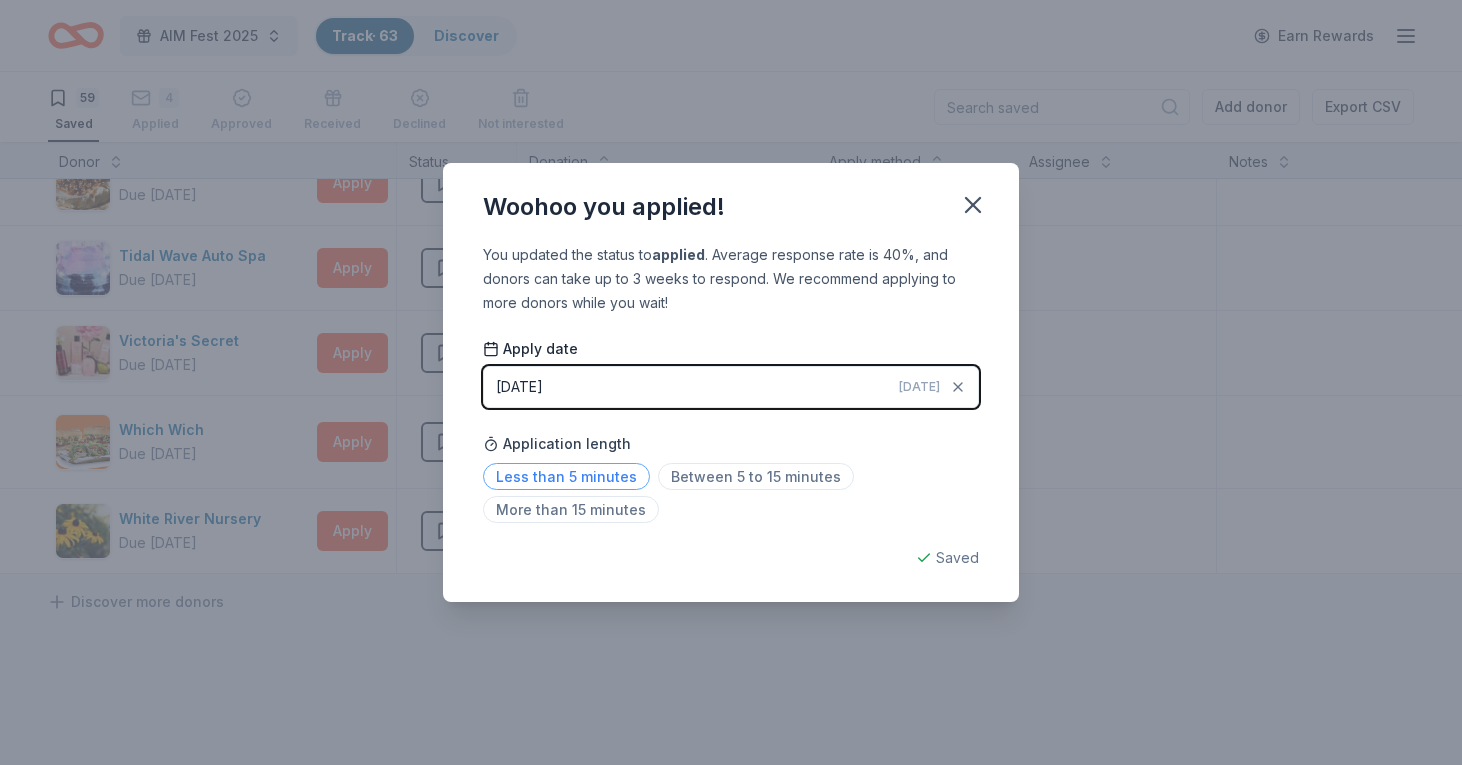 click on "Less than 5 minutes" at bounding box center (566, 476) 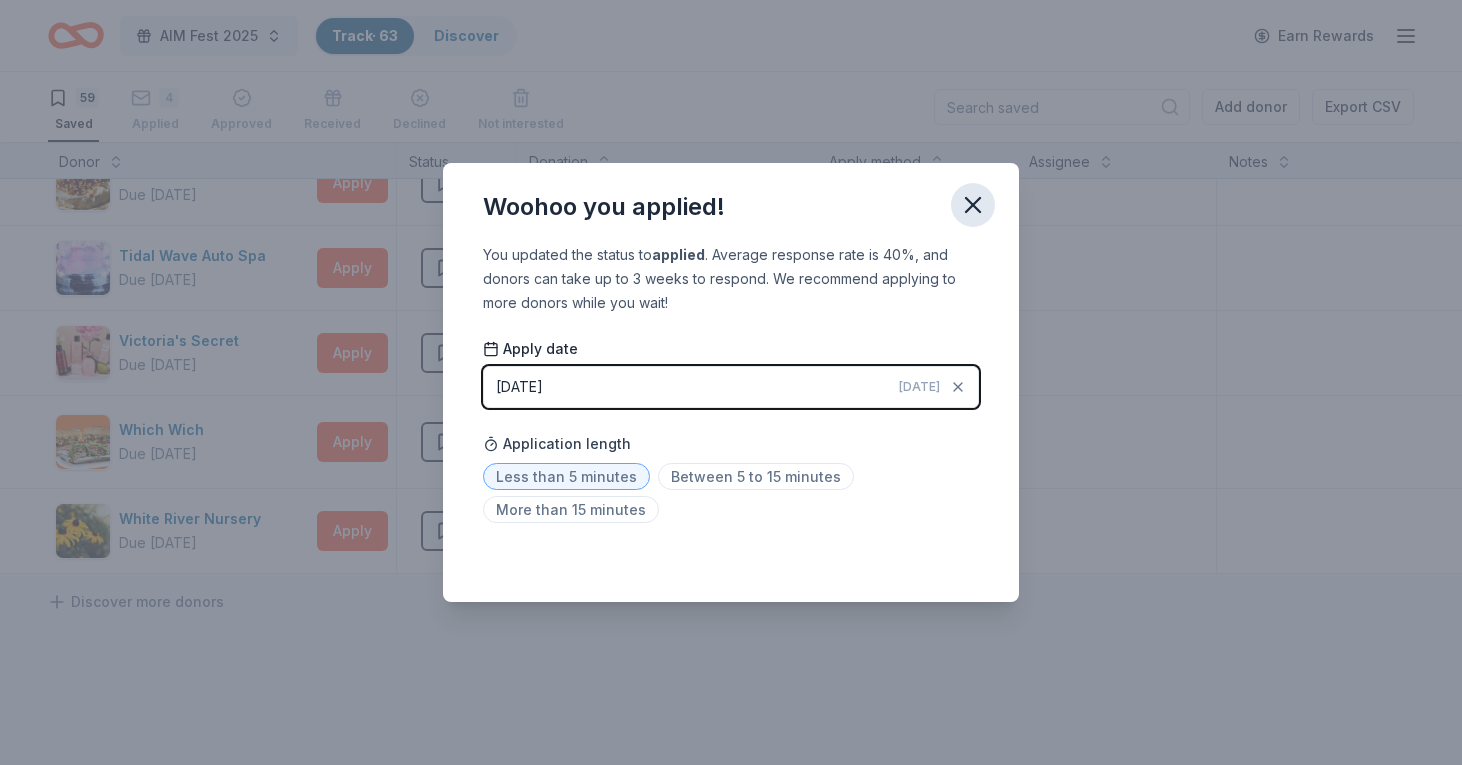 click 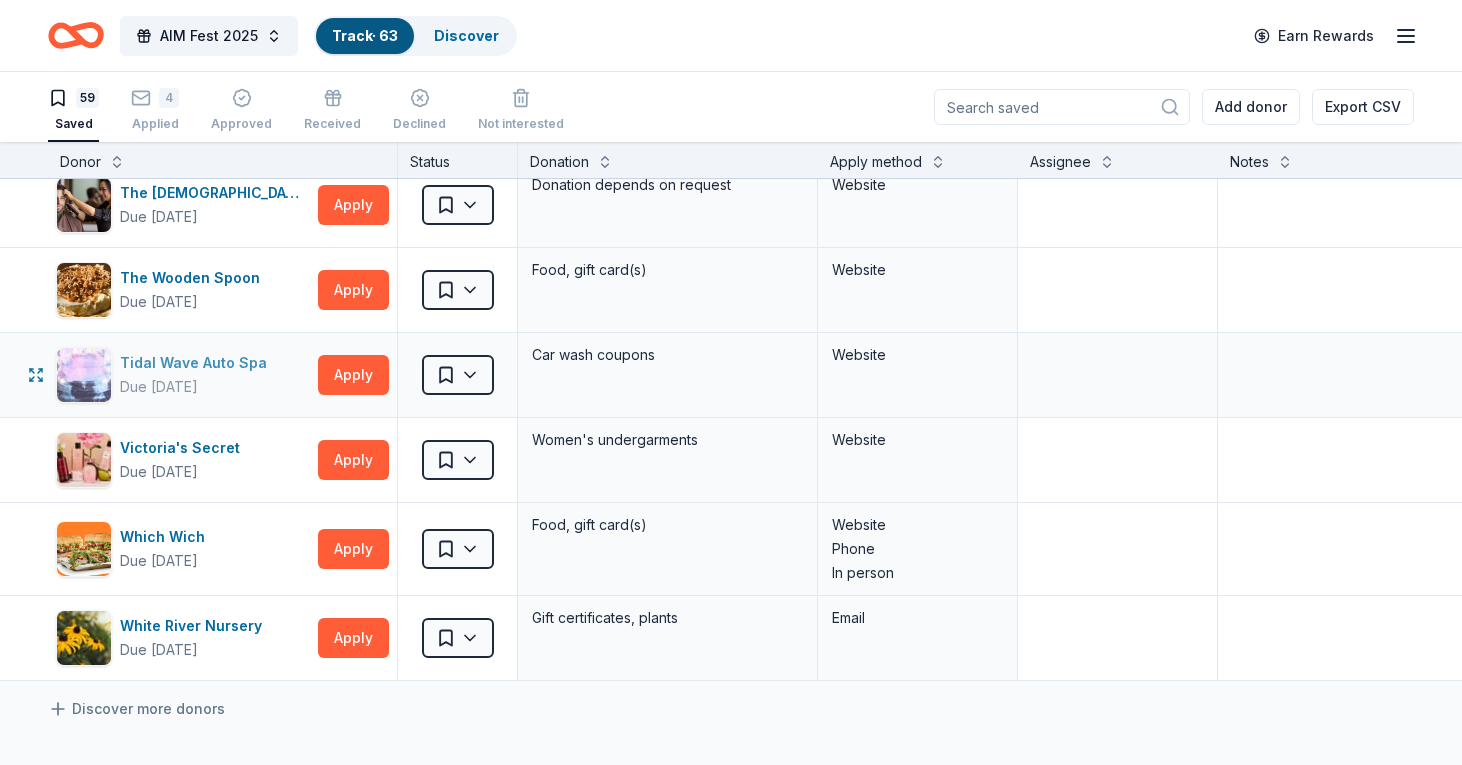scroll, scrollTop: 4519, scrollLeft: 0, axis: vertical 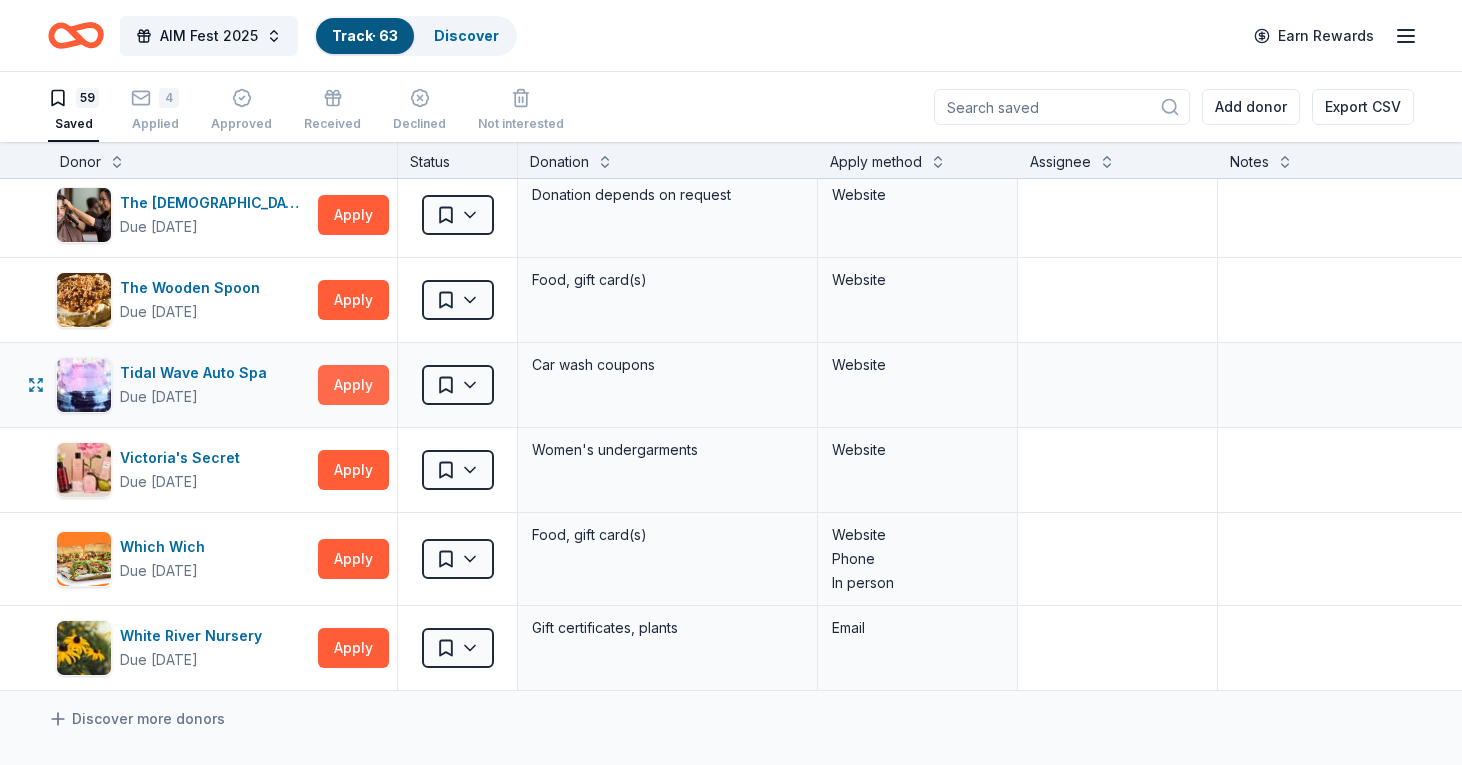 click on "Apply" at bounding box center (353, 385) 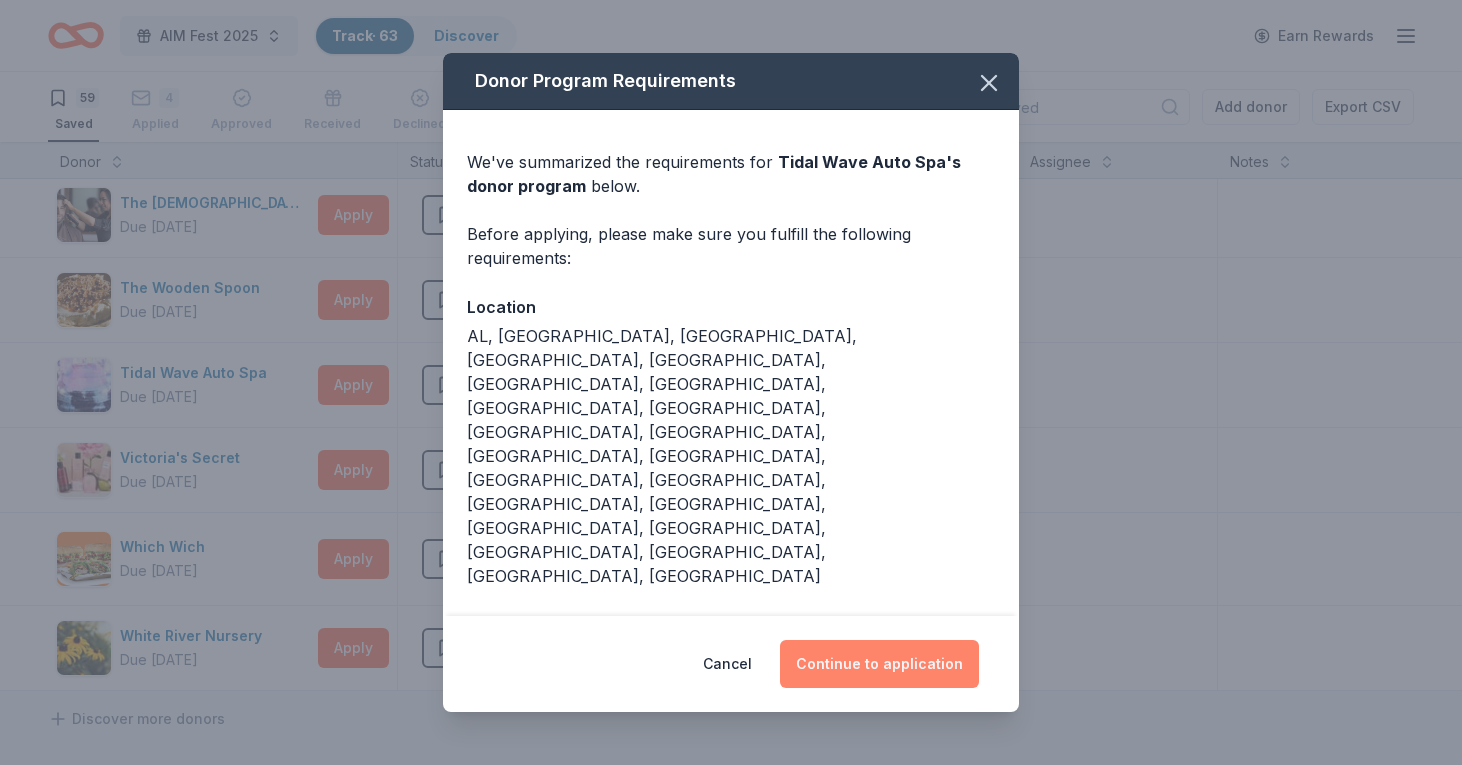 click on "Continue to application" at bounding box center [879, 664] 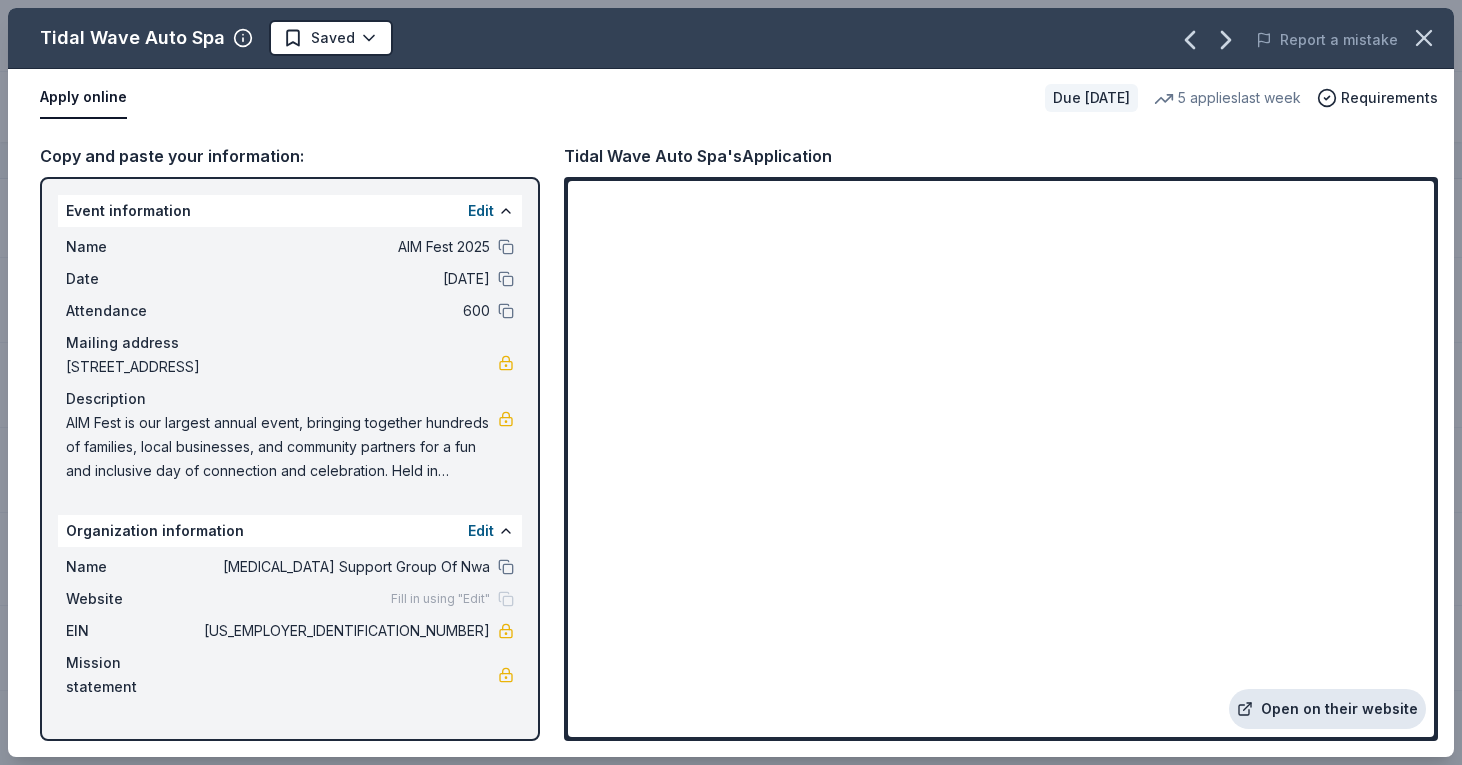 click on "Open on their website" at bounding box center (1327, 709) 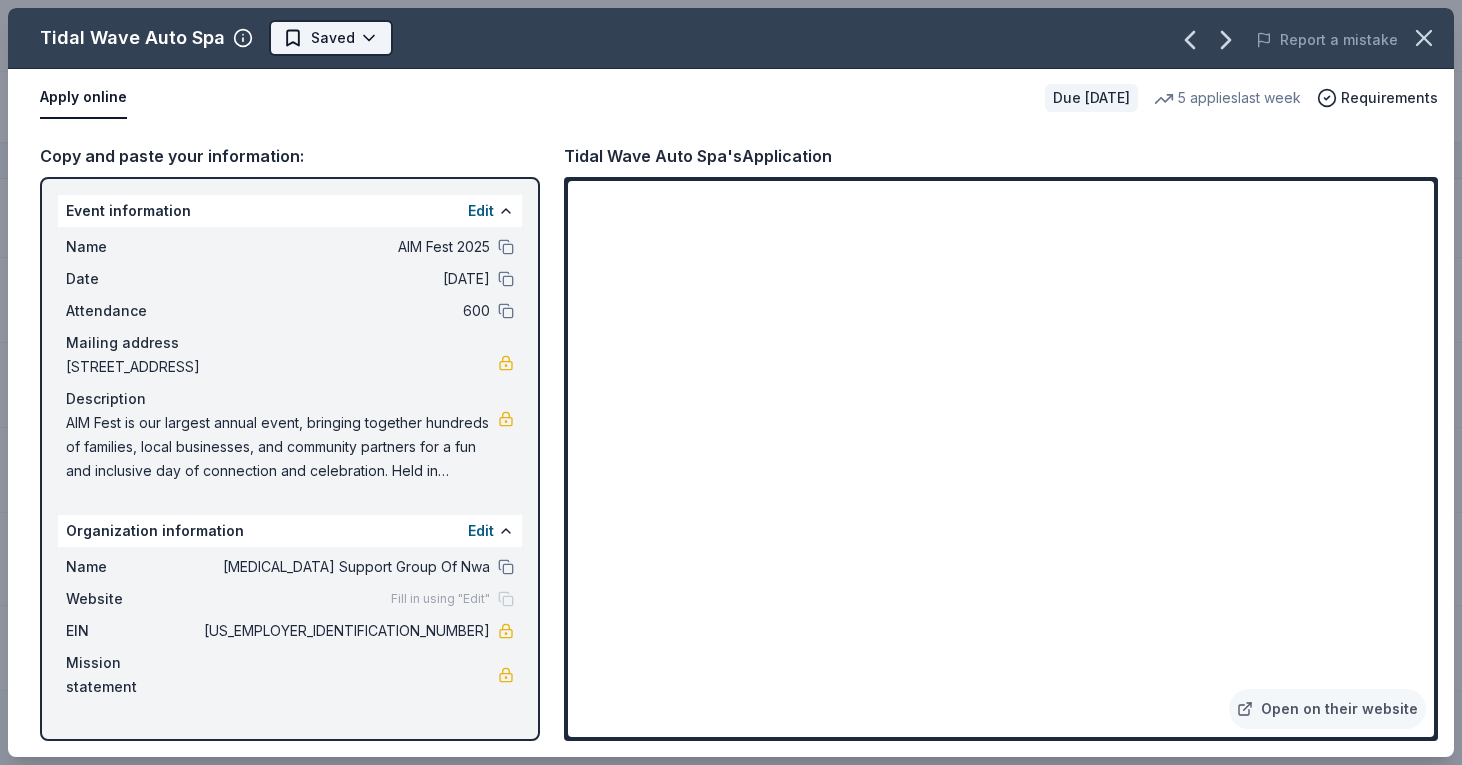 click on "AIM Fest 2025 Track  · 63 Discover Earn Rewards 59 Saved 4 Applied Approved Received Declined Not interested Add donor Export CSV Donor Status Donation Apply method Assignee Notes Alexis Drake Due in 22 days Apply Saved Handbags, jewelry, and accessory product(s), gift certificate(s) Website All Good Due in 22 days Apply Saved Skin care product(s) Website Barnes & Noble Due in 22 days Apply Saved Books, gift card(s) Phone In person Be Healthy Due in 22 days Apply Saved KF94 masks Website Blackstone Products Due in  10  days Apply Saved Portable griddles Email BlenderBottle Due in 22 days Apply Saved BlenderBottle products, monetary donation Website BLICK Art Materials Due in 22 days Apply Saved Gift certificate or coupons, art products, monetary donation Website Blue Orange Games Due in 22 days Apply Saved Board/card game products  Email BlueBird Baby Due in 22 days Apply Saved Baby product(s) Website Burger King Due in 22 days Apply Saved Food, gift card(s) Phone In person Carol's Daughter Due in 22 days 10" at bounding box center (731, 382) 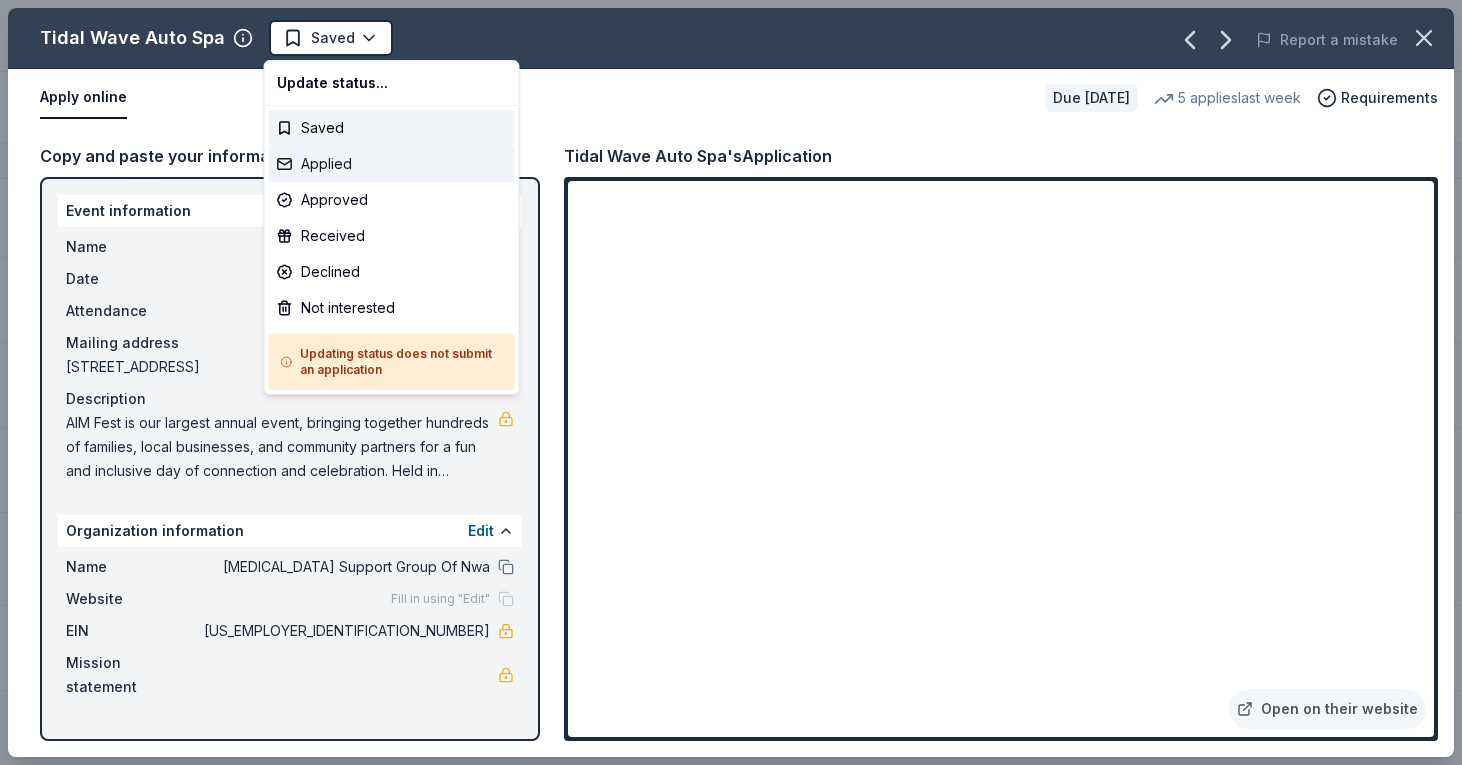 click on "Applied" at bounding box center [392, 164] 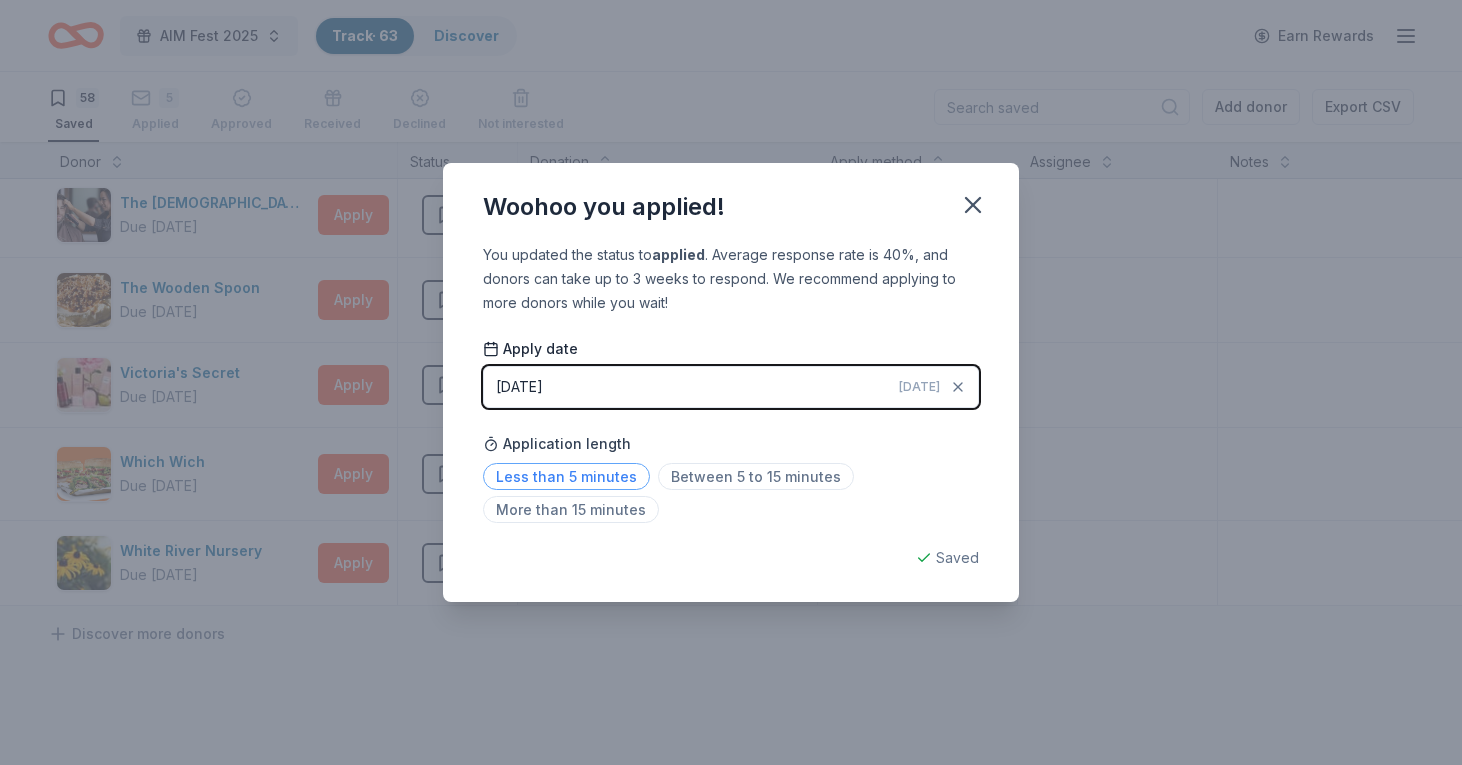 click on "Less than 5 minutes" at bounding box center [566, 476] 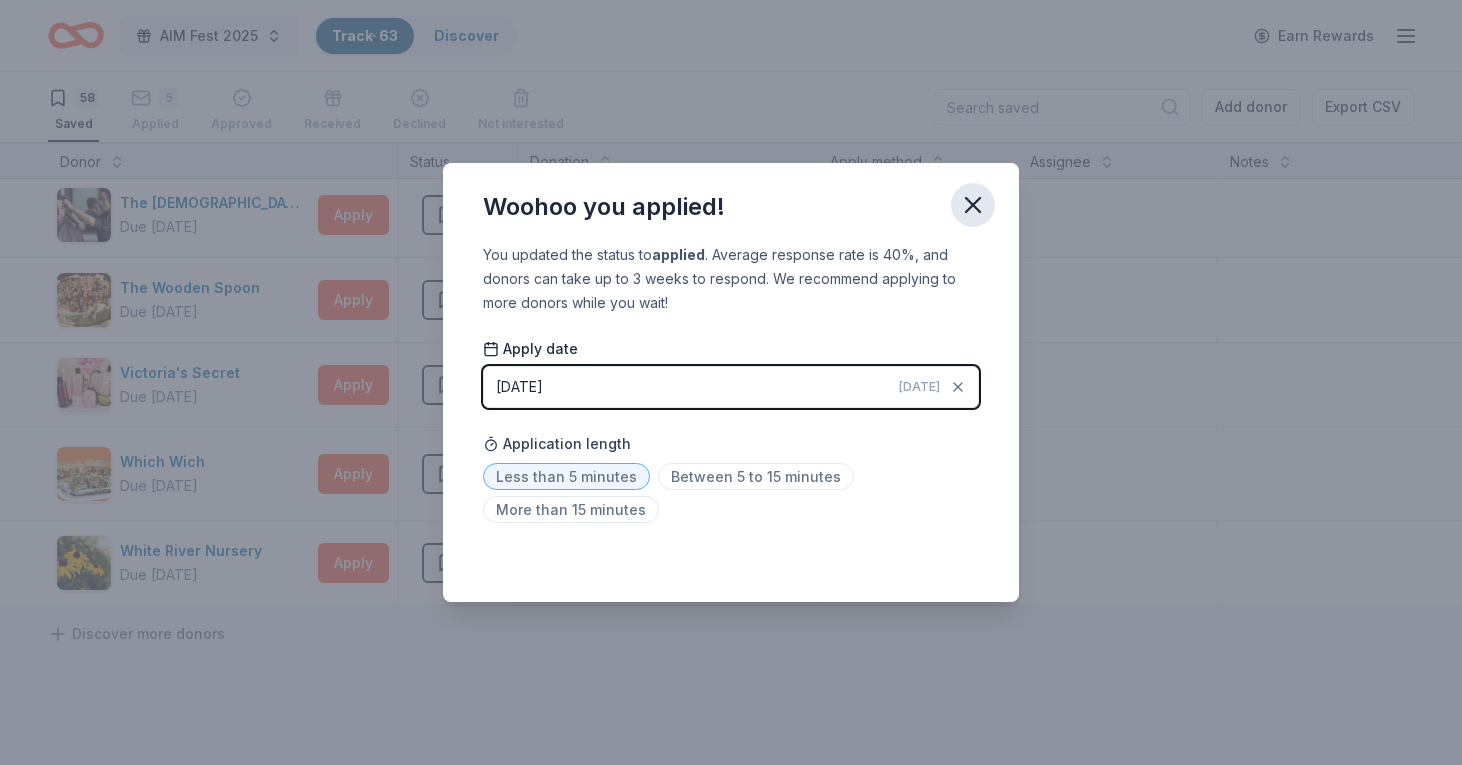 click 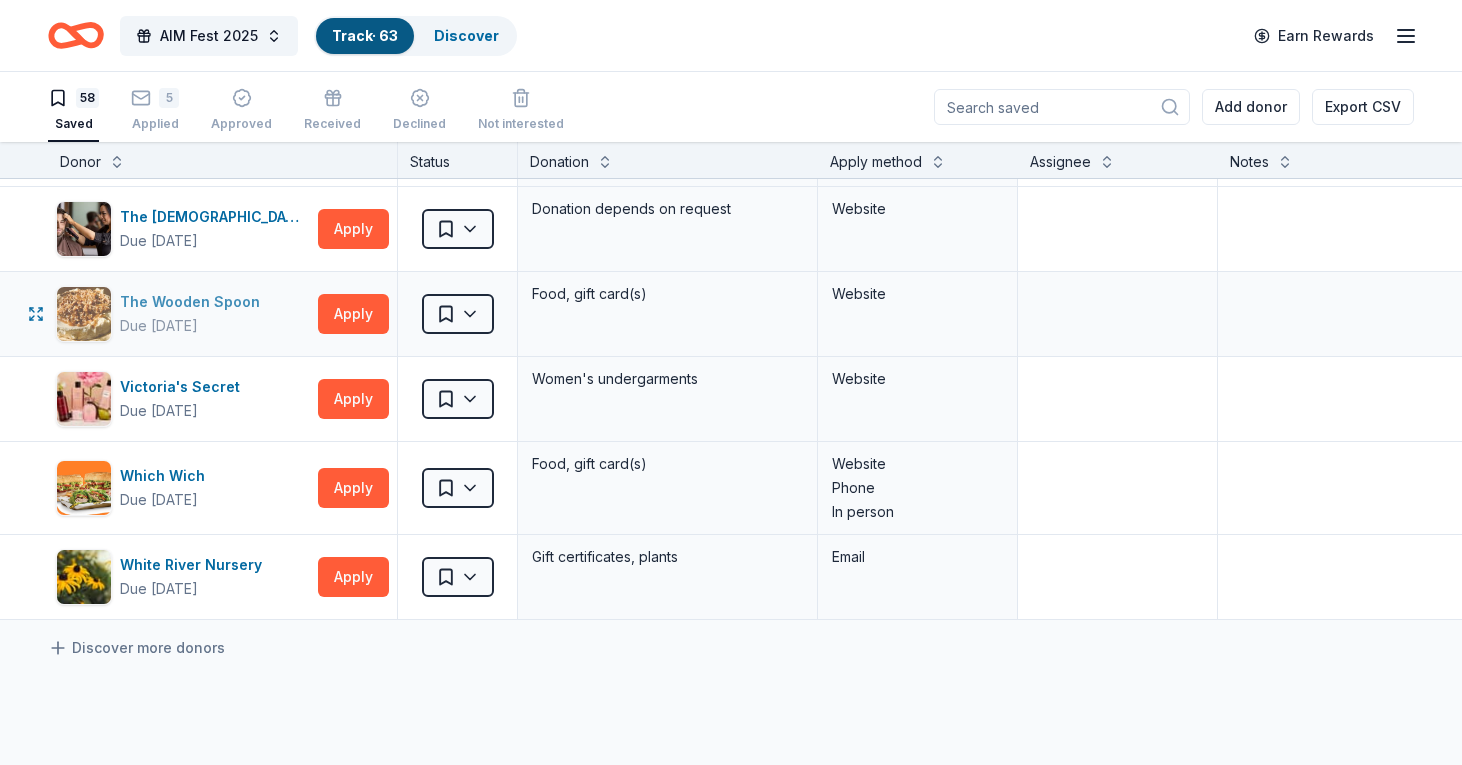 scroll, scrollTop: 4500, scrollLeft: 0, axis: vertical 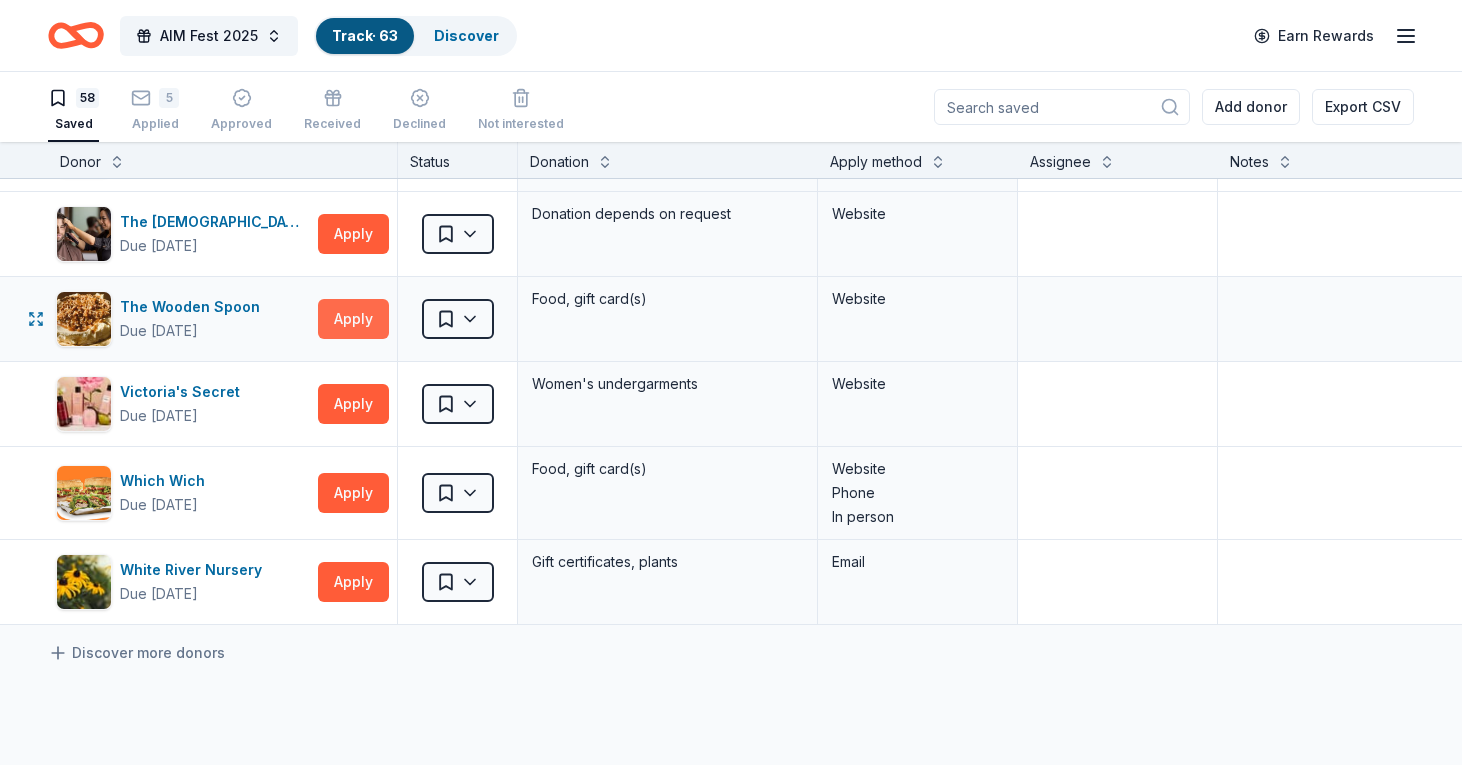 click on "Apply" at bounding box center [353, 319] 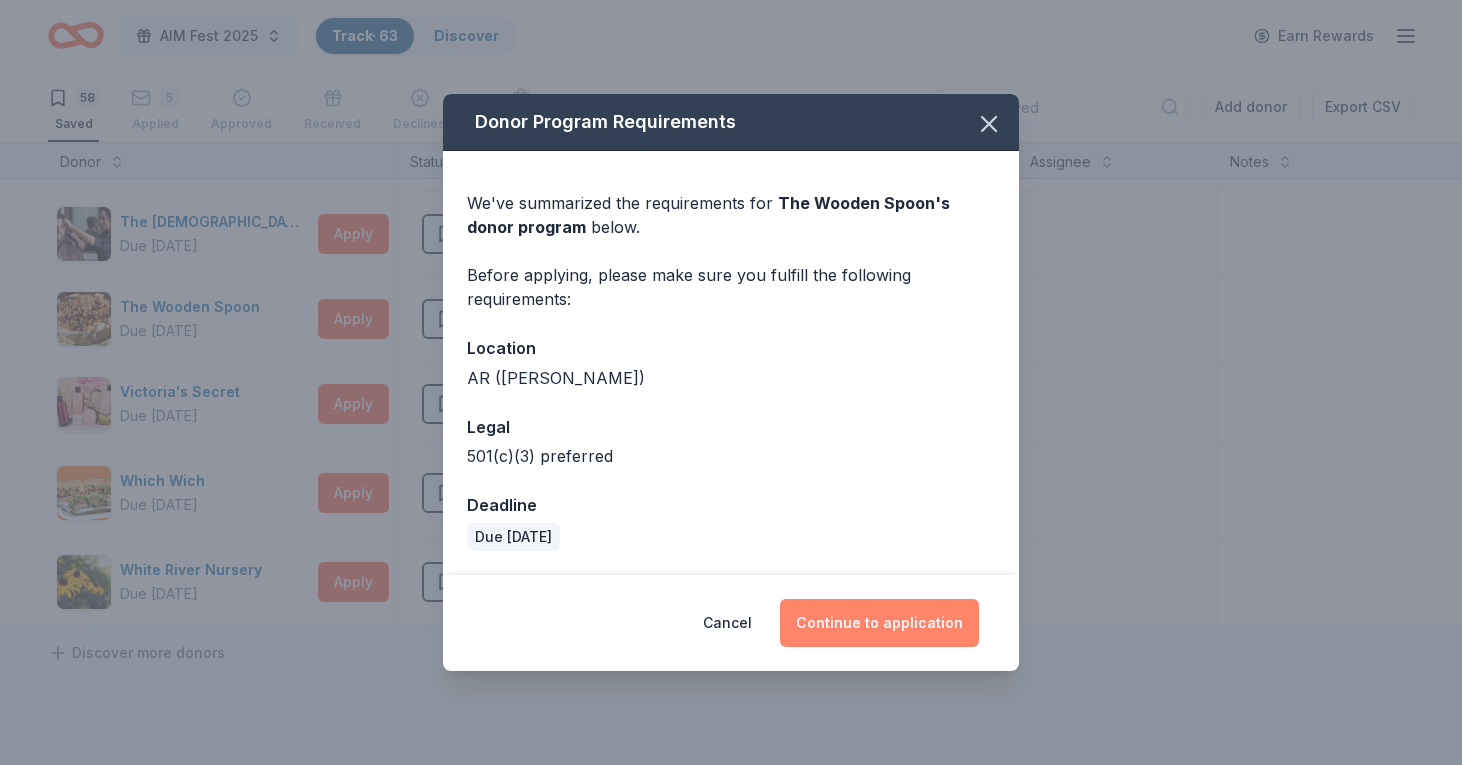 click on "Continue to application" at bounding box center [879, 623] 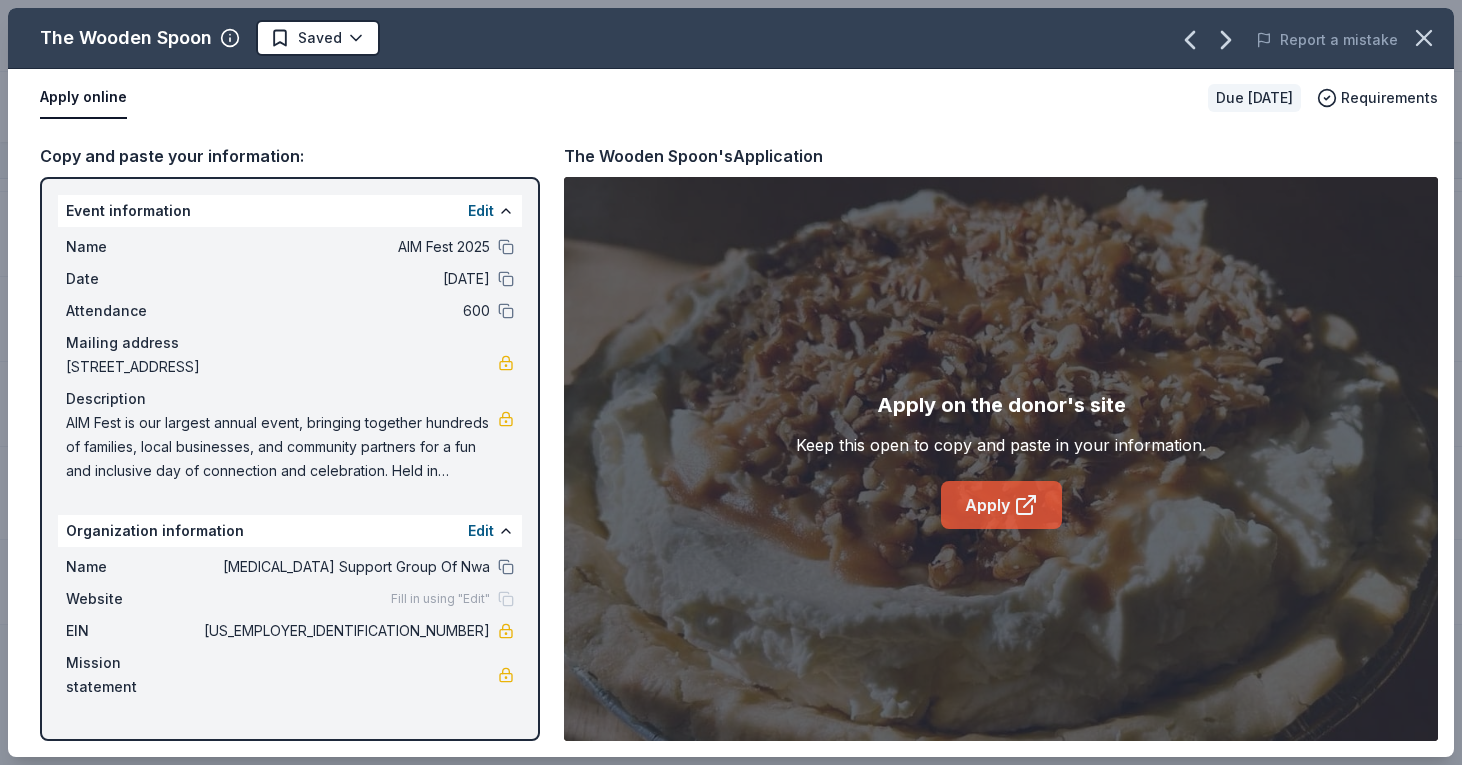 click on "Apply" at bounding box center (1001, 505) 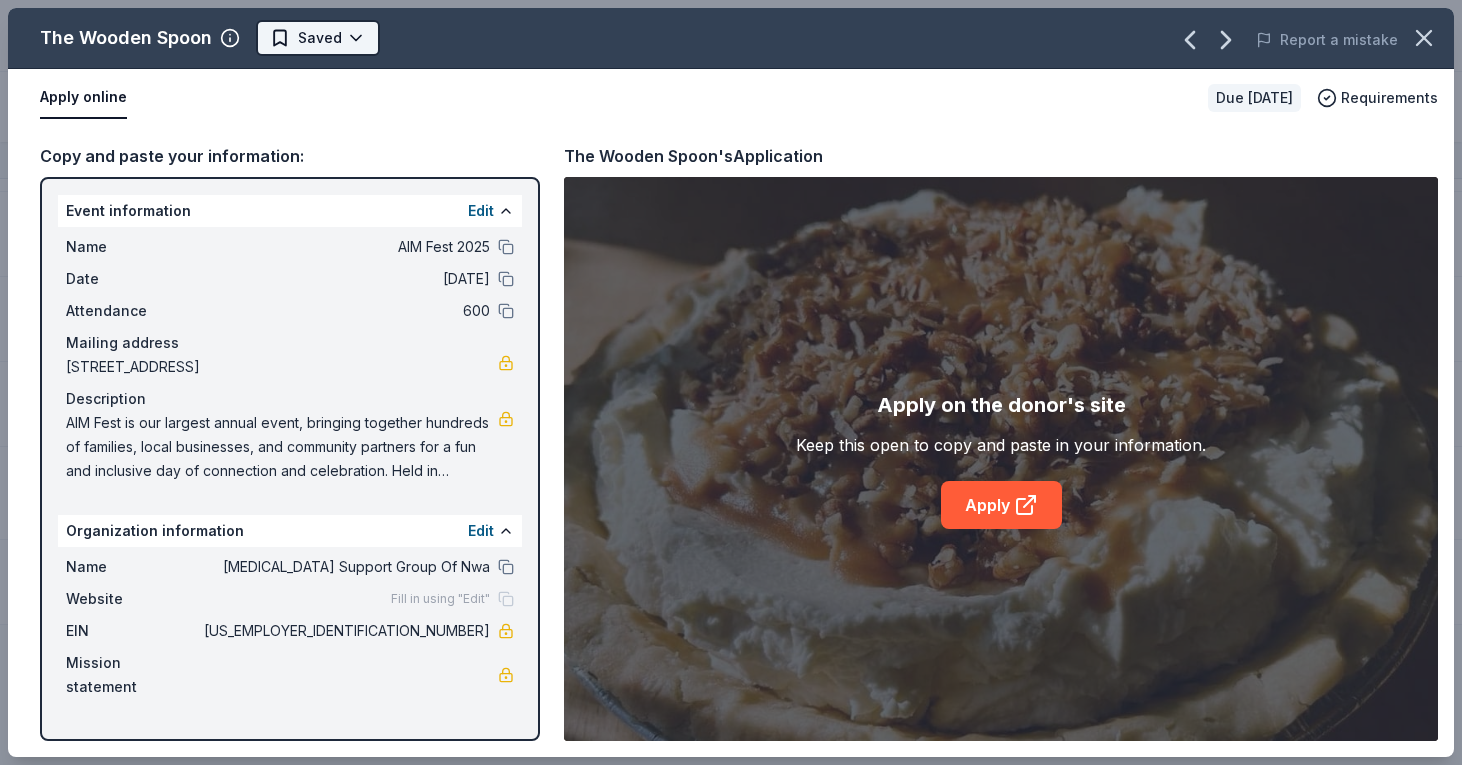 click on "AIM Fest 2025 Track  · 63 Discover Earn Rewards 58 Saved 5 Applied Approved Received Declined Not interested Add donor Export CSV Donor Status Donation Apply method Assignee Notes Alexis Drake Due in 22 days Apply Saved Handbags, jewelry, and accessory product(s), gift certificate(s) Website All Good Due in 22 days Apply Saved Skin care product(s) Website Barnes & Noble Due in 22 days Apply Saved Books, gift card(s) Phone In person Be Healthy Due in 22 days Apply Saved KF94 masks Website Blackstone Products Due in  10  days Apply Saved Portable griddles Email BlenderBottle Due in 22 days Apply Saved BlenderBottle products, monetary donation Website BLICK Art Materials Due in 22 days Apply Saved Gift certificate or coupons, art products, monetary donation Website Blue Orange Games Due in 22 days Apply Saved Board/card game products  Email BlueBird Baby Due in 22 days Apply Saved Baby product(s) Website Burger King Due in 22 days Apply Saved Food, gift card(s) Phone In person Carol's Daughter Due in 22 days 10" at bounding box center (731, 382) 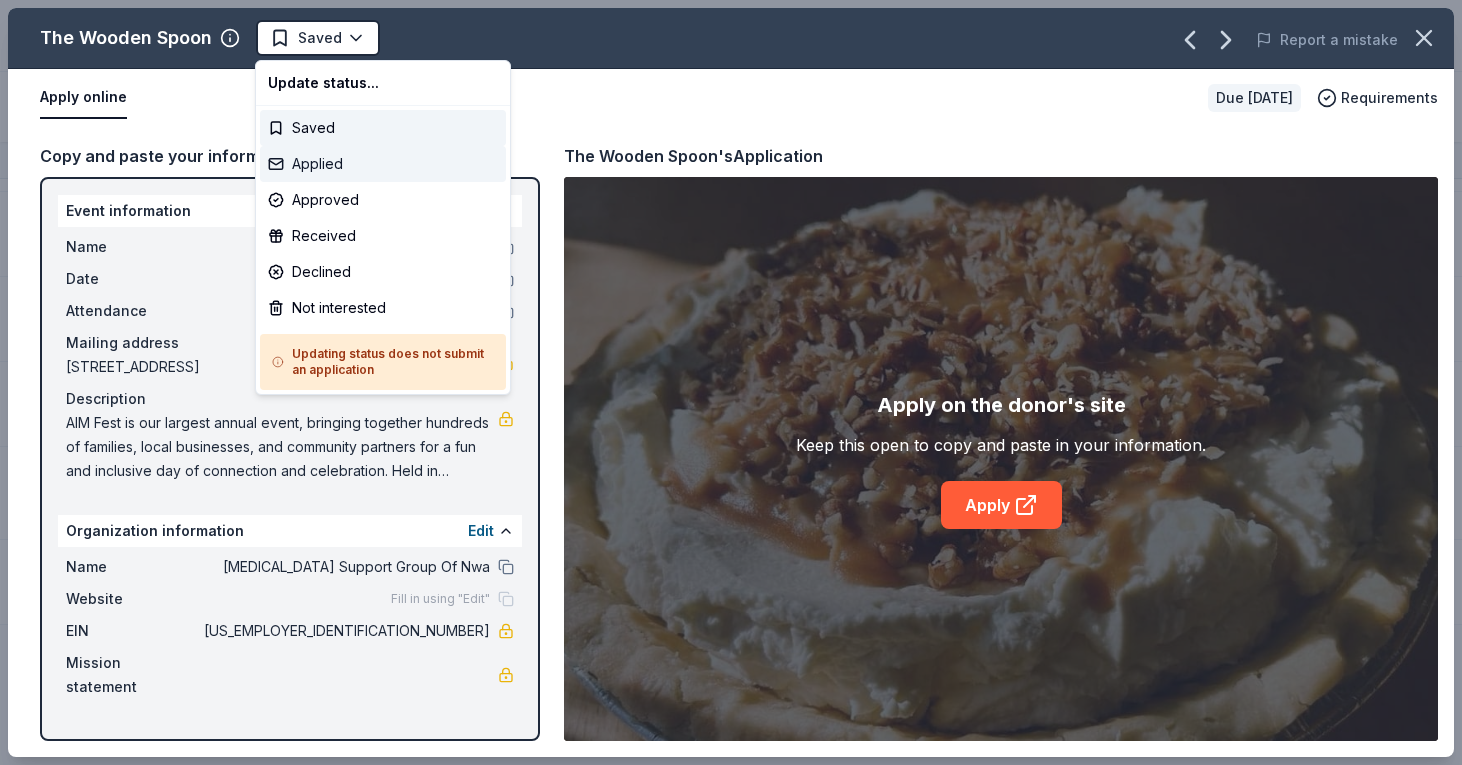 click on "Applied" at bounding box center [383, 164] 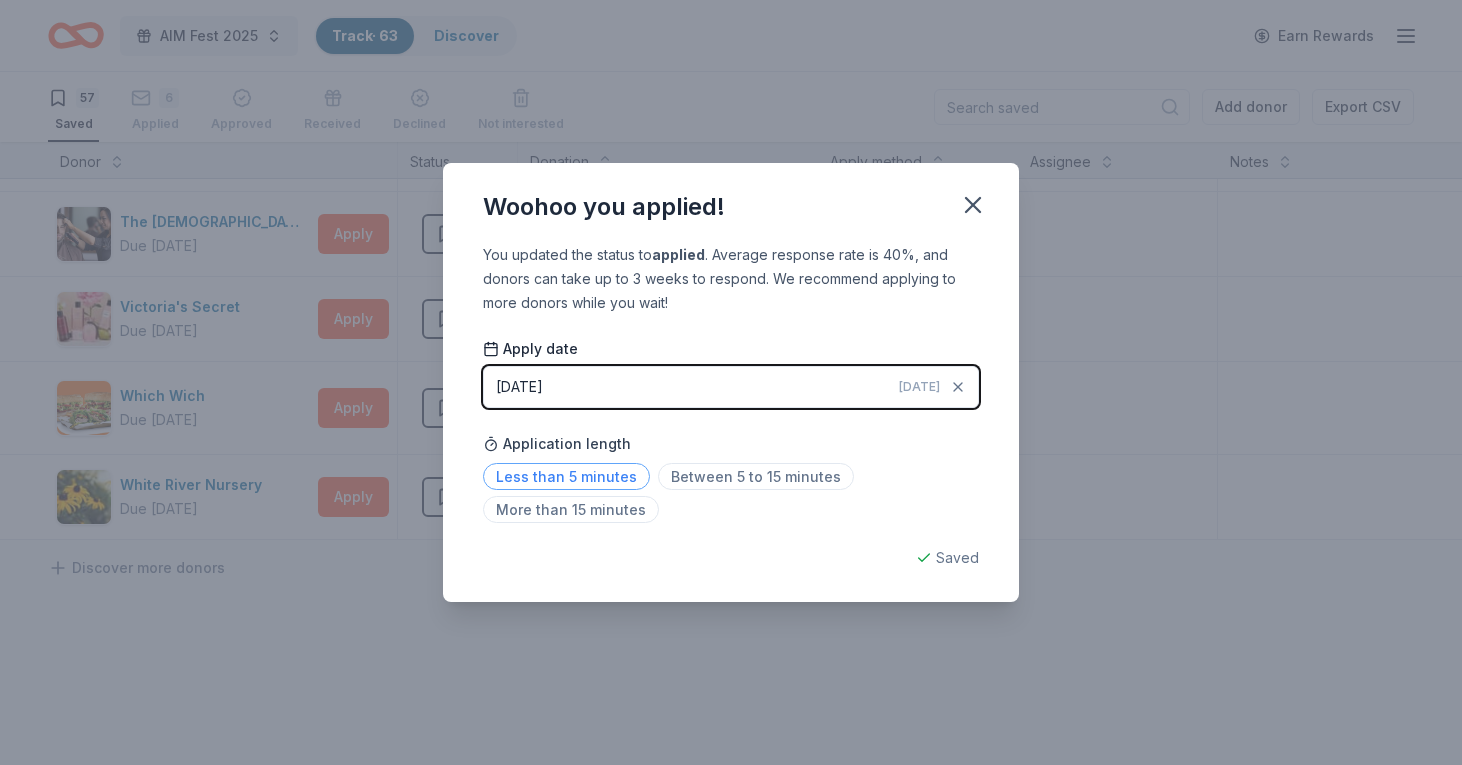 click on "Less than 5 minutes" at bounding box center (566, 476) 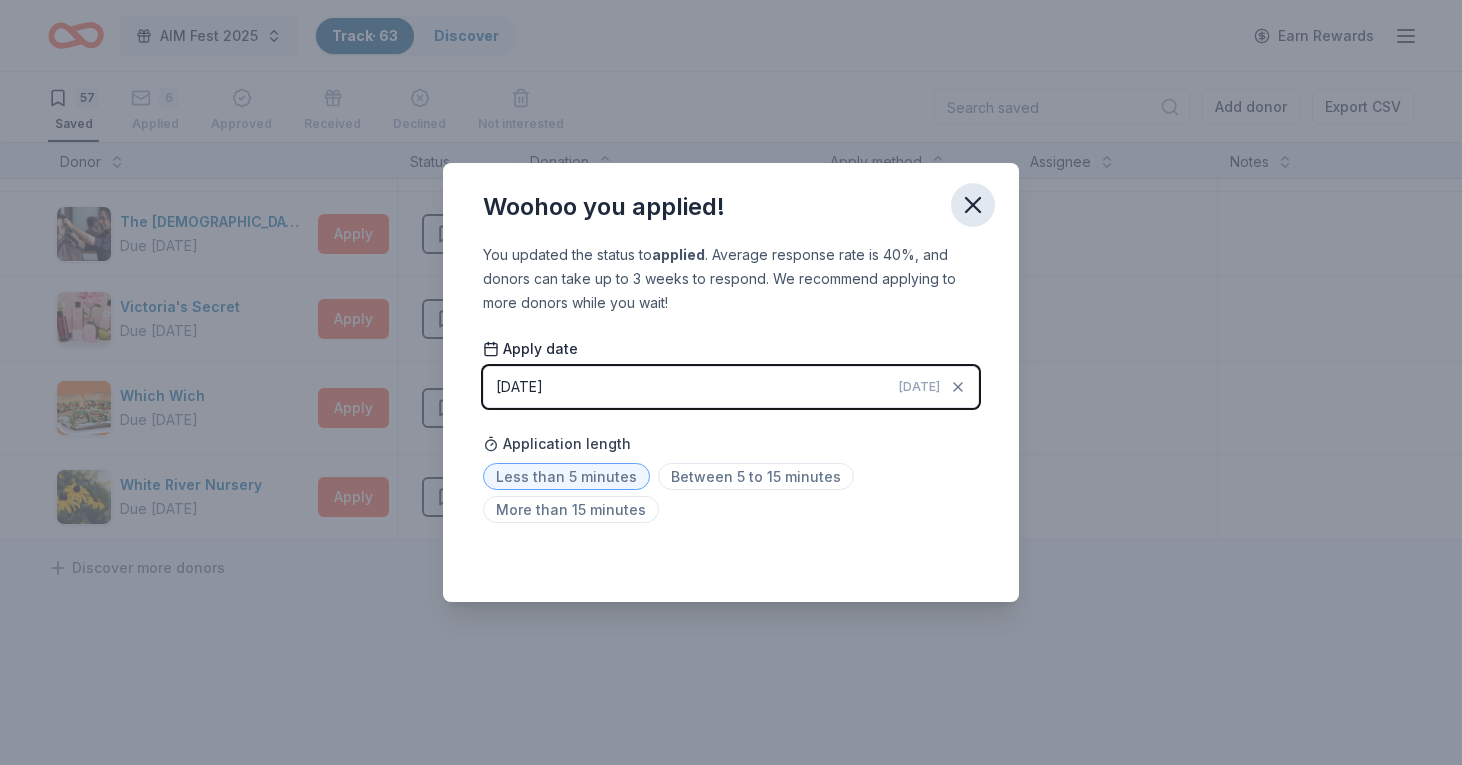 click 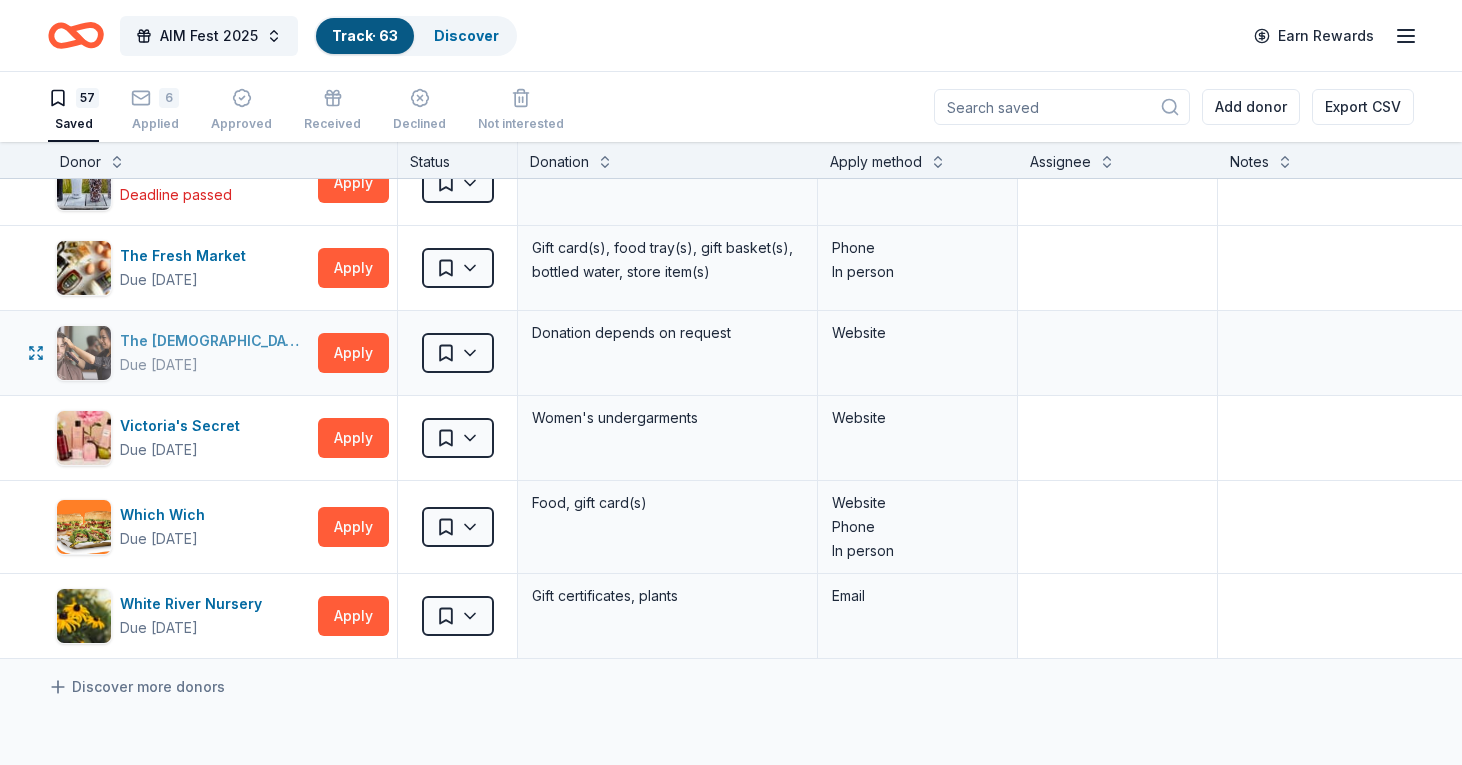 scroll, scrollTop: 4378, scrollLeft: 0, axis: vertical 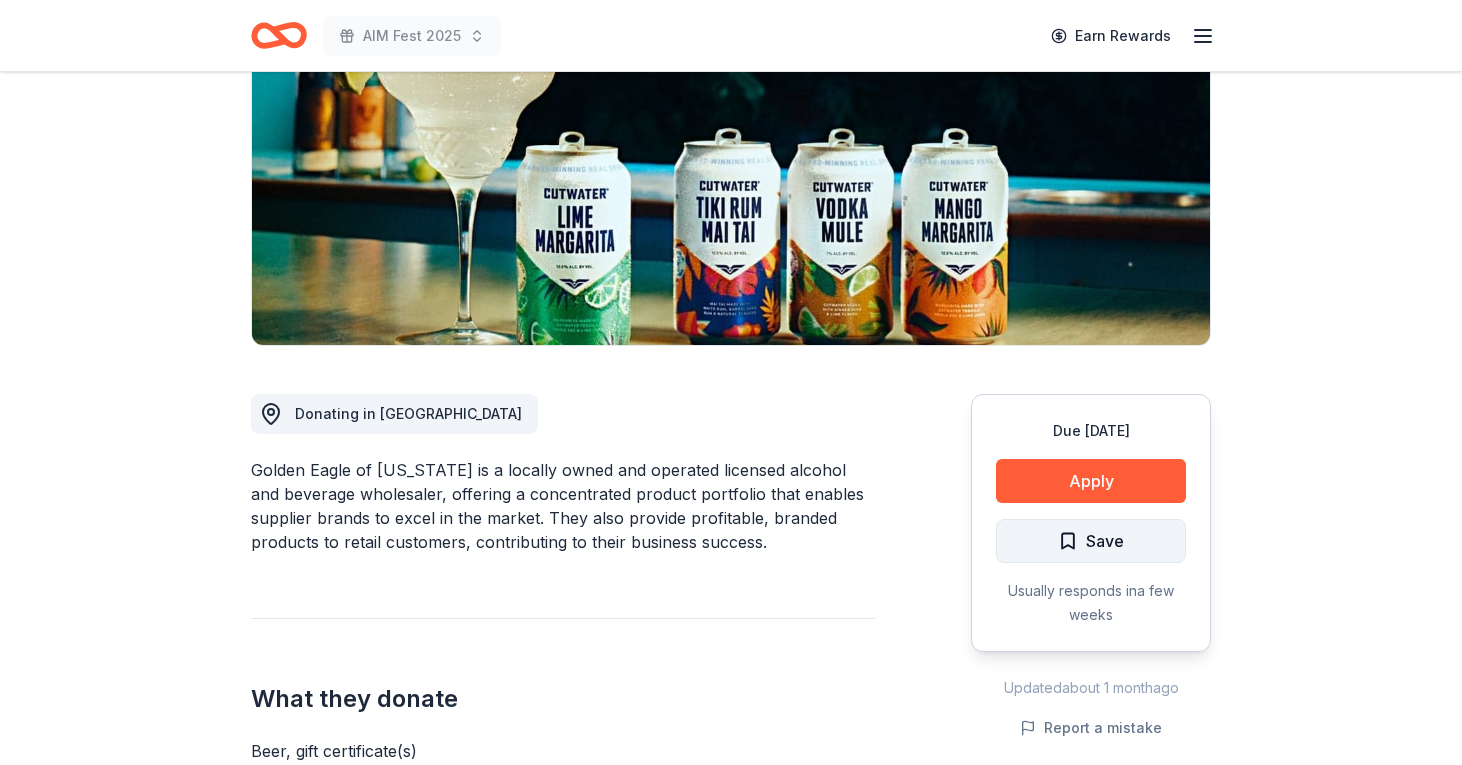 click on "Save" at bounding box center (1091, 541) 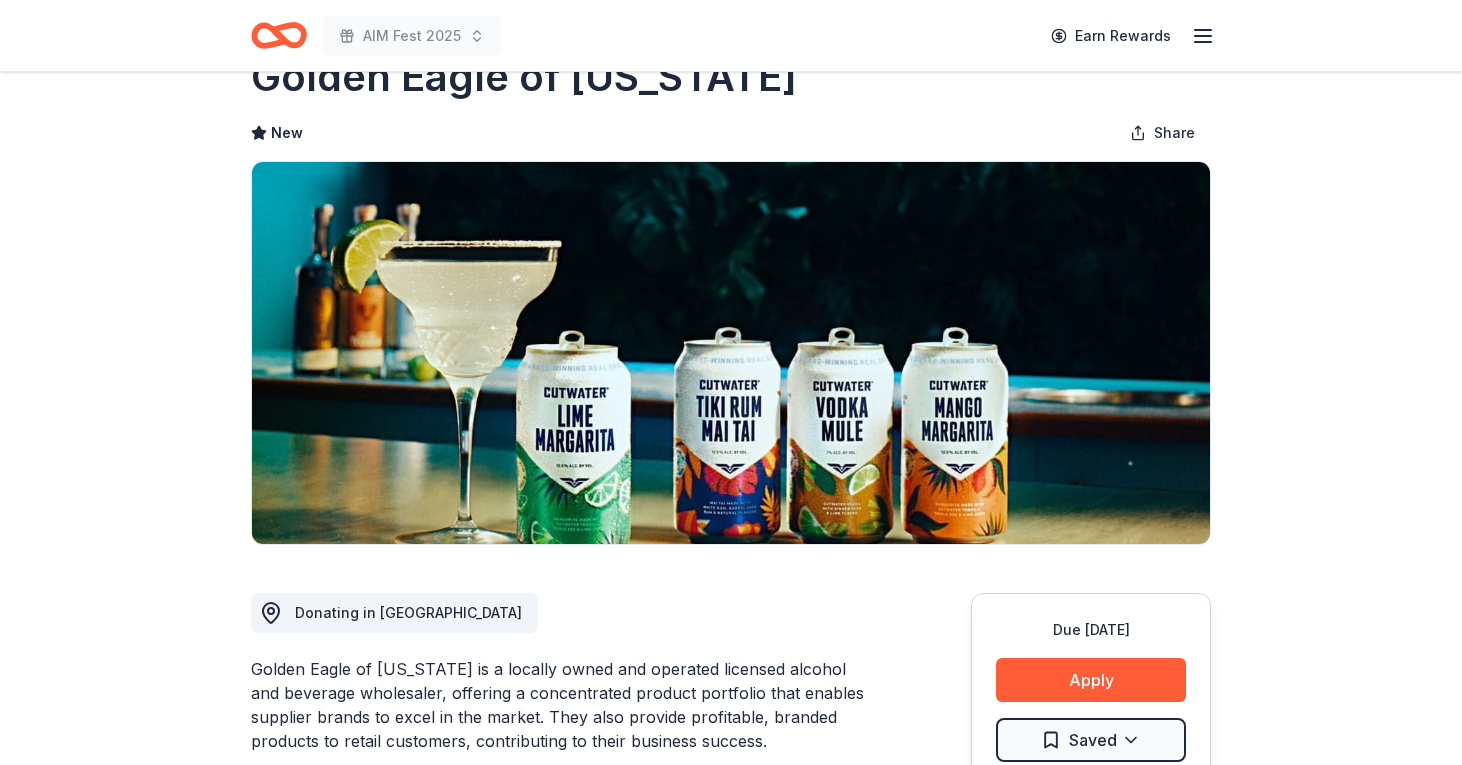scroll, scrollTop: 19, scrollLeft: 0, axis: vertical 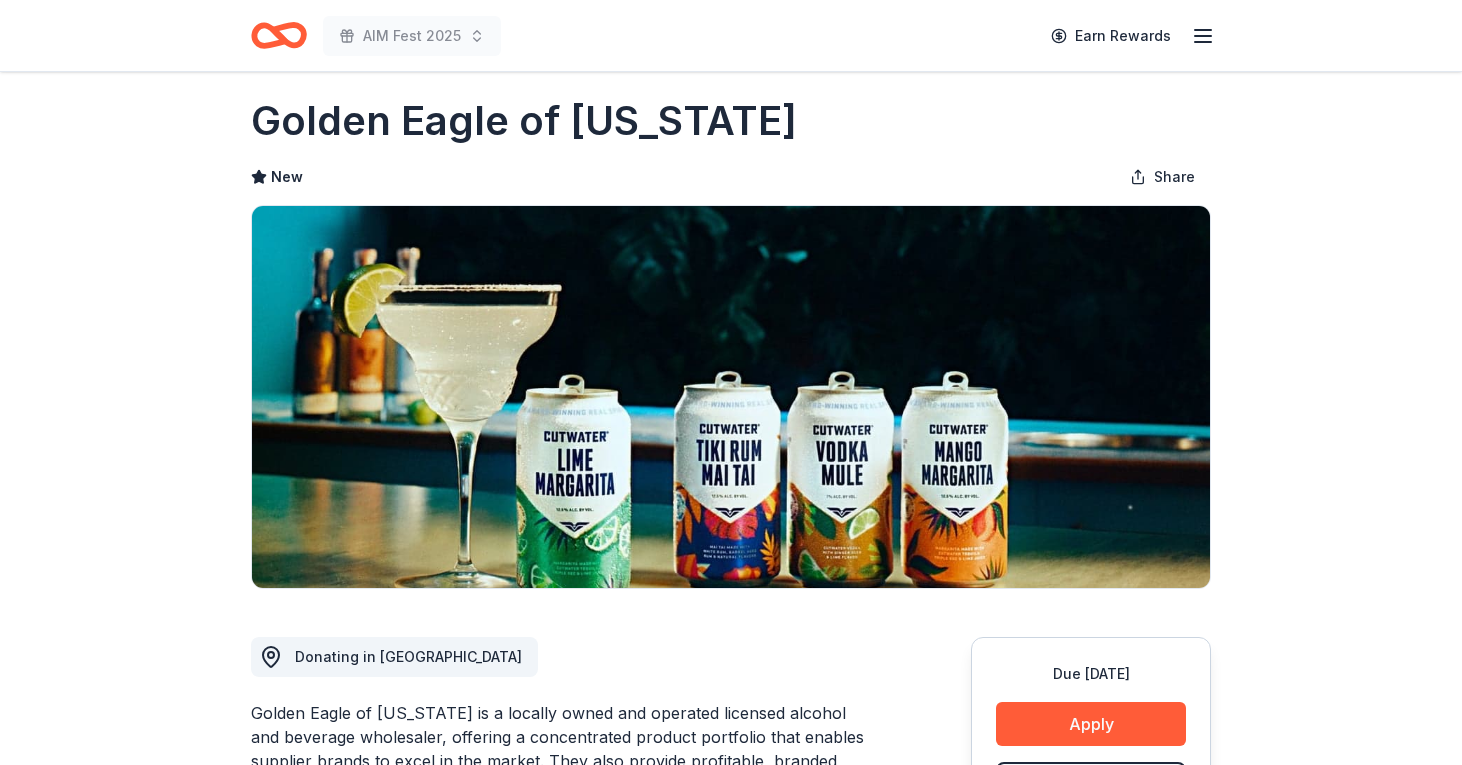 click 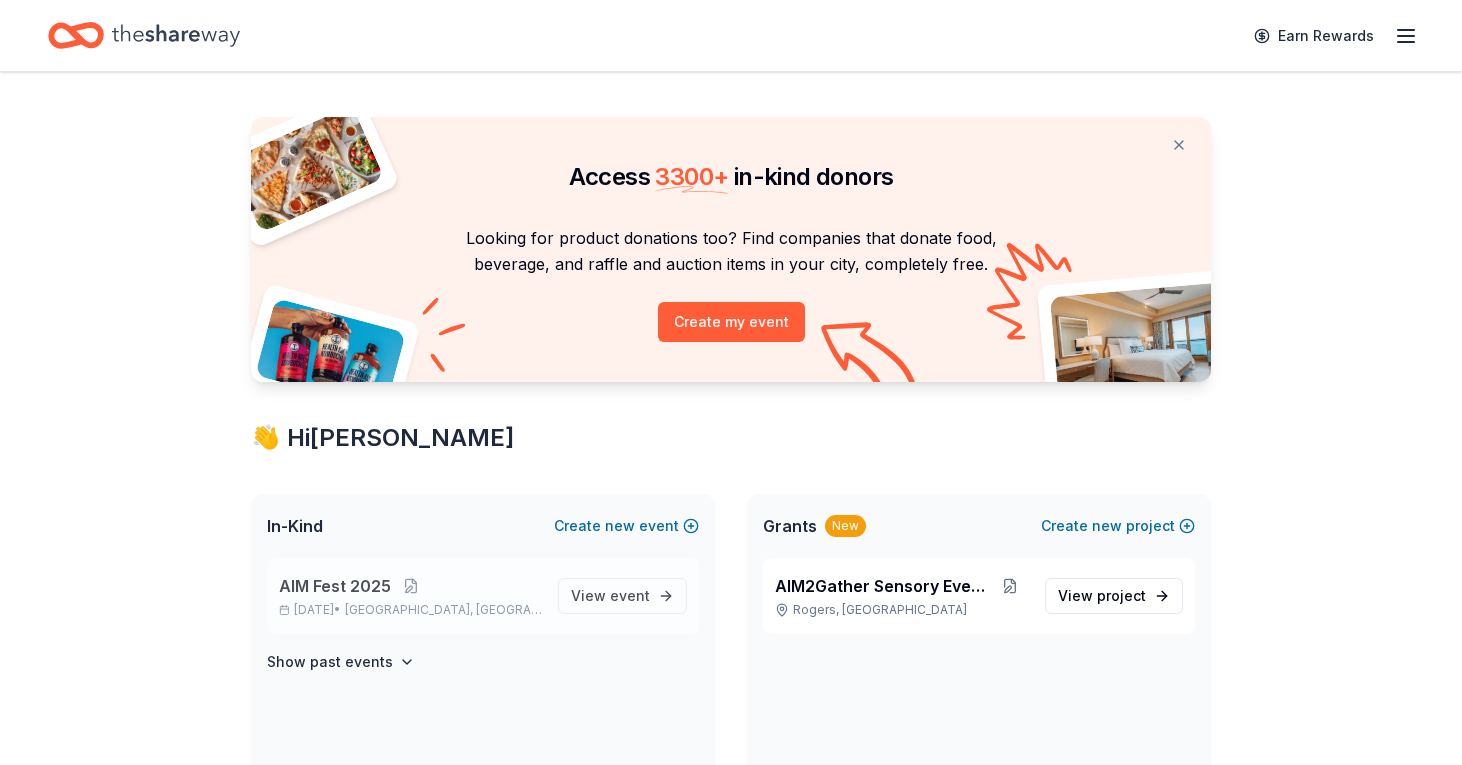 click on "AIM Fest 2025" at bounding box center [335, 586] 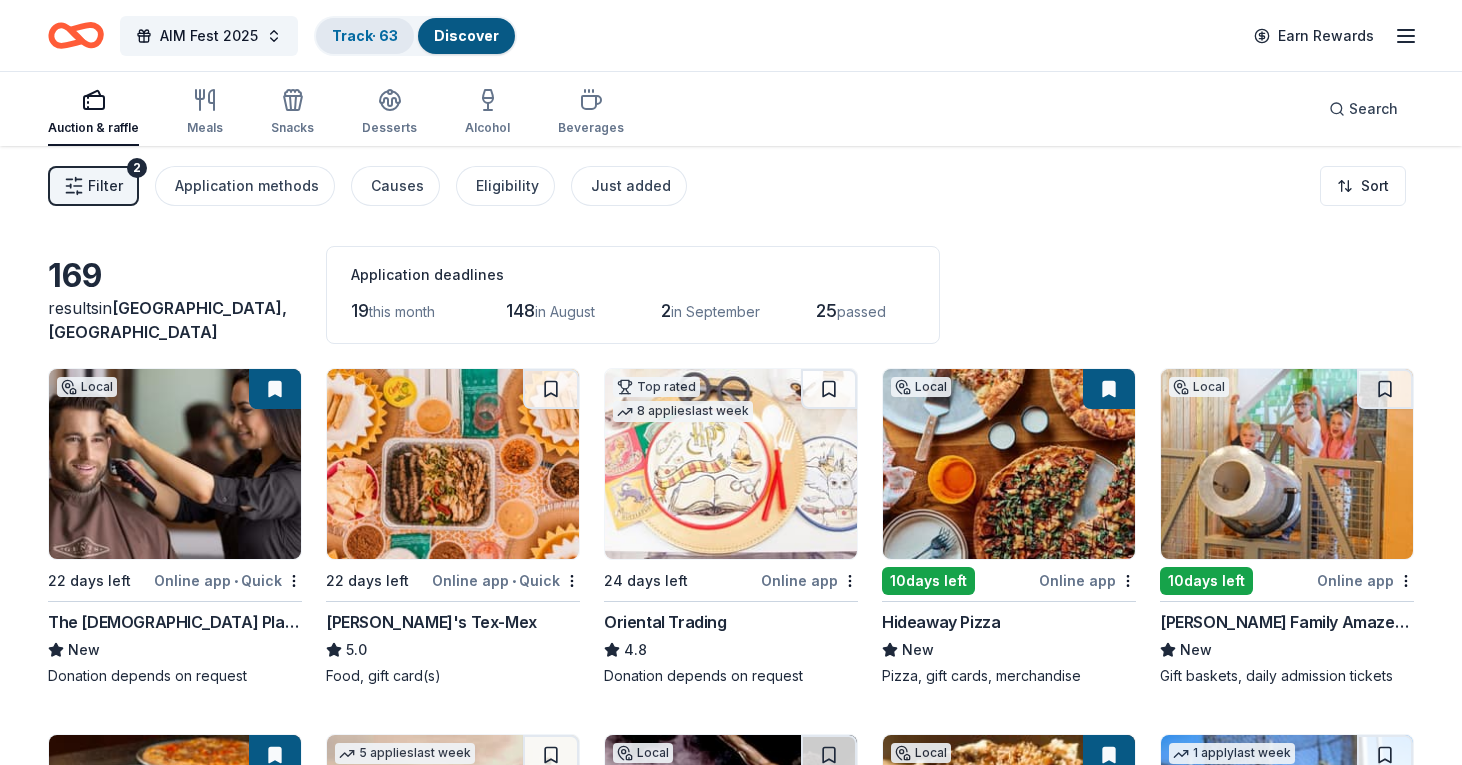 click on "Track  · 63" at bounding box center (365, 35) 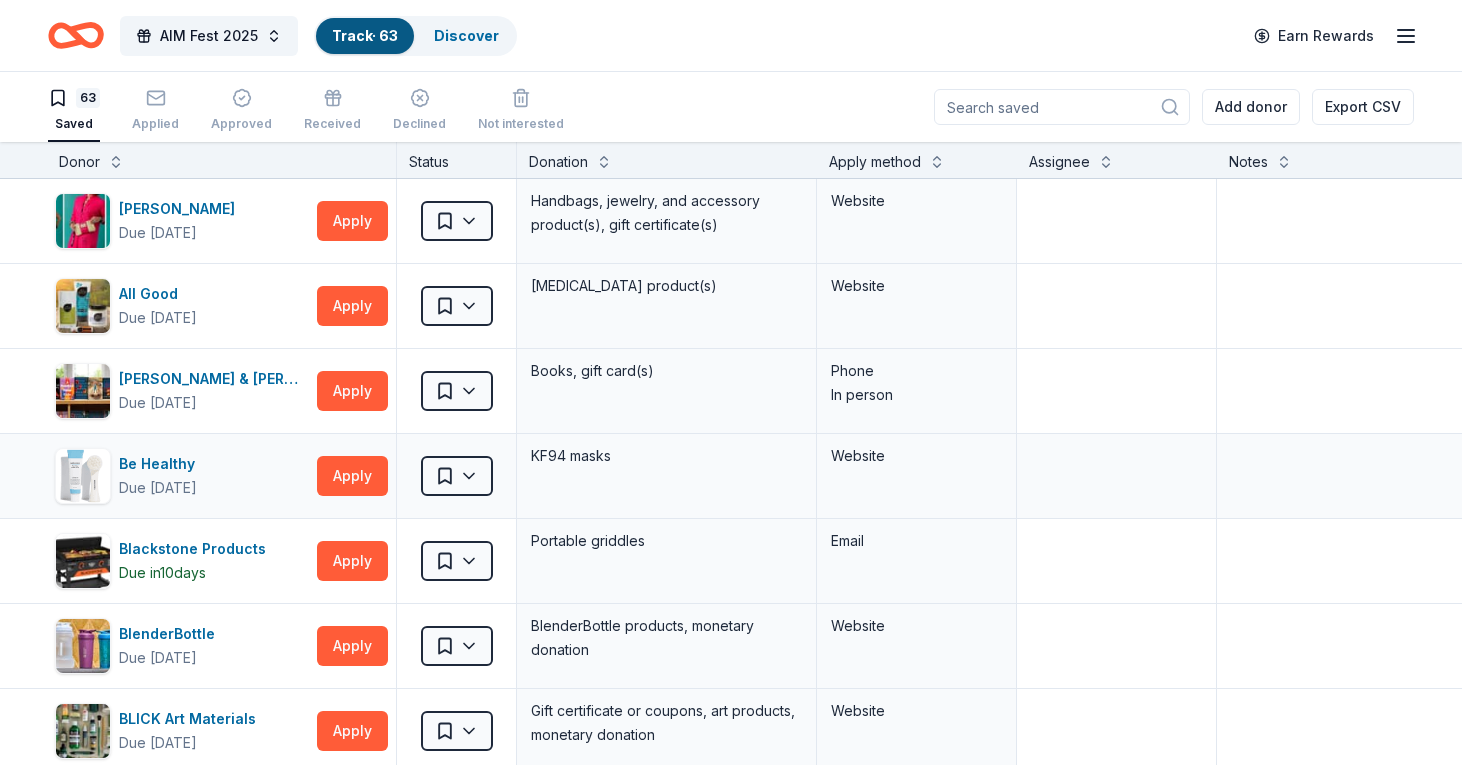 scroll, scrollTop: 0, scrollLeft: 1, axis: horizontal 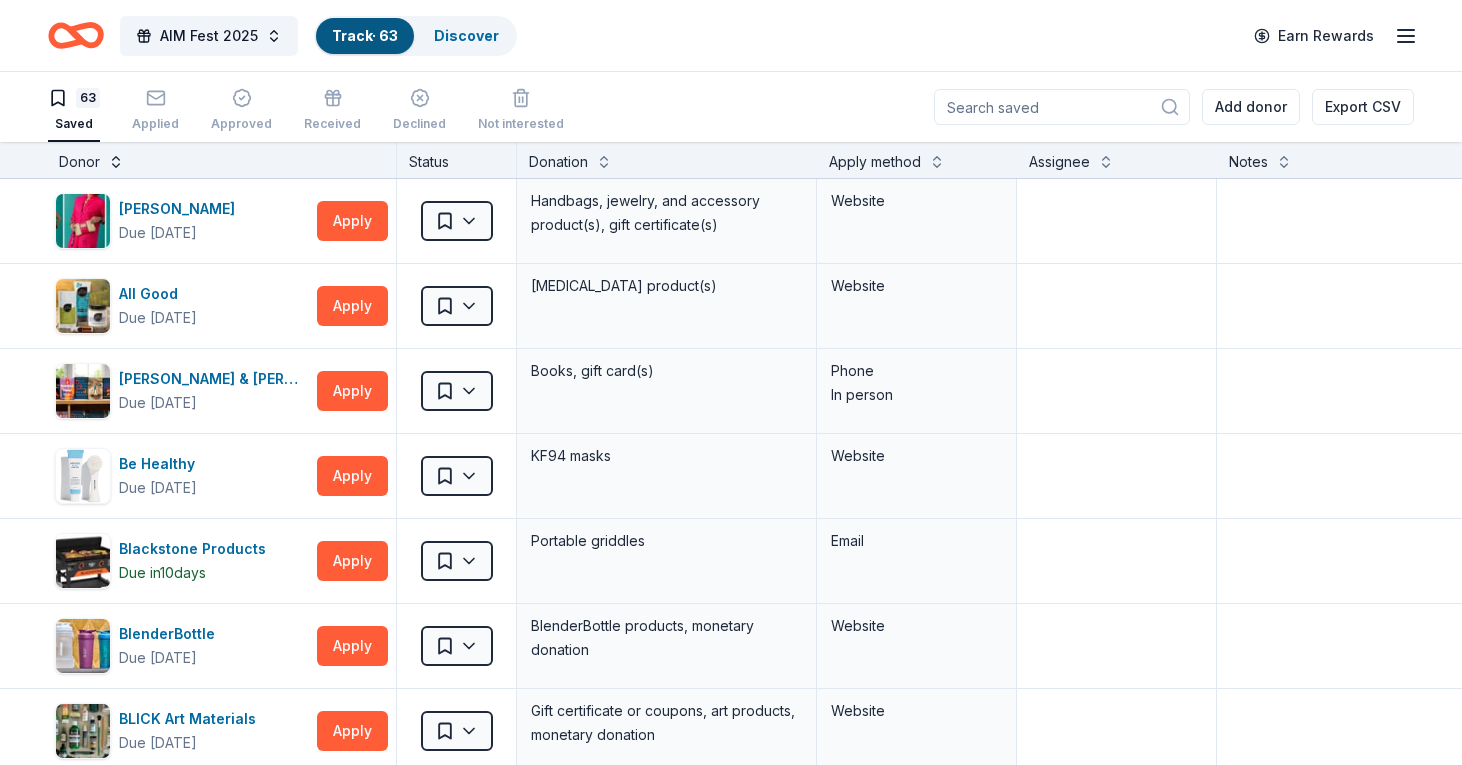 click at bounding box center [116, 160] 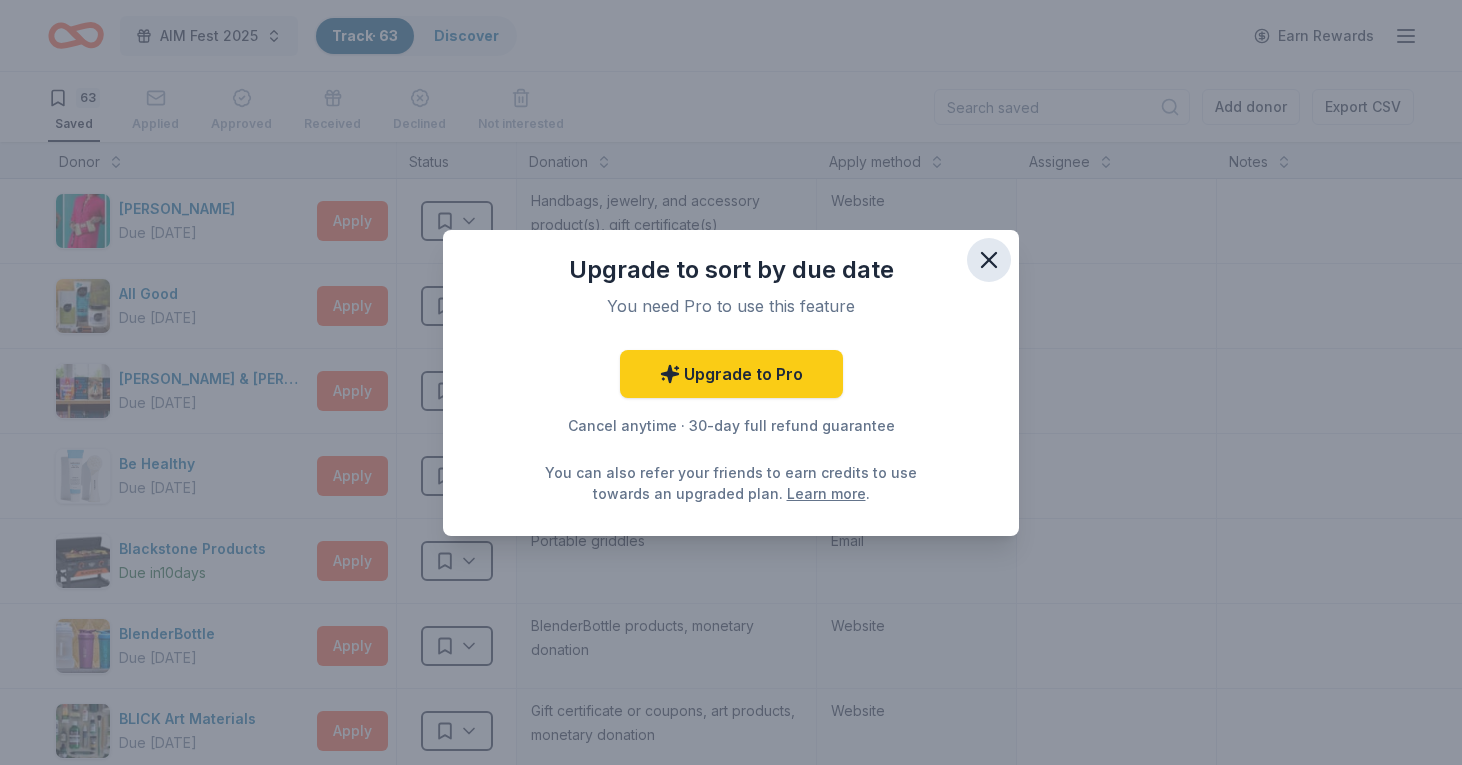 click 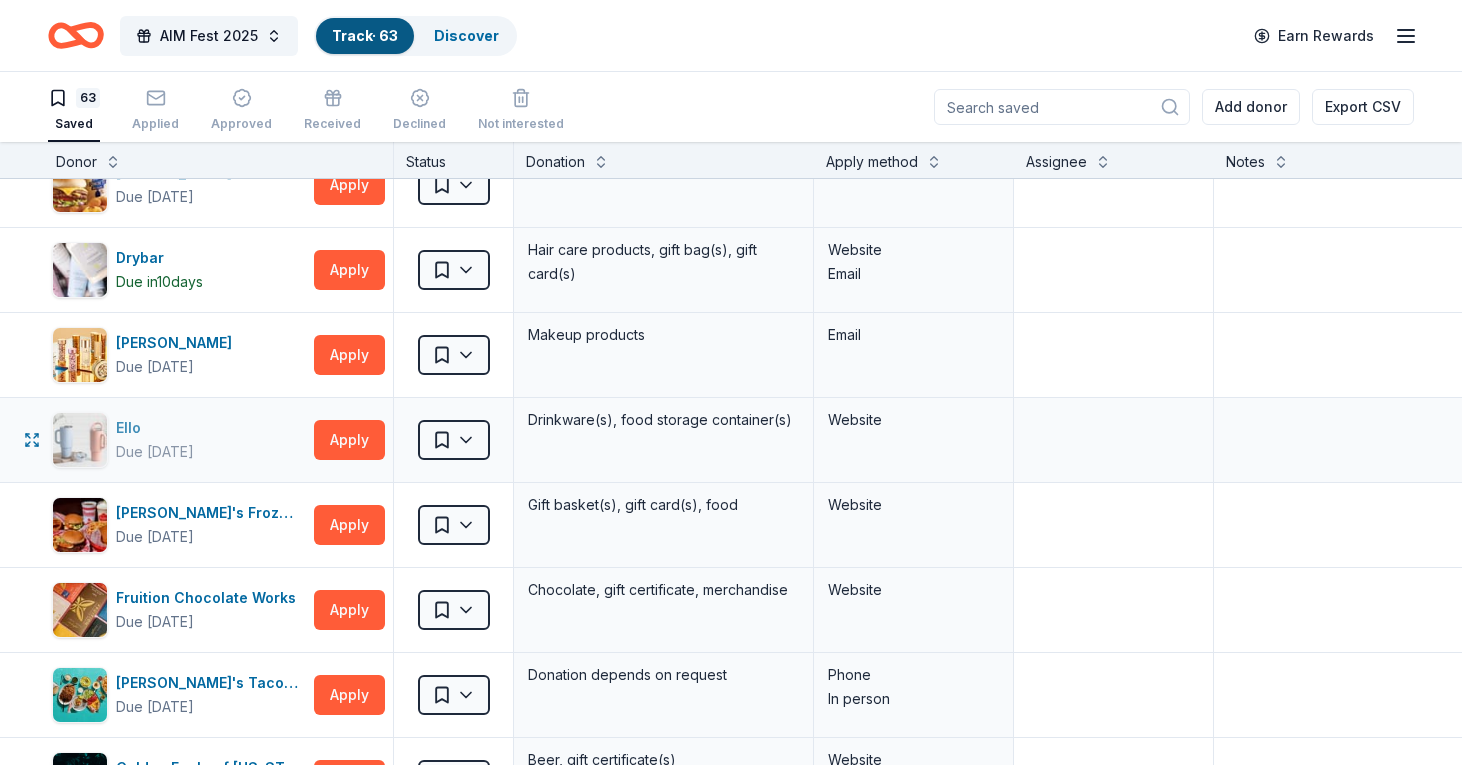 scroll, scrollTop: 1319, scrollLeft: 4, axis: both 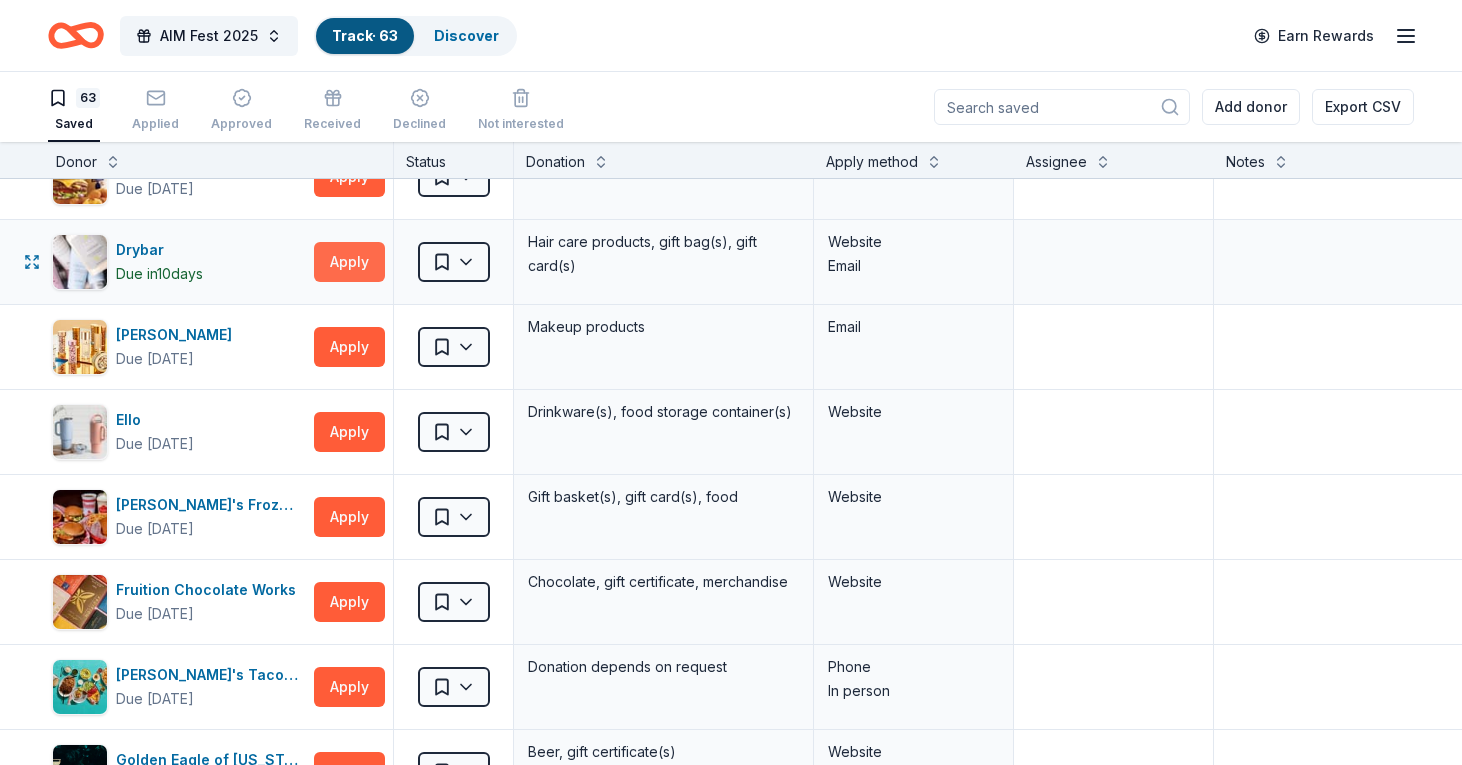 click on "Apply" at bounding box center (349, 262) 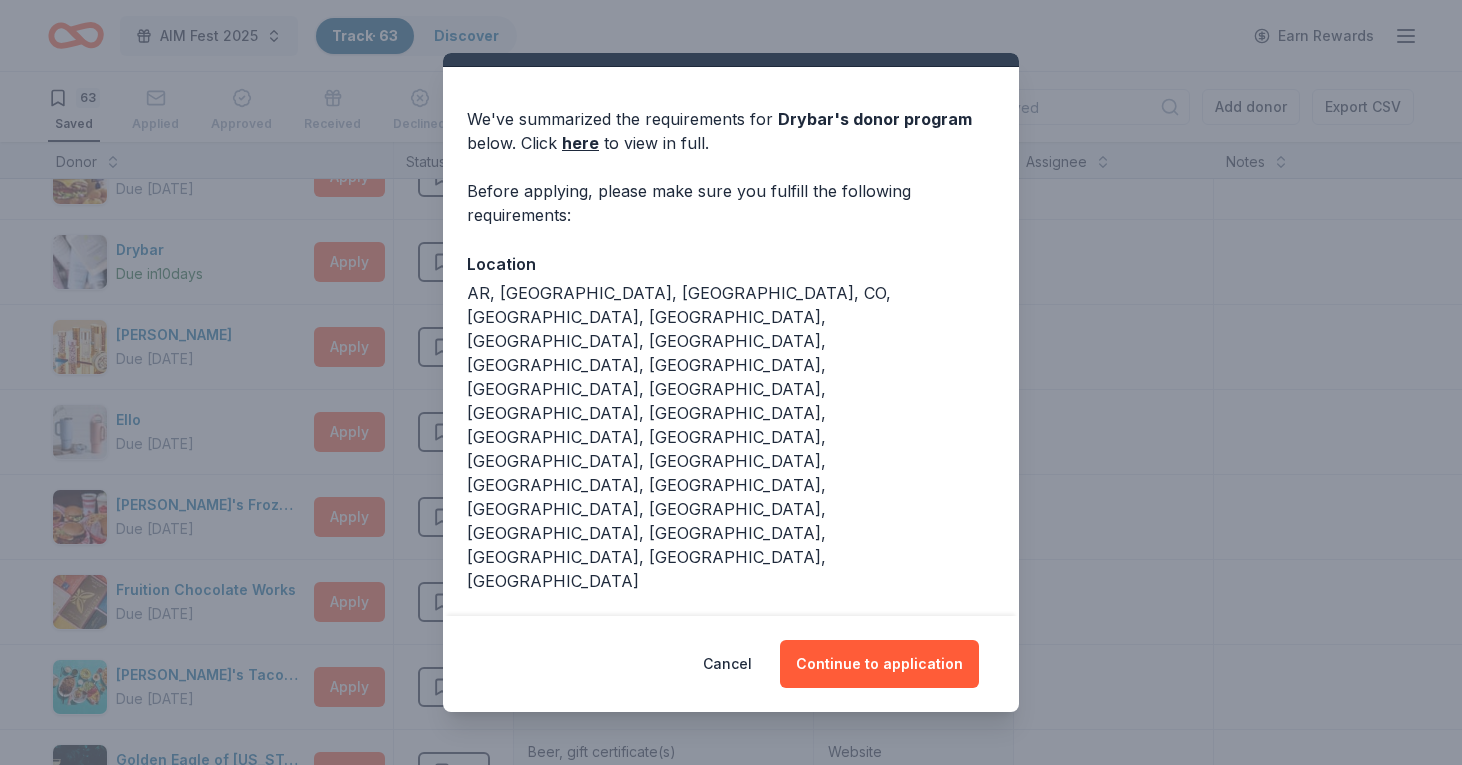 scroll, scrollTop: 41, scrollLeft: 0, axis: vertical 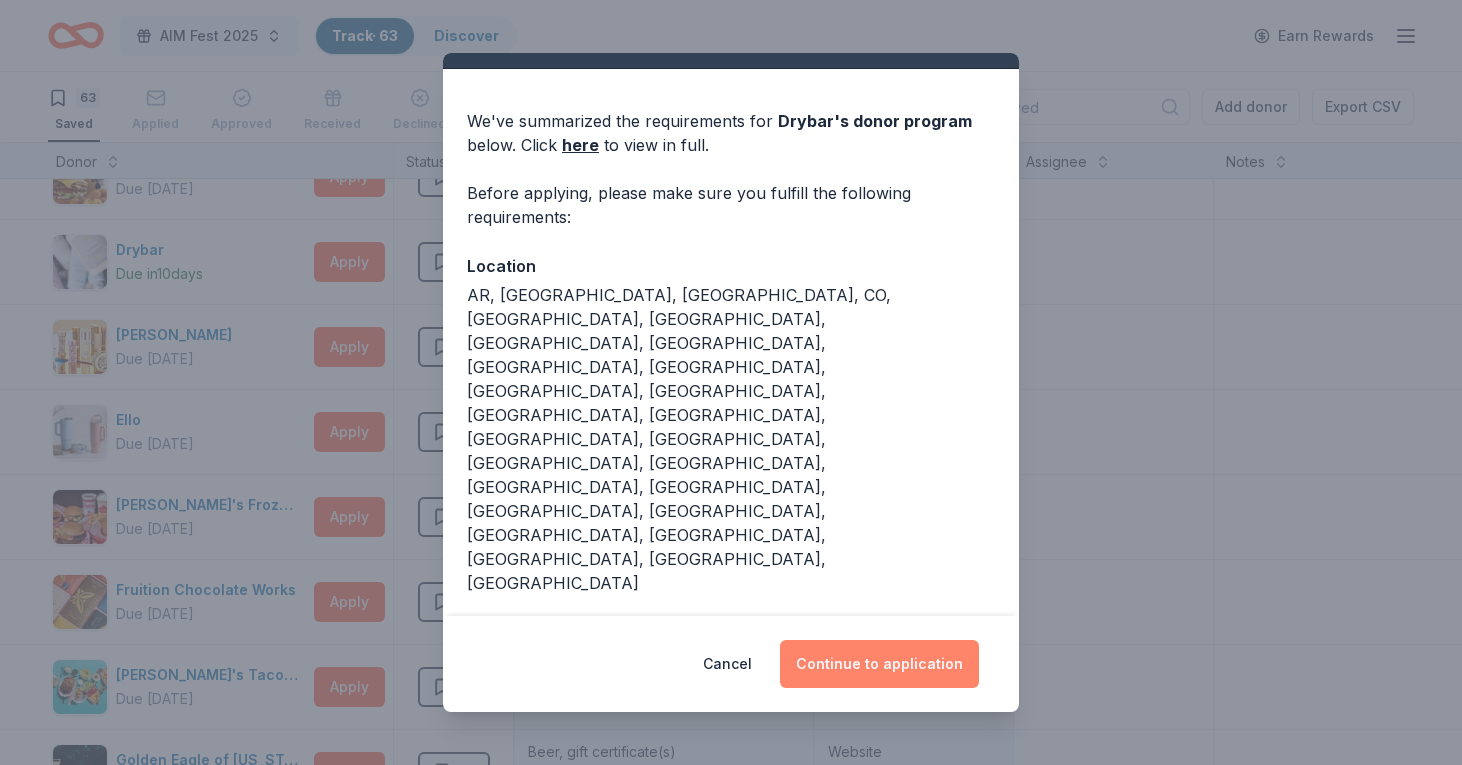 click on "Continue to application" at bounding box center (879, 664) 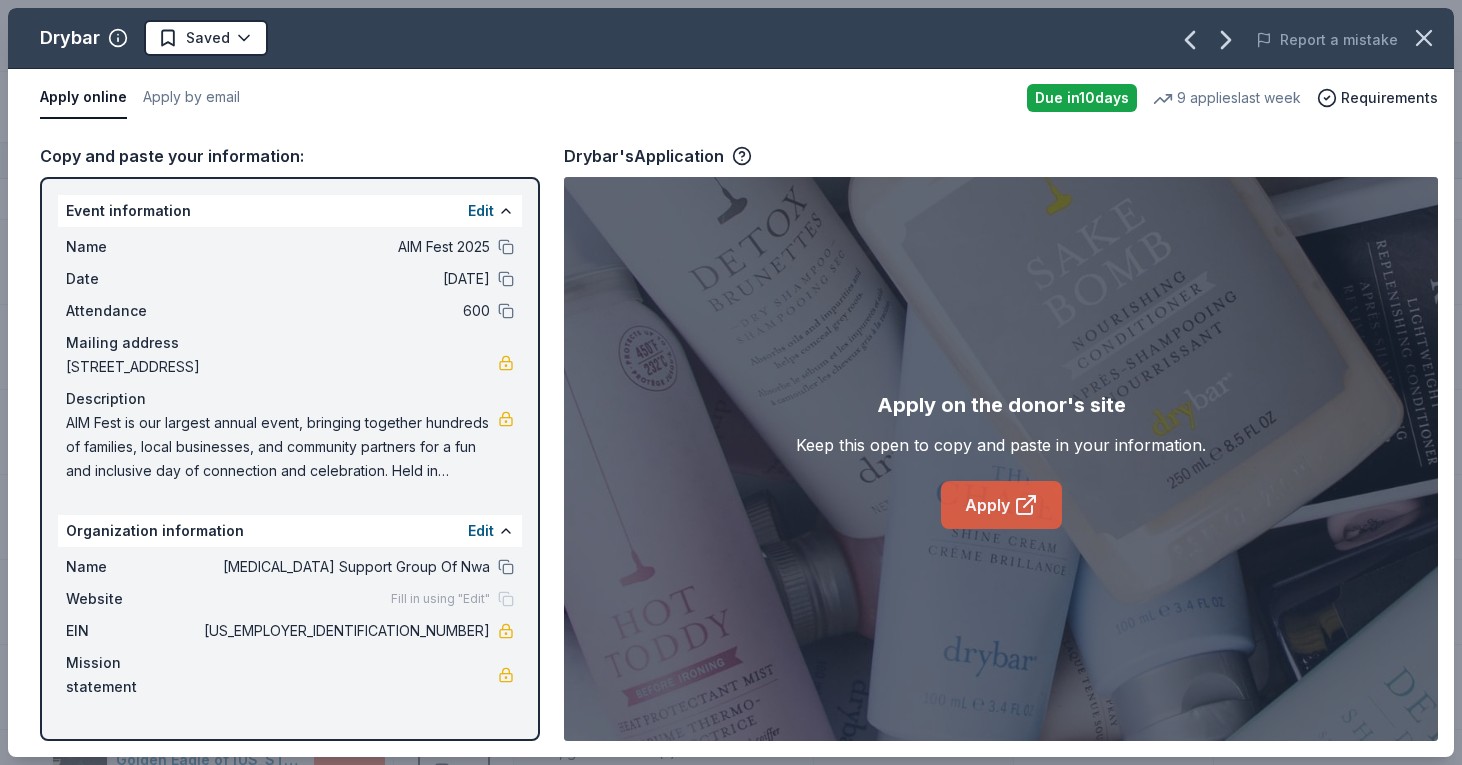 click on "Apply" at bounding box center (1001, 505) 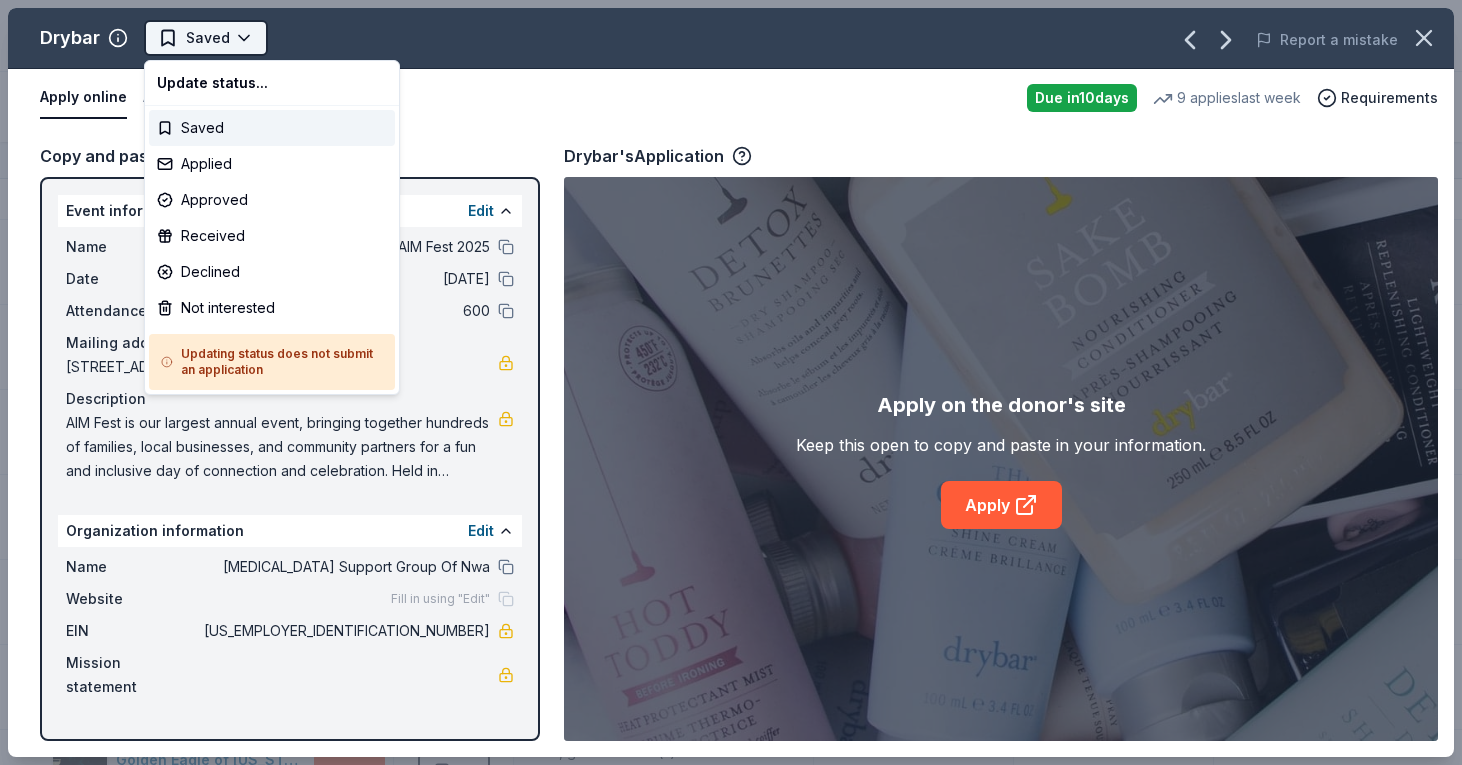 click on "AIM Fest 2025 Track  · 63 Discover Earn Rewards 63 Saved Applied Approved Received Declined Not interested Add donor Export CSV Donor Status Donation Apply method Assignee Notes Alexis Drake Due in 22 days Apply Saved Handbags, jewelry, and accessory product(s), gift certificate(s) Website All Good Due in 22 days Apply Saved Skin care product(s) Website Barnes & Noble Due in 22 days Apply Saved Books, gift card(s) Phone In person Be Healthy Due in 22 days Apply Saved KF94 masks Website Blackstone Products Due in  10  days Apply Saved Portable griddles Email BlenderBottle Due in 22 days Apply Saved BlenderBottle products, monetary donation Website BLICK Art Materials Due in 22 days Apply Saved Gift certificate or coupons, art products, monetary donation Website Blue Orange Games Due in 22 days Apply Saved Board/card game products  Email BlueBird Baby Due in 22 days Apply Saved Baby product(s) Website Burger King Due in 22 days Apply Saved Food, gift card(s) Phone In person Carol's Daughter Due in 22 days 10" at bounding box center [731, 382] 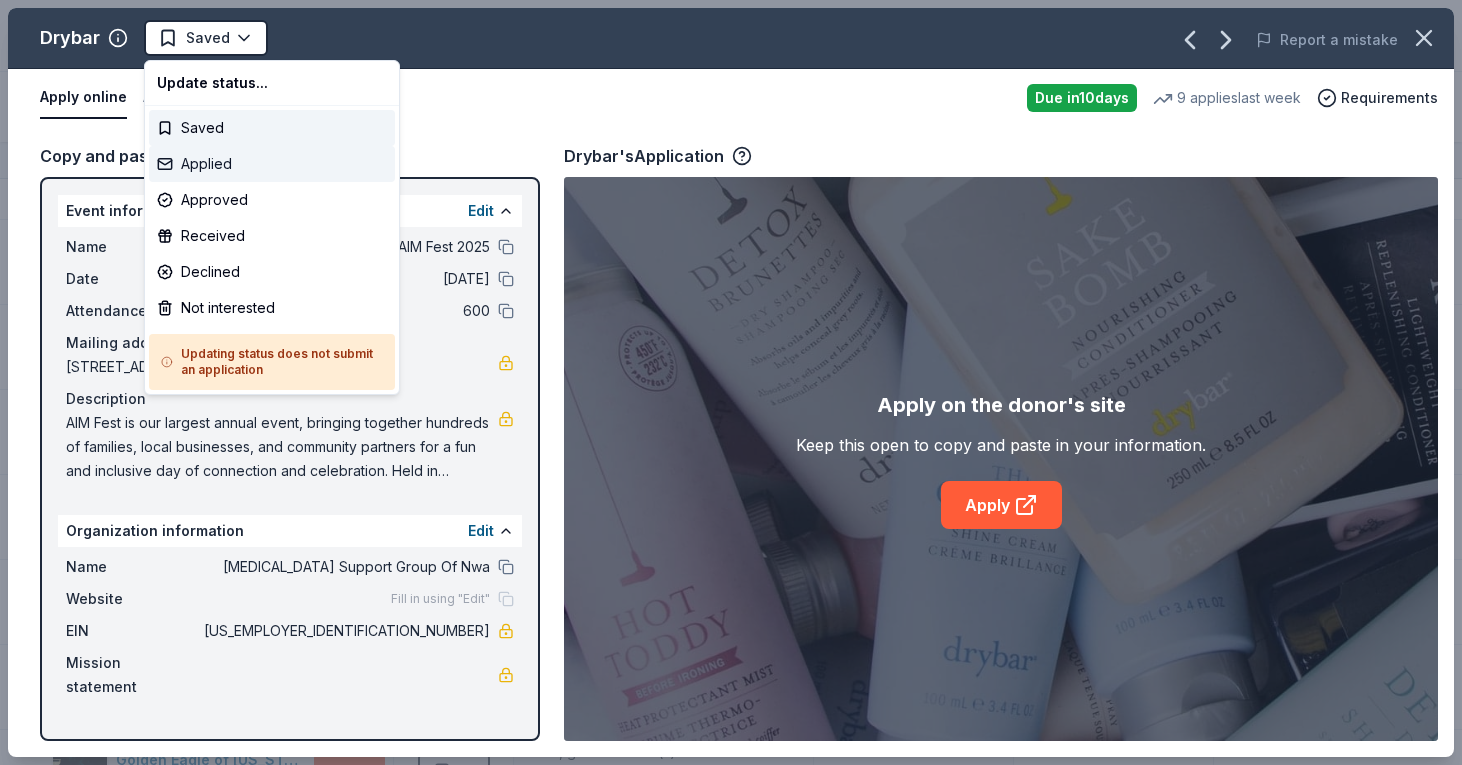 click on "Applied" at bounding box center (272, 164) 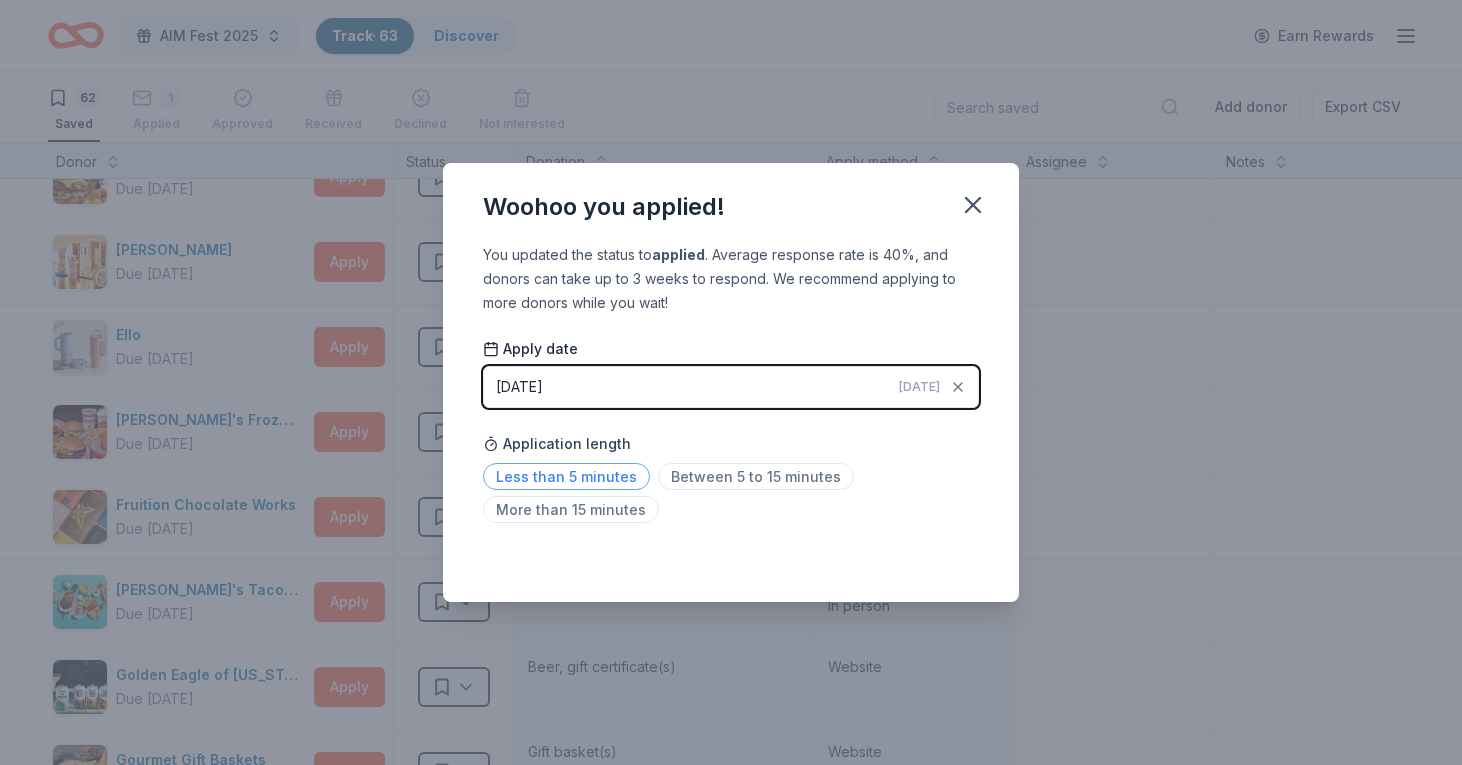 click on "Less than 5 minutes" at bounding box center (566, 476) 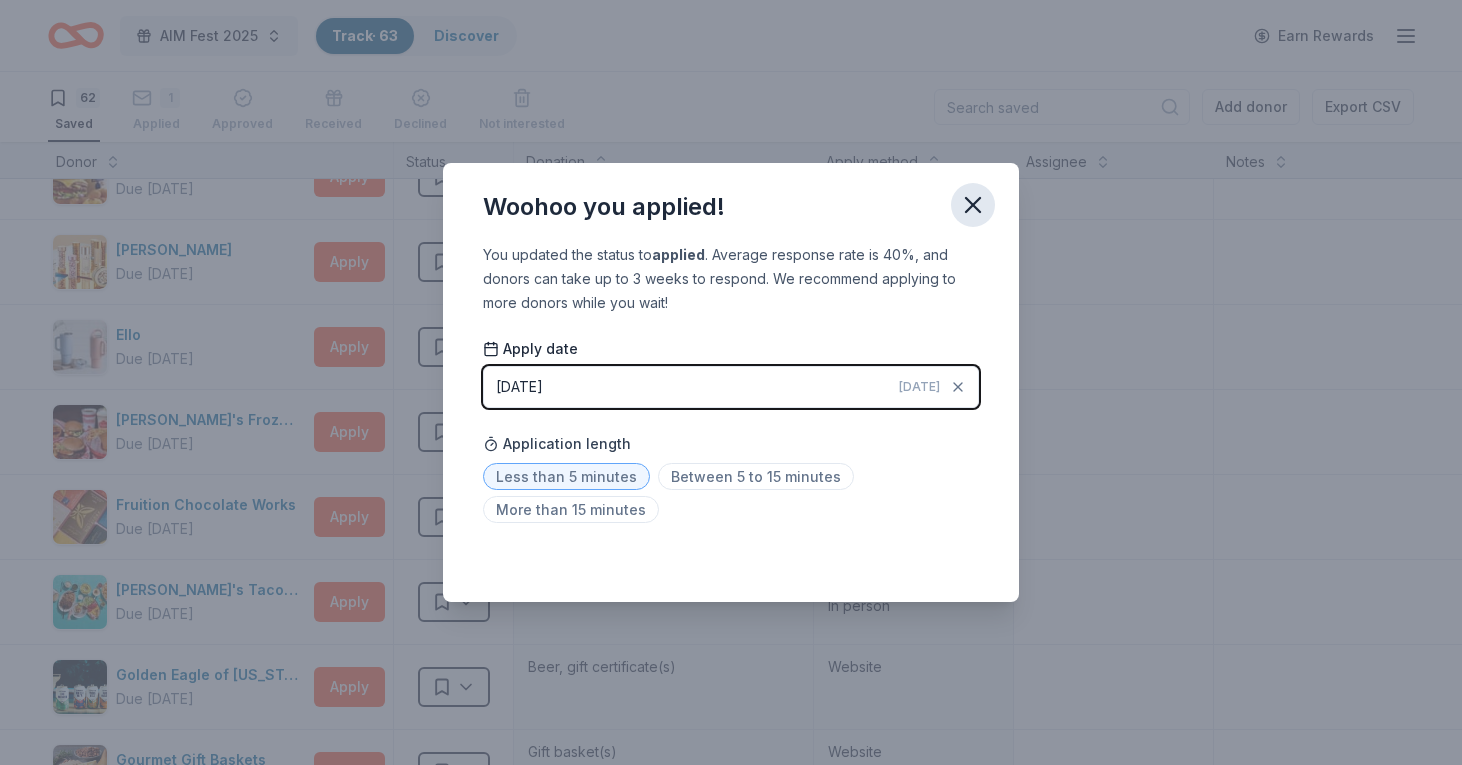 click 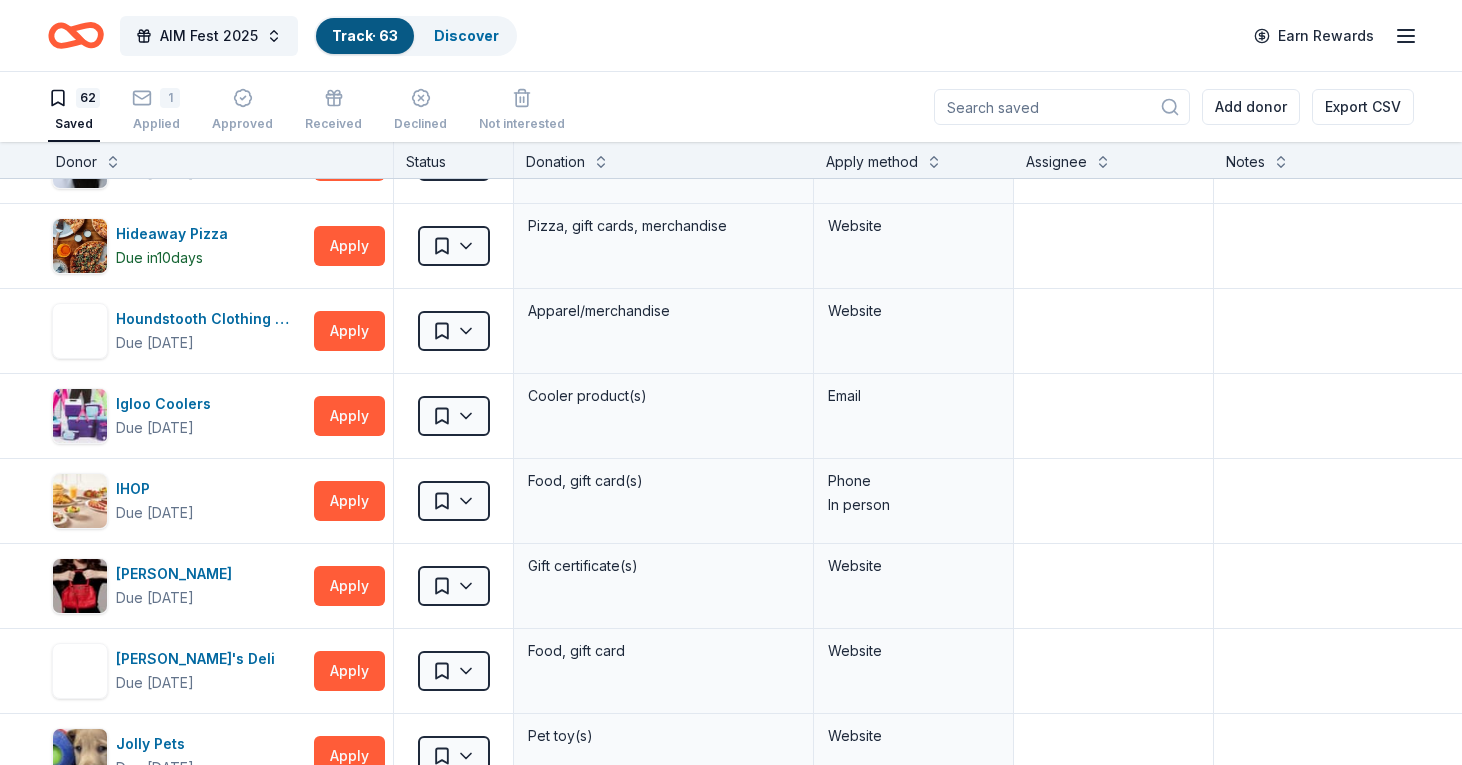 scroll, scrollTop: 2017, scrollLeft: 4, axis: both 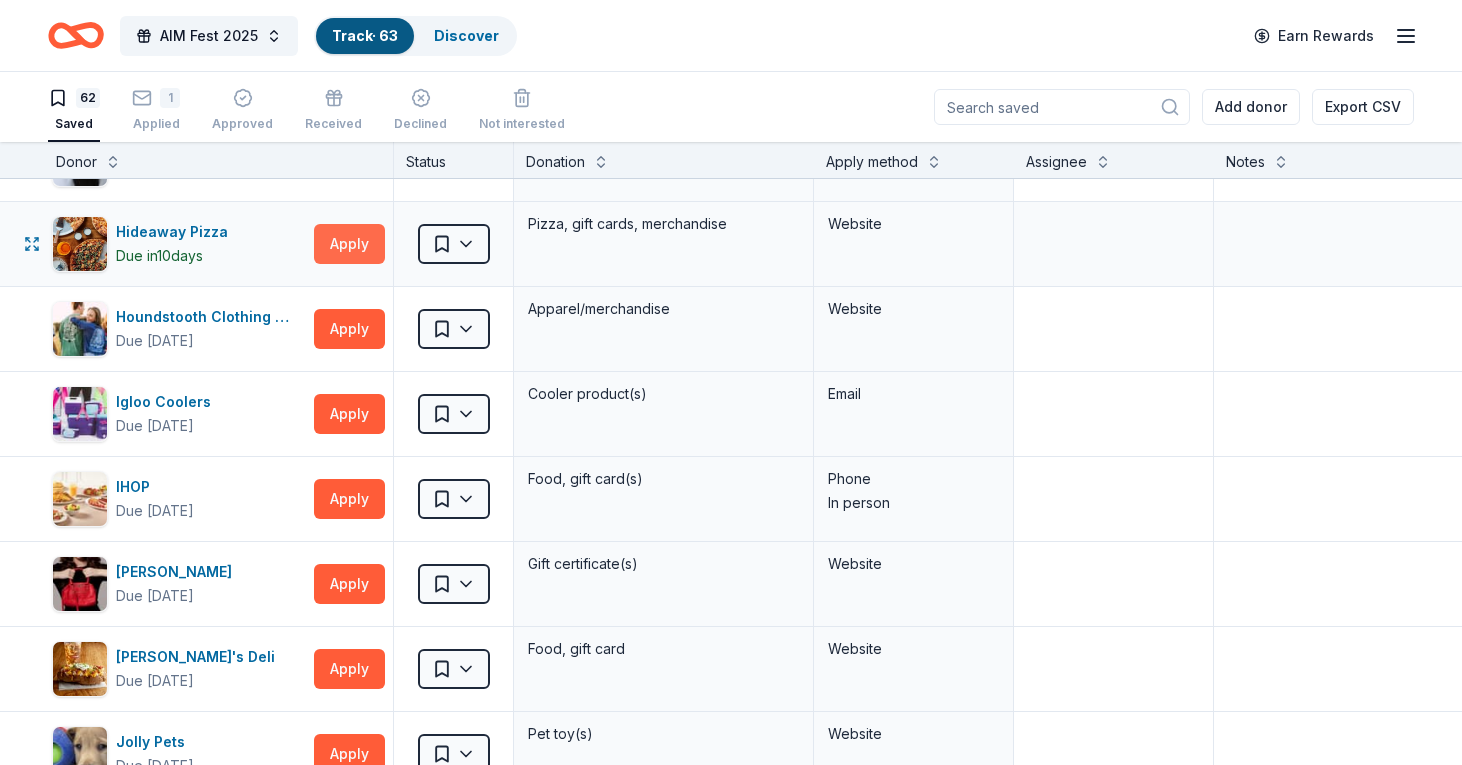 click on "Apply" at bounding box center [349, 244] 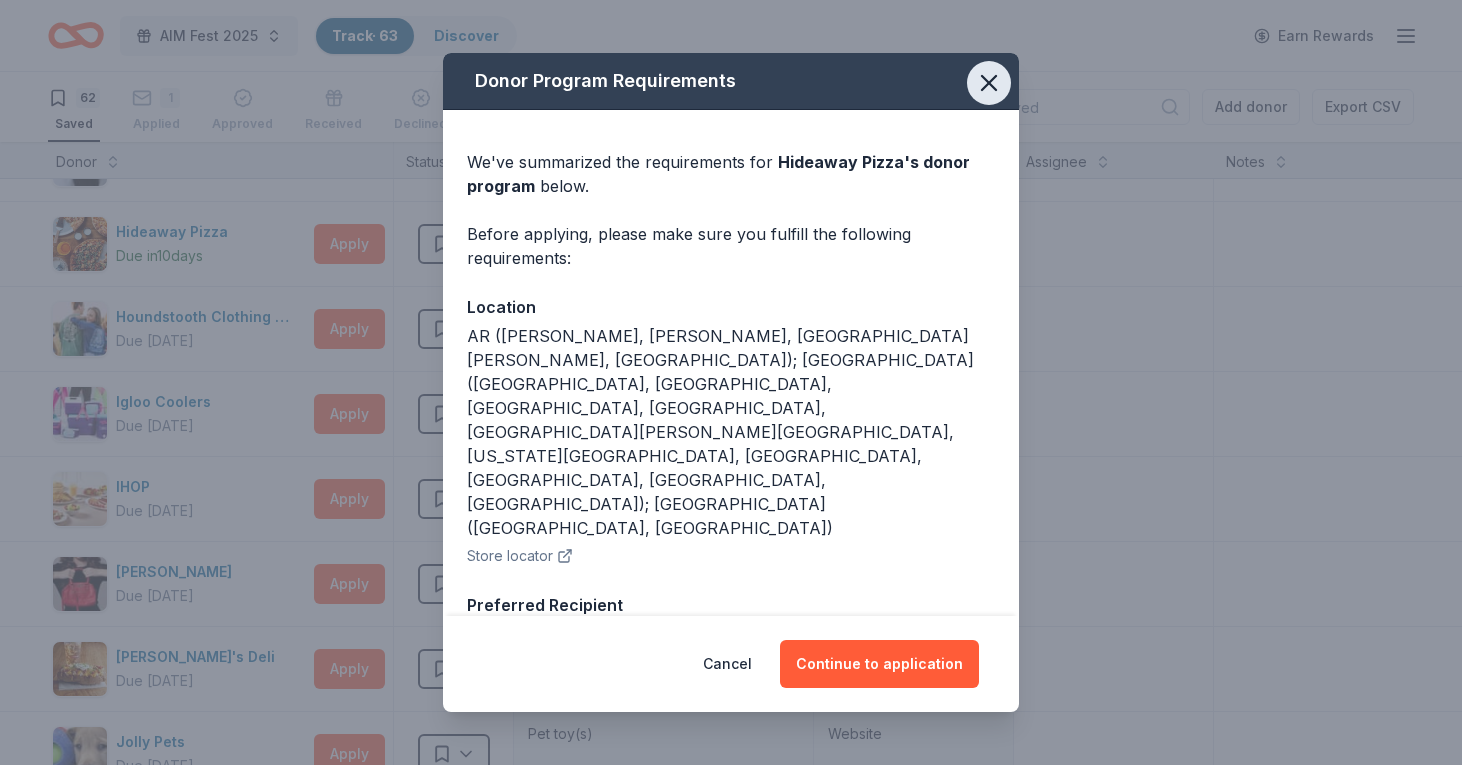 click 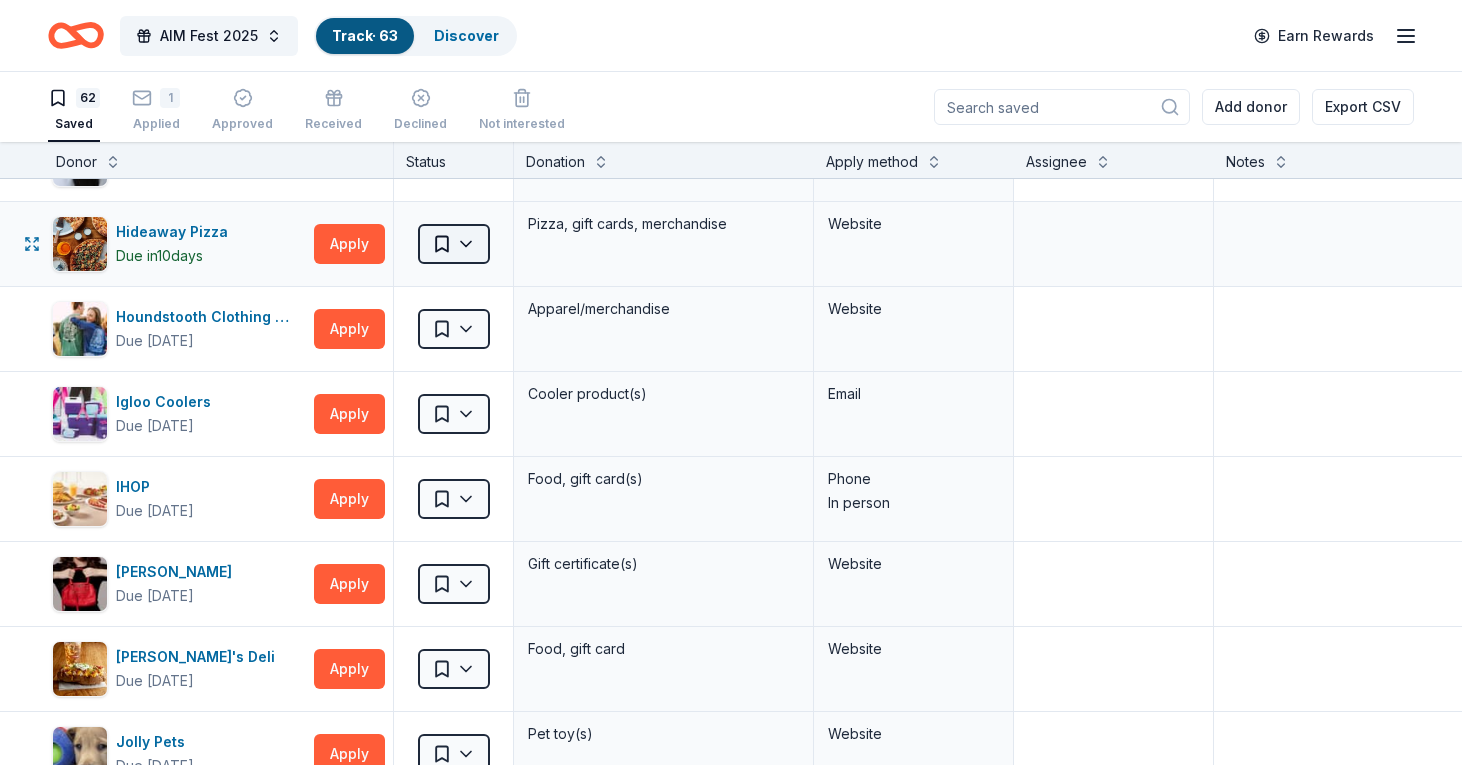 click on "AIM Fest 2025 Track  · 63 Discover Earn Rewards 62 Saved 1 Applied Approved Received Declined Not interested Add donor Export CSV Donor Status Donation Apply method Assignee Notes Alexis Drake Due in 22 days Apply Saved Handbags, jewelry, and accessory product(s), gift certificate(s) Website All Good Due in 22 days Apply Saved Skin care product(s) Website Barnes & Noble Due in 22 days Apply Saved Books, gift card(s) Phone In person Be Healthy Due in 22 days Apply Saved KF94 masks Website Blackstone Products Due in  10  days Apply Saved Portable griddles Email BlenderBottle Due in 22 days Apply Saved BlenderBottle products, monetary donation Website BLICK Art Materials Due in 22 days Apply Saved Gift certificate or coupons, art products, monetary donation Website Blue Orange Games Due in 22 days Apply Saved Board/card game products  Email BlueBird Baby Due in 22 days Apply Saved Baby product(s) Website Burger King Due in 22 days Apply Saved Food, gift card(s) Phone In person Carol's Daughter Due in 22 days 10" at bounding box center (731, 382) 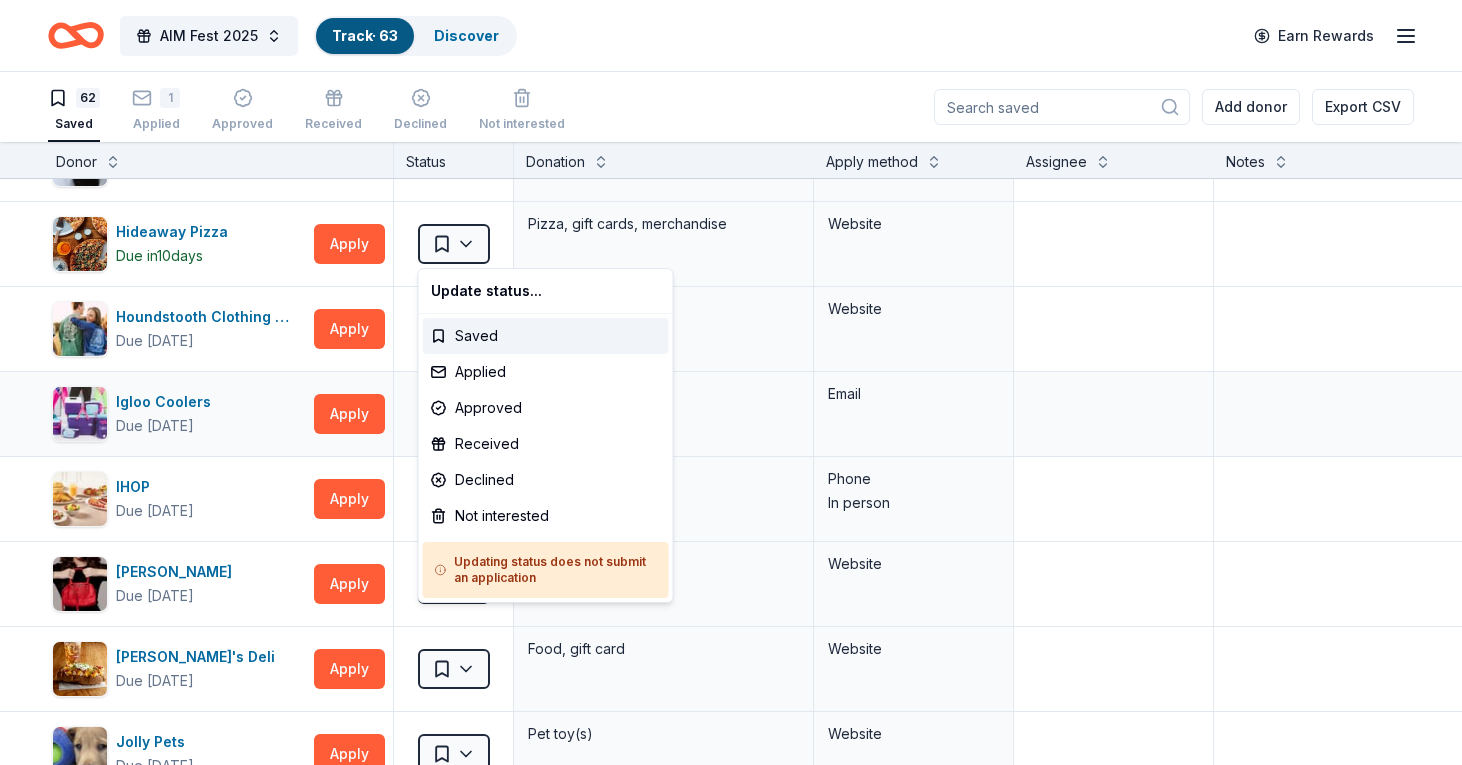 click on "AIM Fest 2025 Track  · 63 Discover Earn Rewards 62 Saved 1 Applied Approved Received Declined Not interested Add donor Export CSV Donor Status Donation Apply method Assignee Notes Alexis Drake Due in 22 days Apply Saved Handbags, jewelry, and accessory product(s), gift certificate(s) Website All Good Due in 22 days Apply Saved Skin care product(s) Website Barnes & Noble Due in 22 days Apply Saved Books, gift card(s) Phone In person Be Healthy Due in 22 days Apply Saved KF94 masks Website Blackstone Products Due in  10  days Apply Saved Portable griddles Email BlenderBottle Due in 22 days Apply Saved BlenderBottle products, monetary donation Website BLICK Art Materials Due in 22 days Apply Saved Gift certificate or coupons, art products, monetary donation Website Blue Orange Games Due in 22 days Apply Saved Board/card game products  Email BlueBird Baby Due in 22 days Apply Saved Baby product(s) Website Burger King Due in 22 days Apply Saved Food, gift card(s) Phone In person Carol's Daughter Due in 22 days 10" at bounding box center (731, 382) 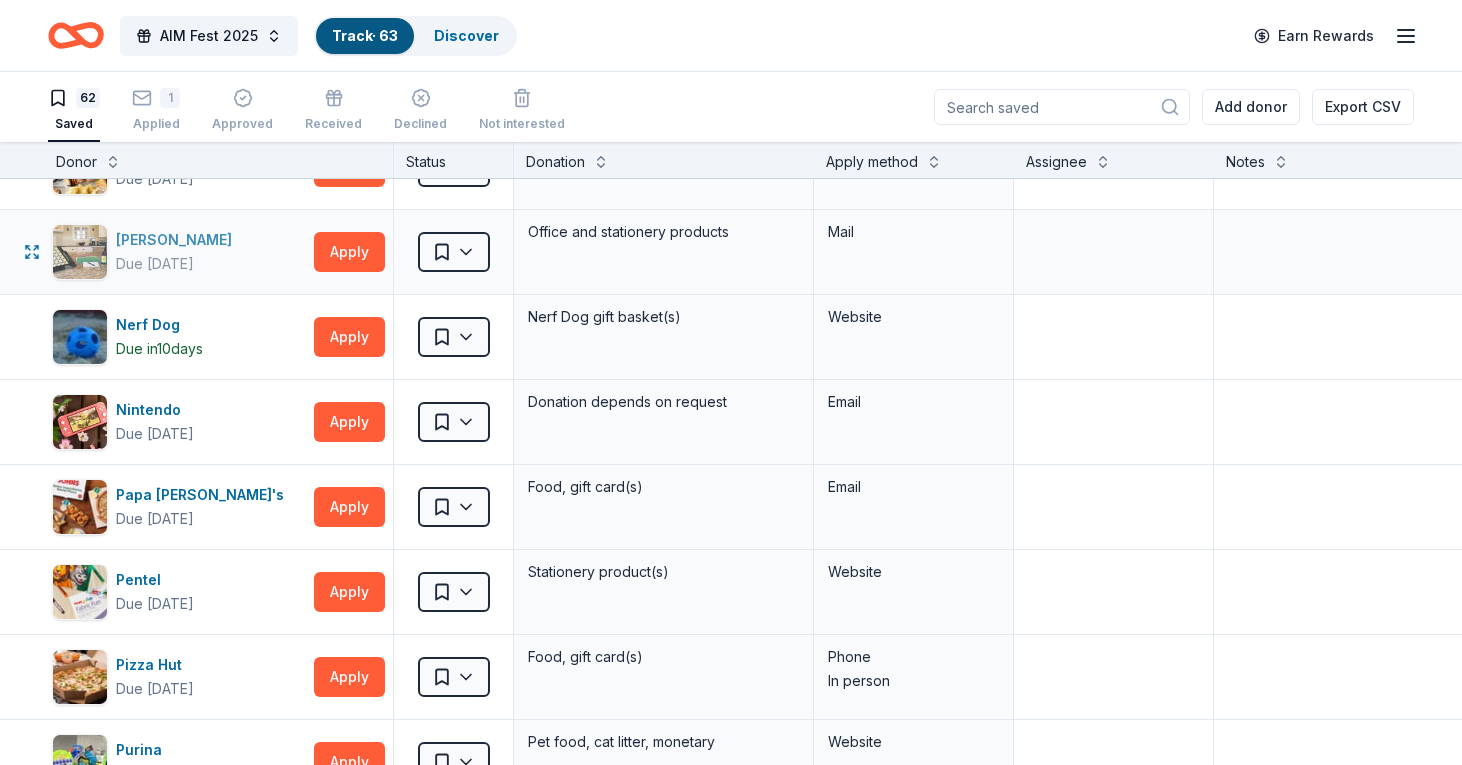 scroll, scrollTop: 3125, scrollLeft: 5, axis: both 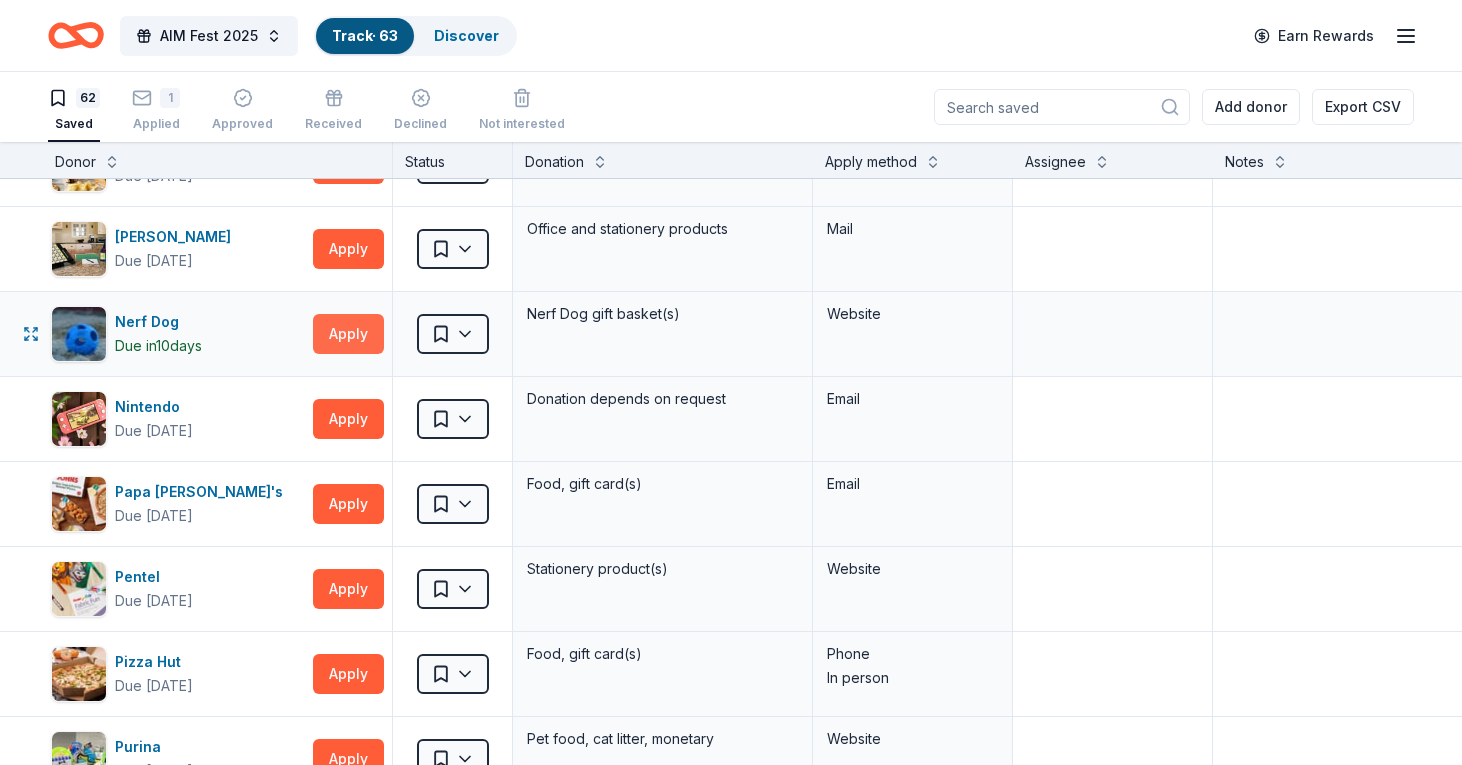 click on "Apply" at bounding box center (348, 334) 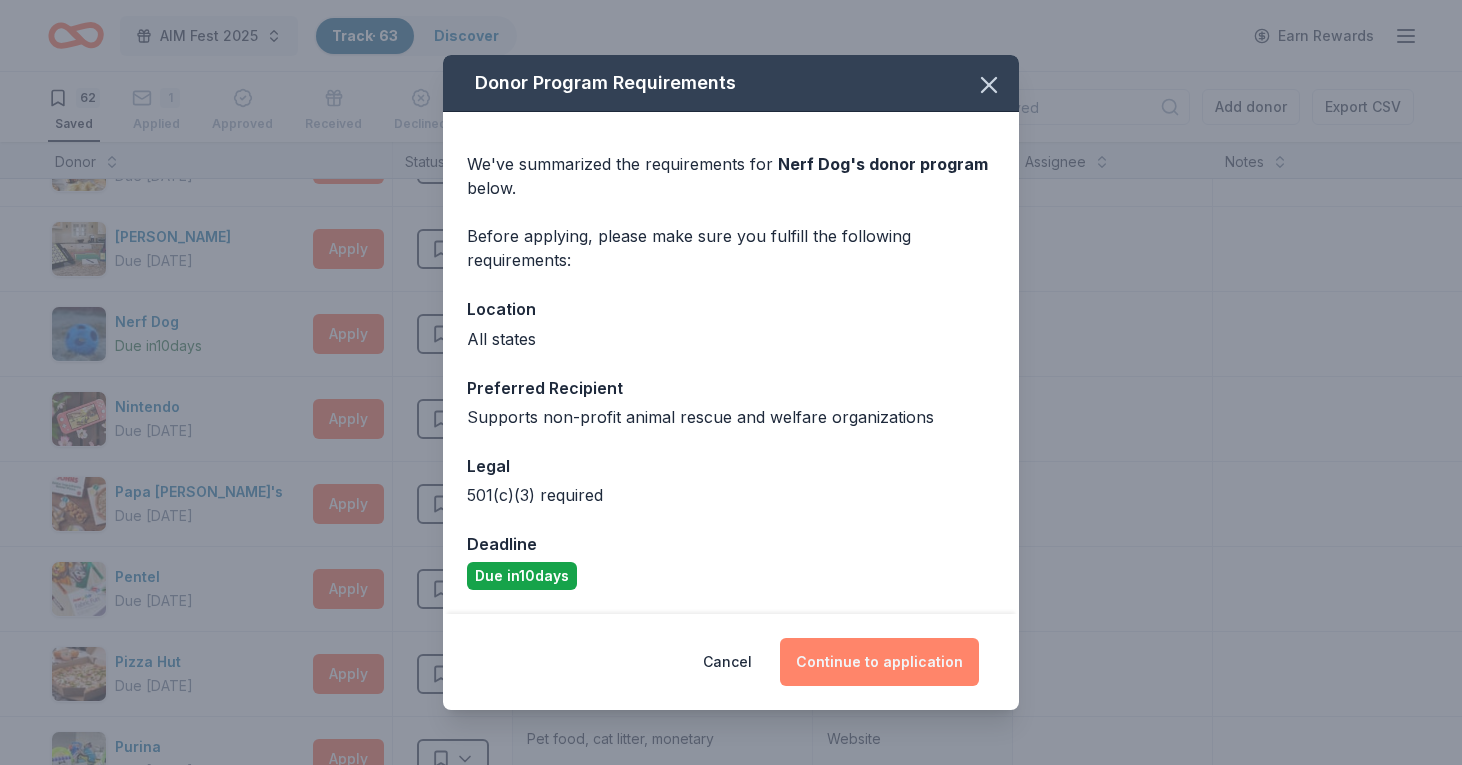 click on "Continue to application" at bounding box center [879, 662] 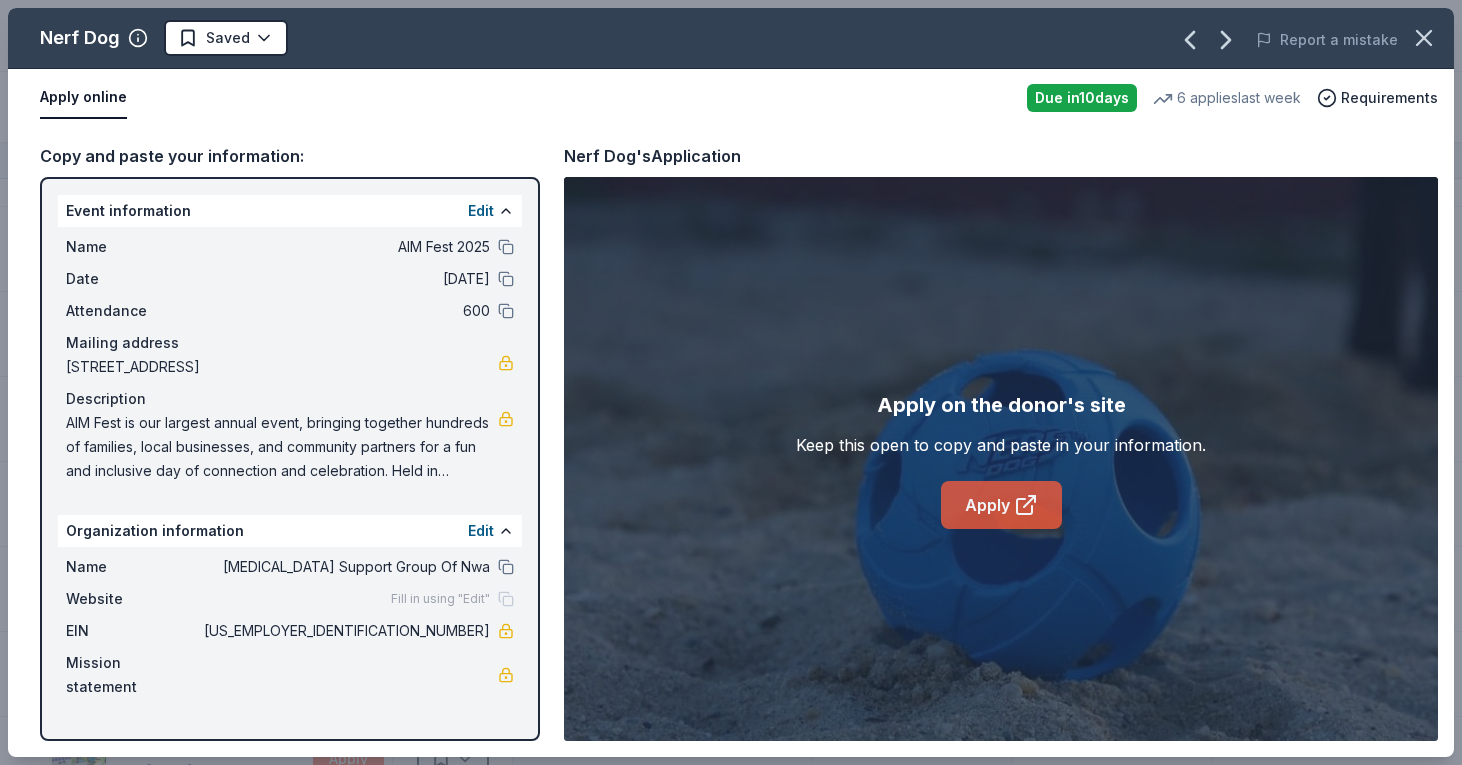 click on "Apply" at bounding box center (1001, 505) 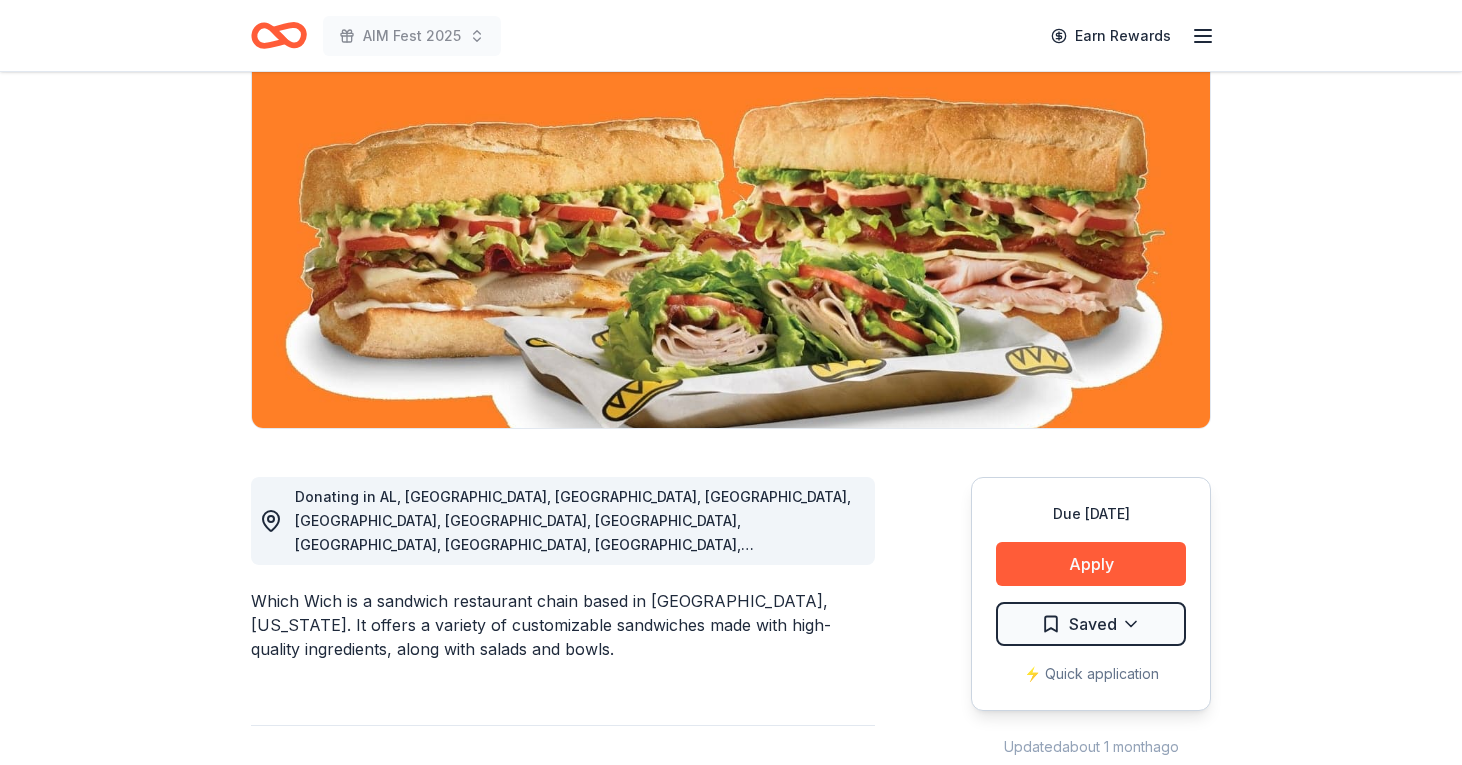 scroll, scrollTop: 186, scrollLeft: 0, axis: vertical 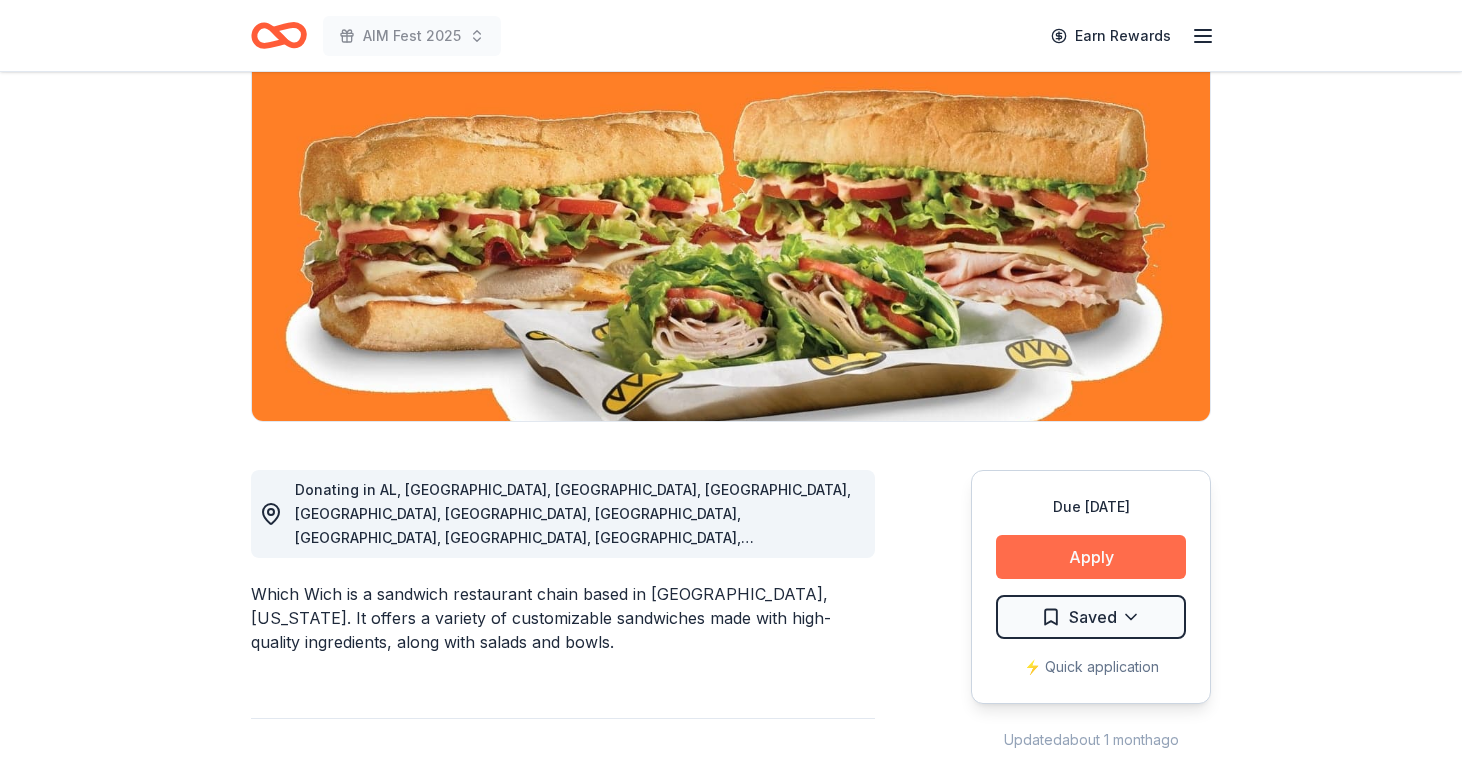 click on "Apply" at bounding box center (1091, 557) 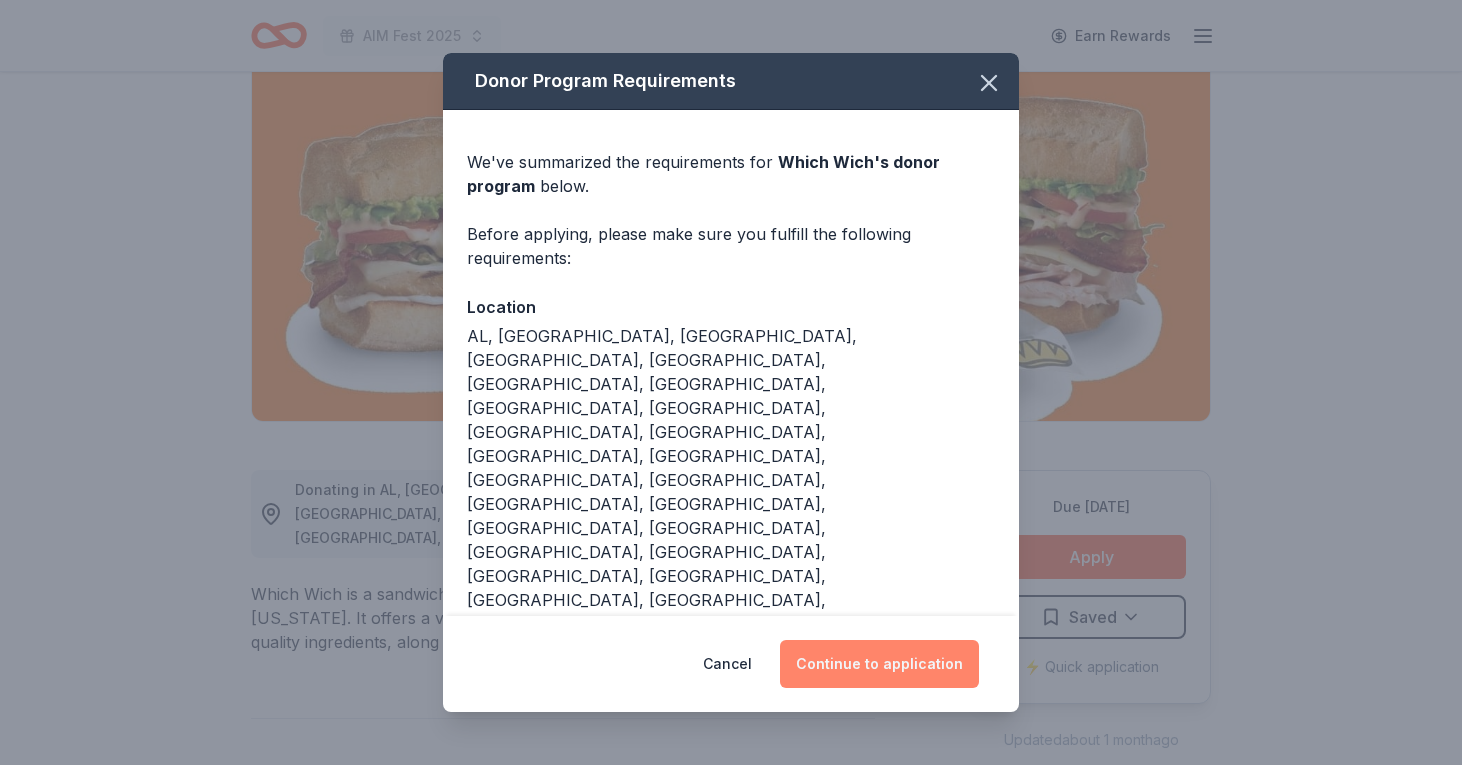 click on "Continue to application" at bounding box center (879, 664) 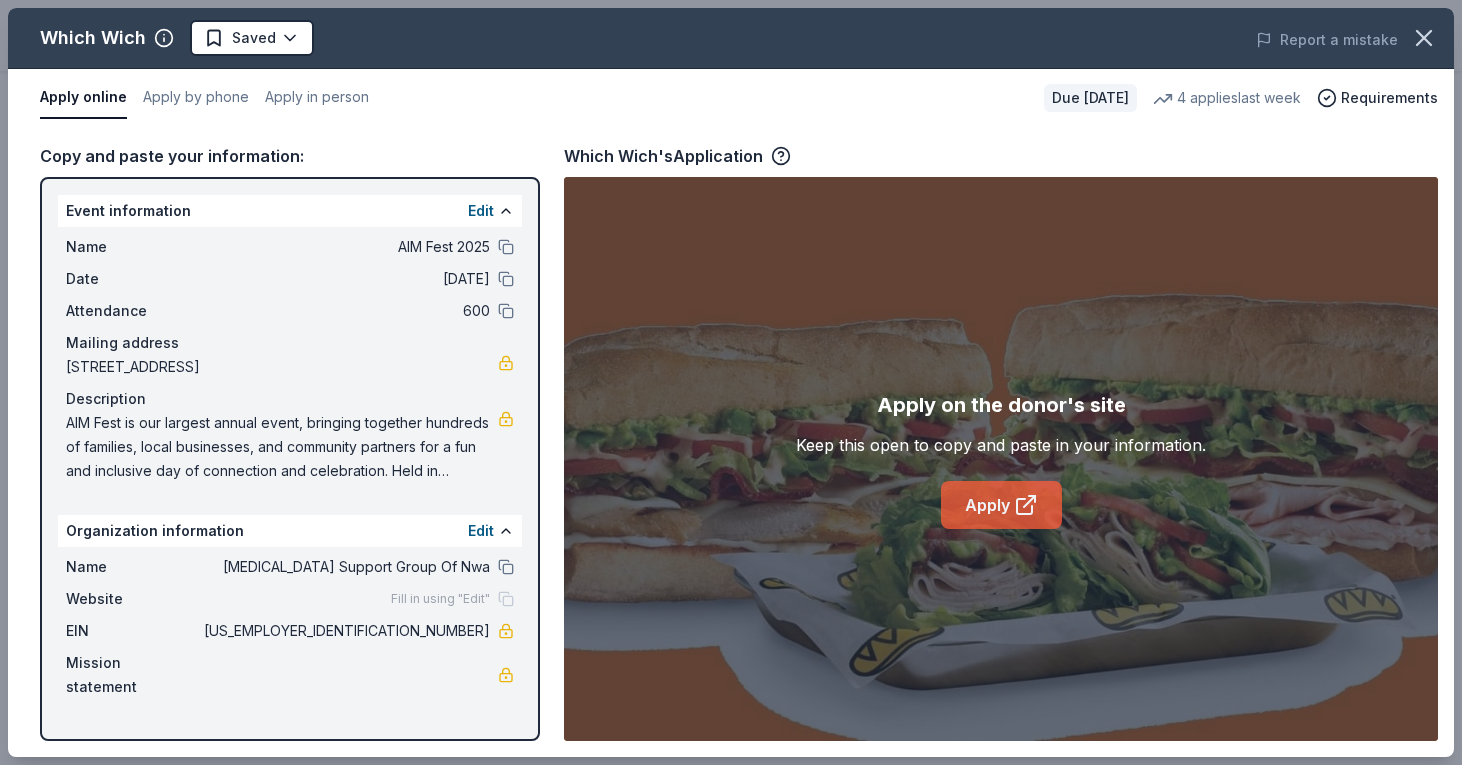 click on "Apply" at bounding box center [1001, 505] 